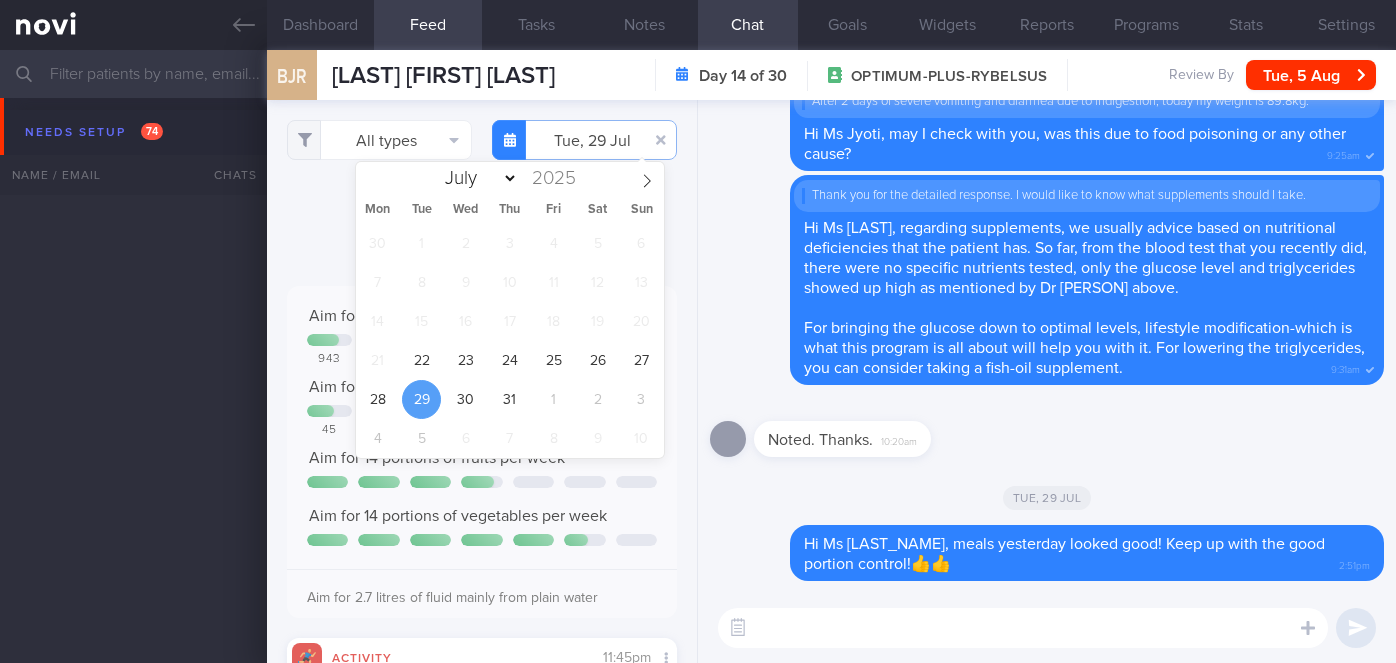 select on "7" 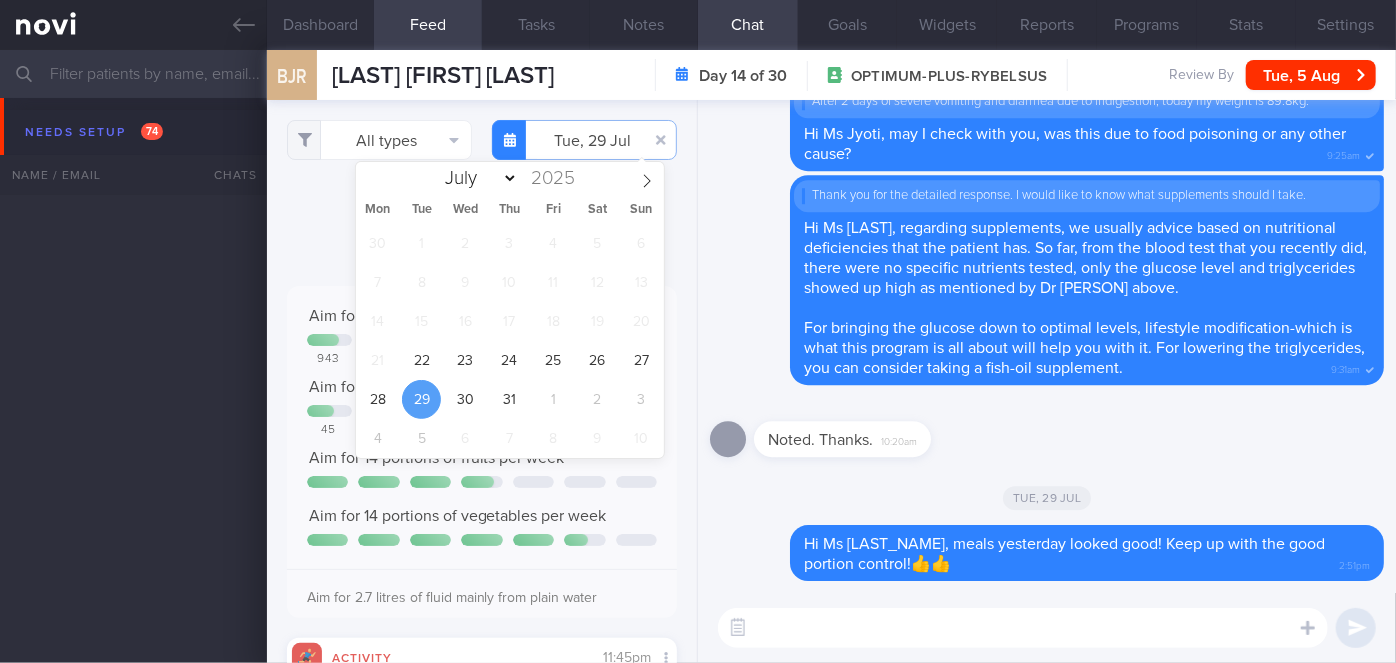 scroll, scrollTop: 5461, scrollLeft: 0, axis: vertical 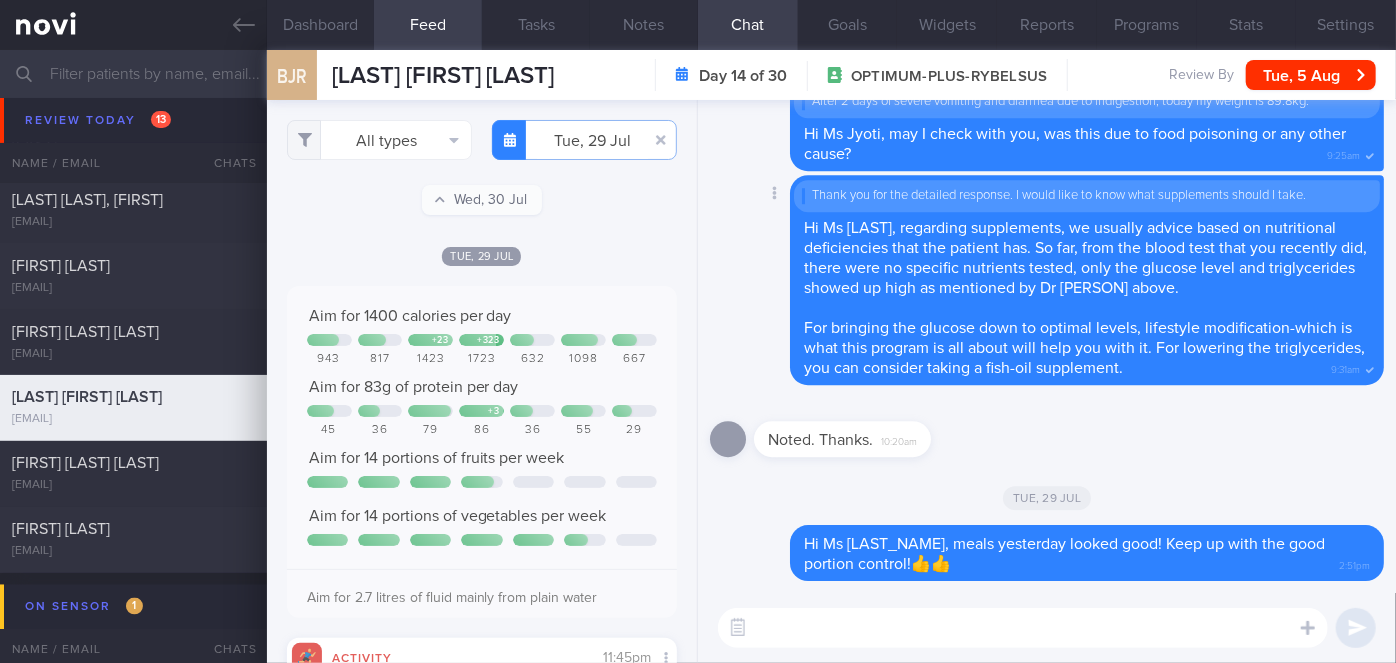 click on "Delete
Thank you for the detailed response.
I would like to know what supplements should I take.
Hi Ms [LAST], regarding supplements, we usually advice based on nutritional deficiencies that the patient has. So far, from the blood test that you recently did, there were  no specific nutrients tested, only the glucose level and triglycerides showed up high as mentioned by Dr [LAST] above. For bringing the glucose down to optimal levels, lifestyle modification-which is what this program is all about will help you with it. For lowering the triglycerides, you can consider taking a fish-oil supplement.
[TIME]" at bounding box center [1047, 280] 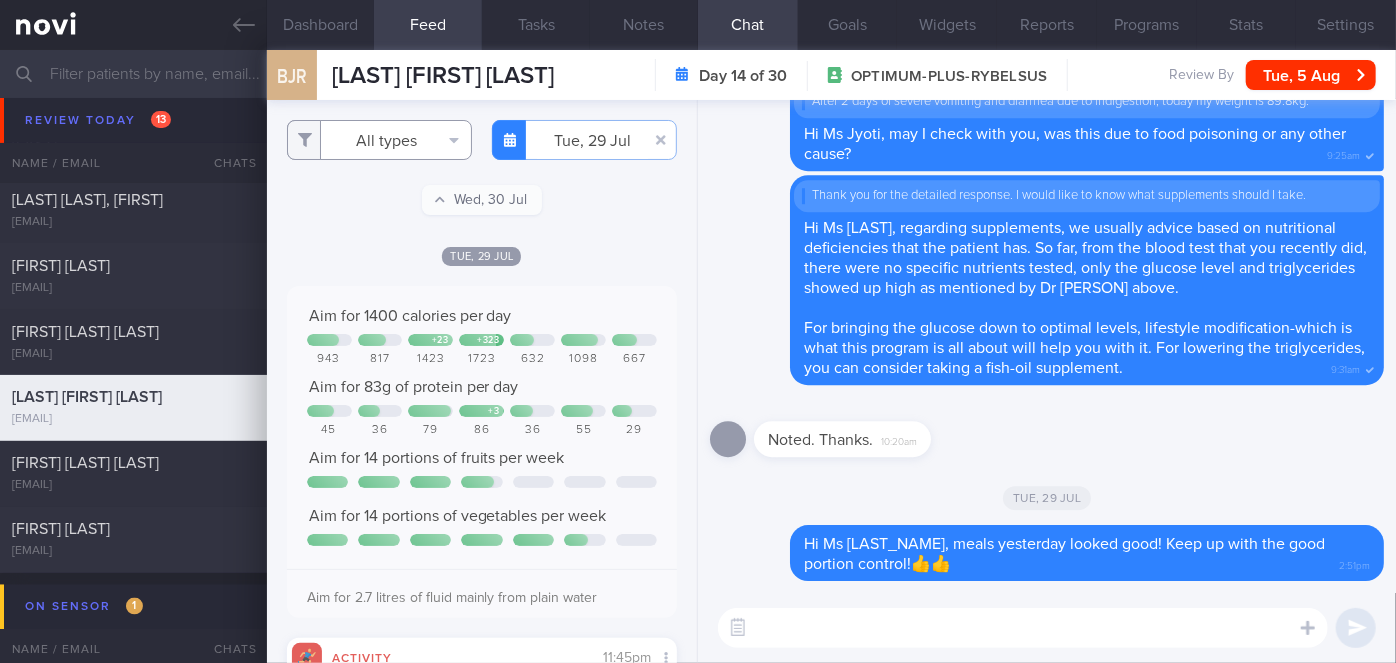 click on "All types" at bounding box center [379, 140] 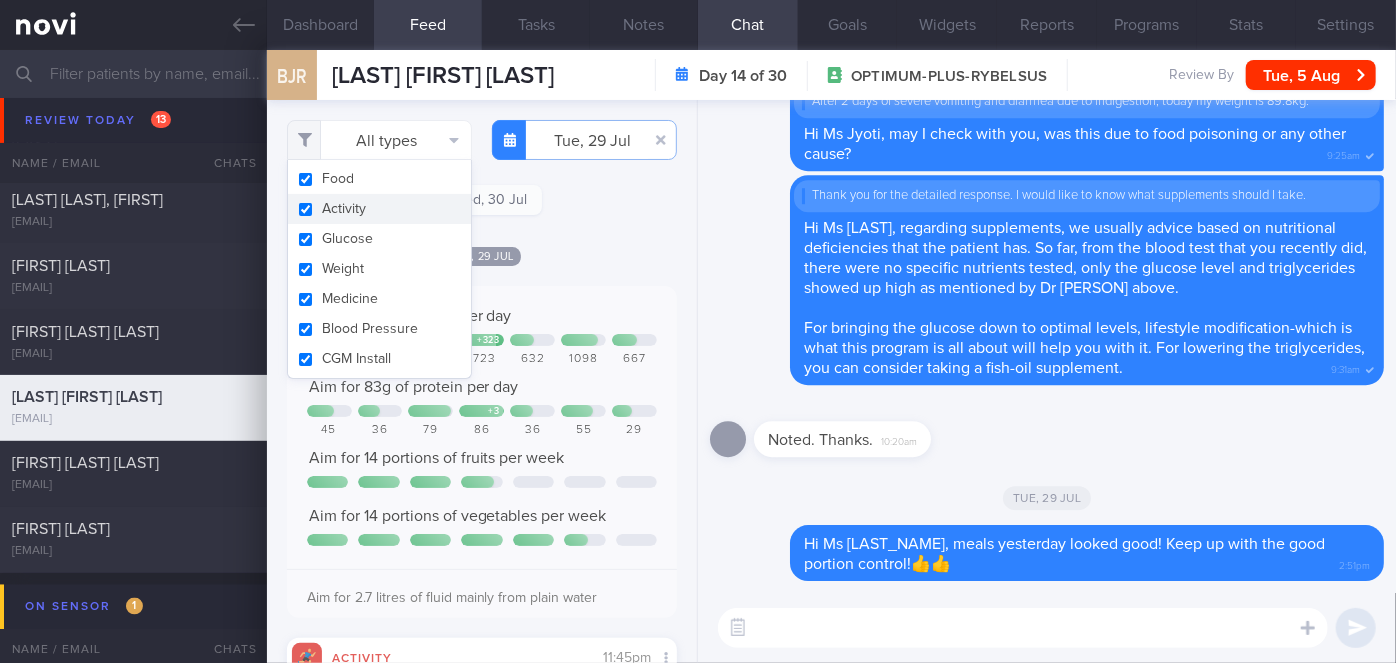 click on "Activity" at bounding box center [379, 209] 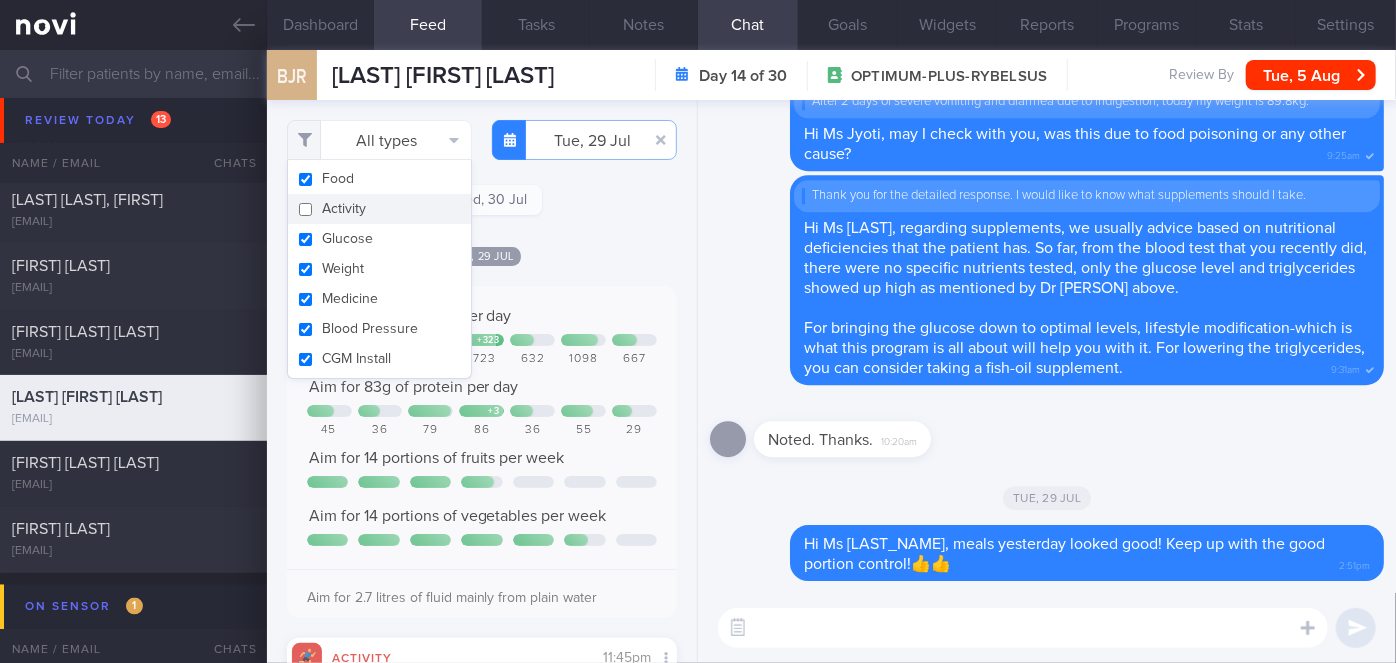 checkbox on "false" 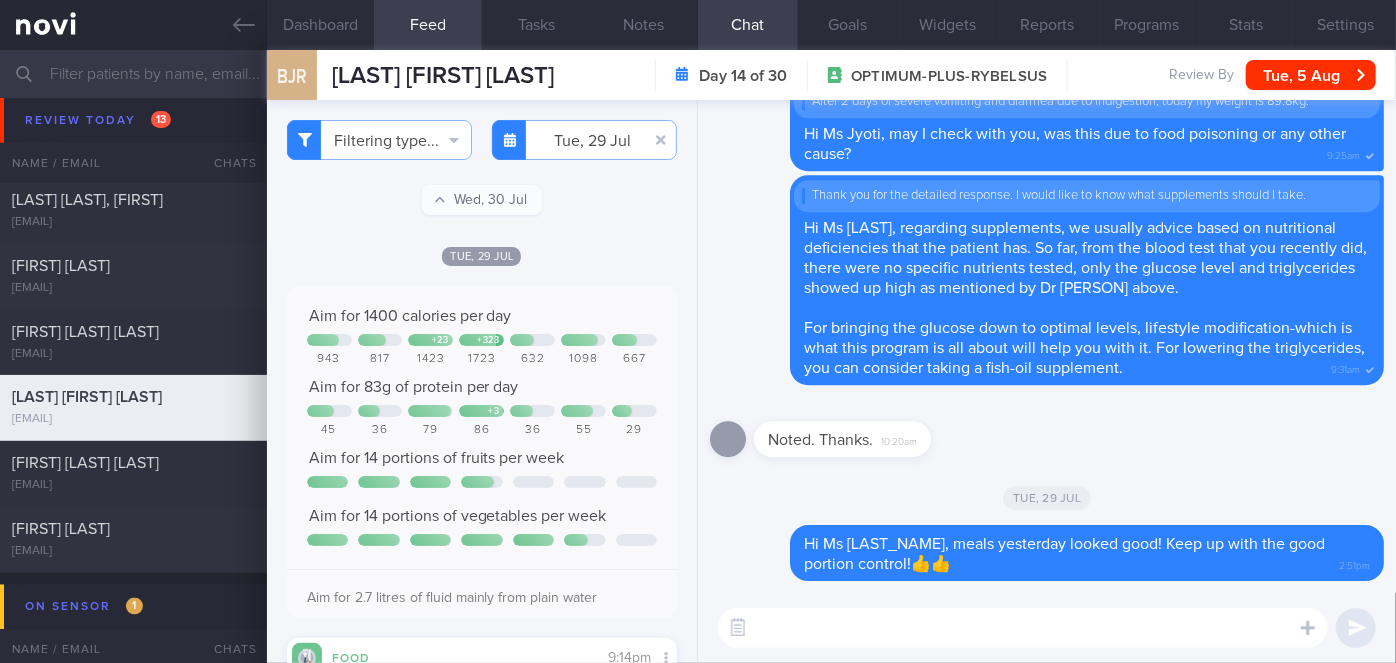 click on "Tue, 29 Jul" at bounding box center (482, 255) 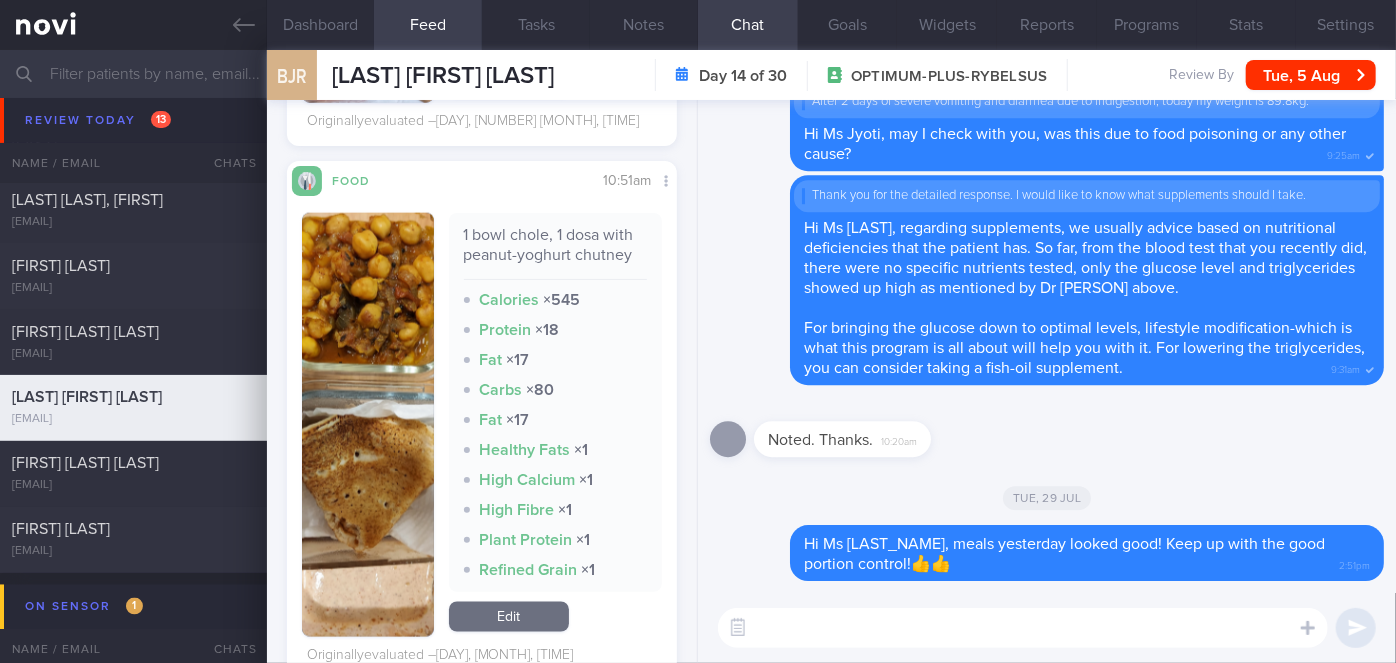 scroll, scrollTop: 1458, scrollLeft: 0, axis: vertical 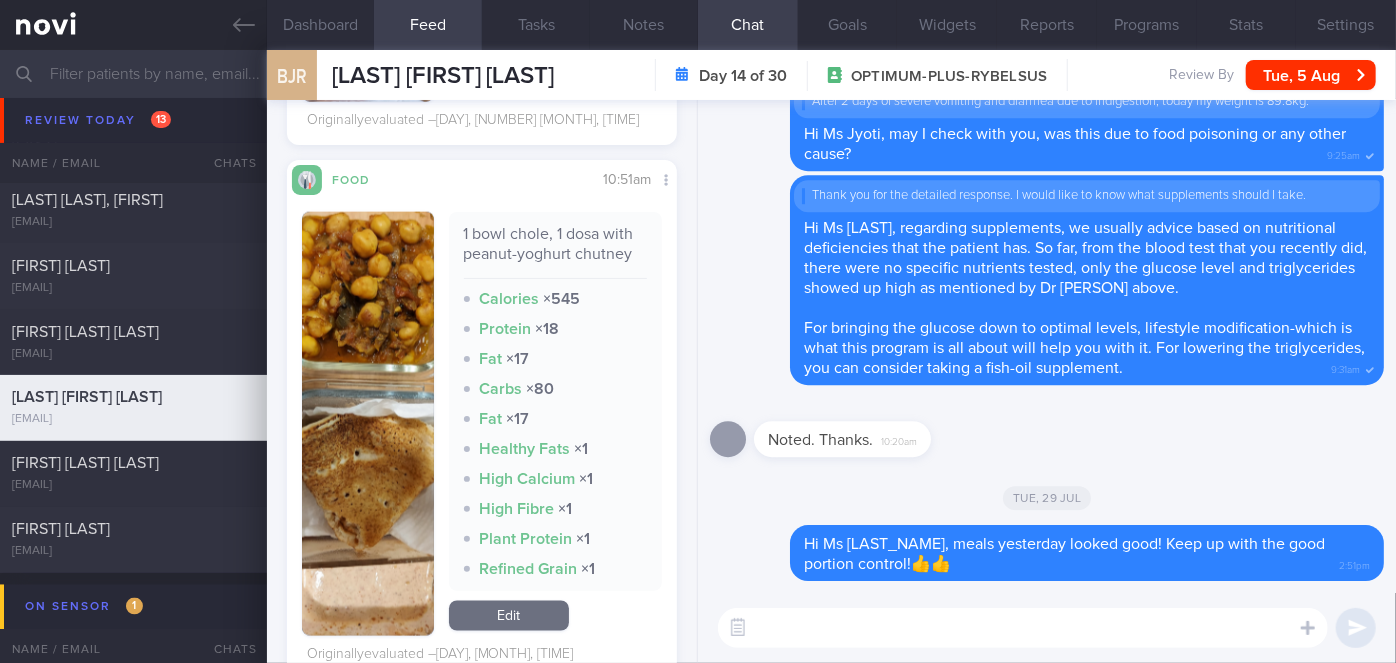 click at bounding box center (368, 424) 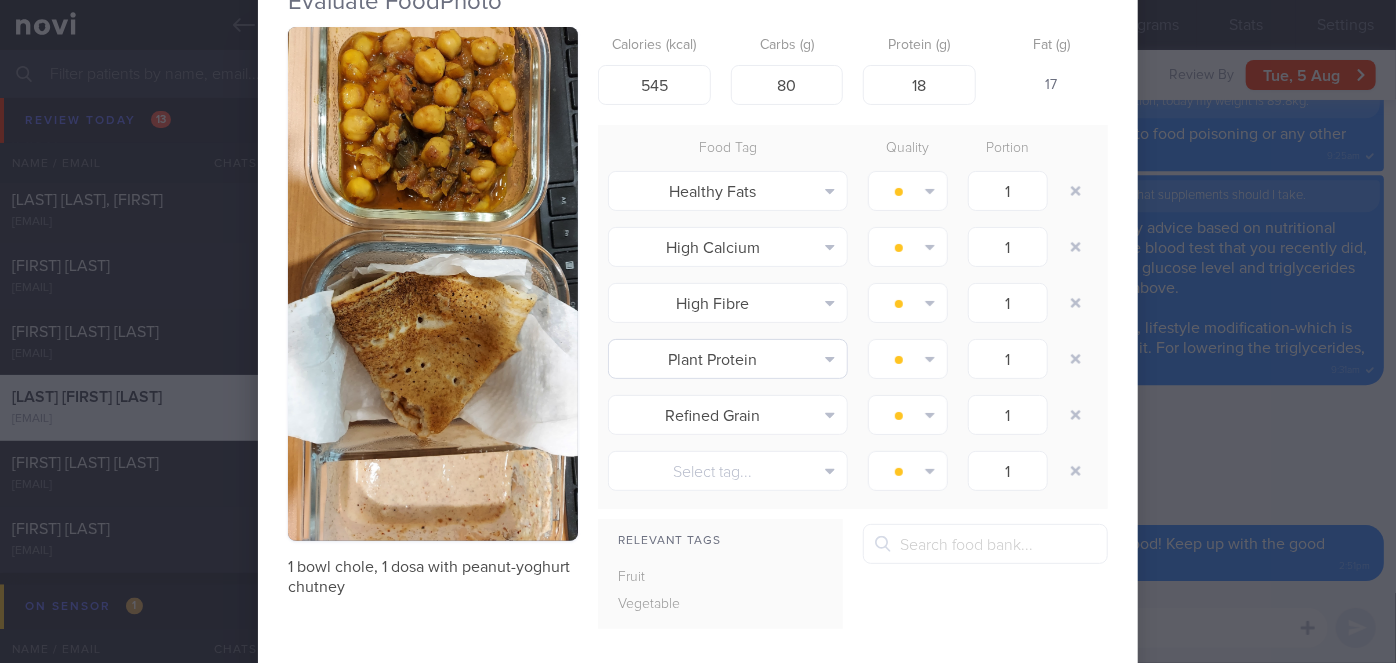 scroll, scrollTop: 0, scrollLeft: 0, axis: both 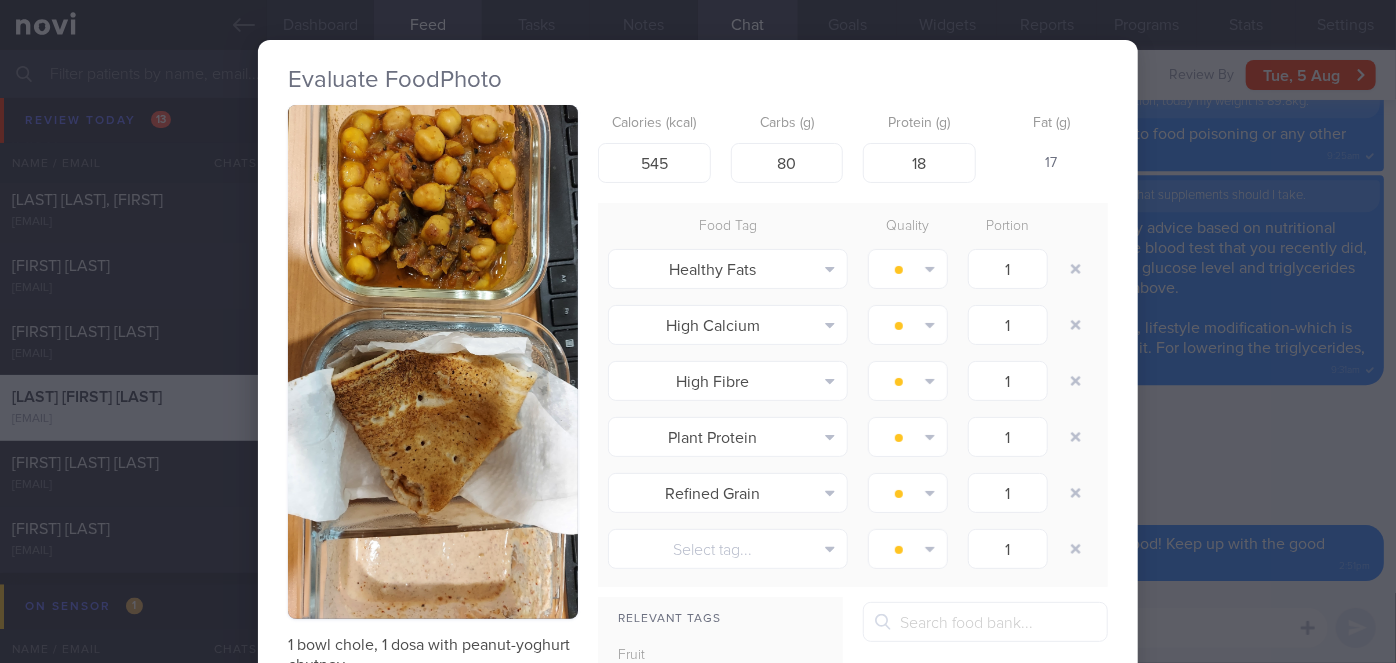 click on "Evaluate Food  Photo
1 bowl chole, 1 dosa with peanut-yoghurt chutney
Calories (kcal)
545
Carbs (g)
80
Protein (g)
18
Fat (g)
17
Food Tag
Quality
Portion
Healthy Fats
Alcohol
Fried
Fruit
Healthy Fats
High Calcium
High Cholesterol
High Fat" at bounding box center (698, 331) 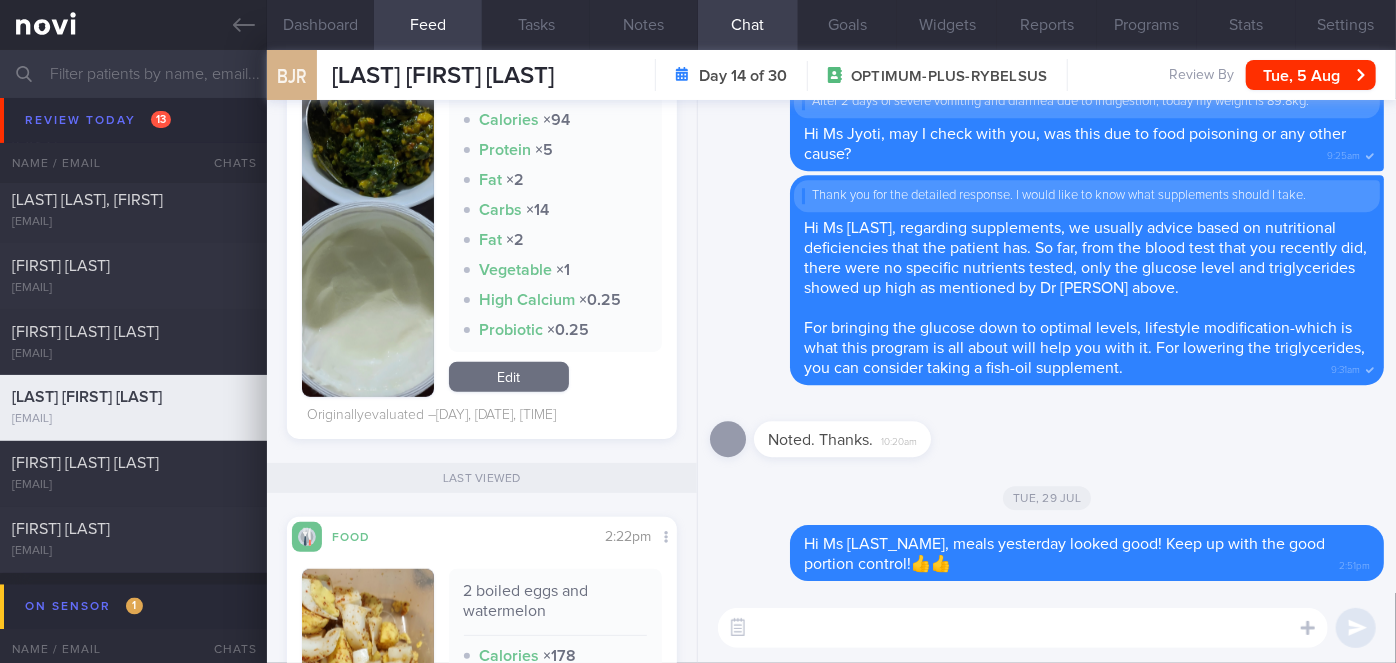 scroll, scrollTop: 453, scrollLeft: 0, axis: vertical 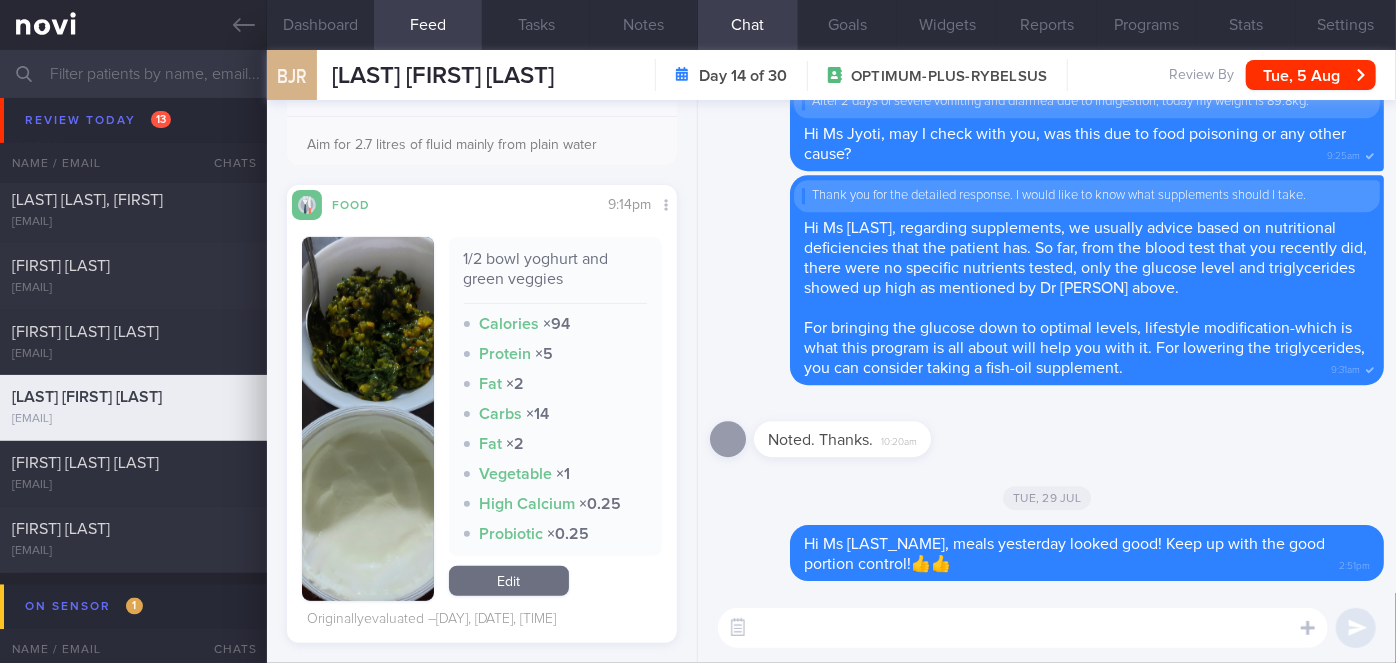 click at bounding box center (368, 419) 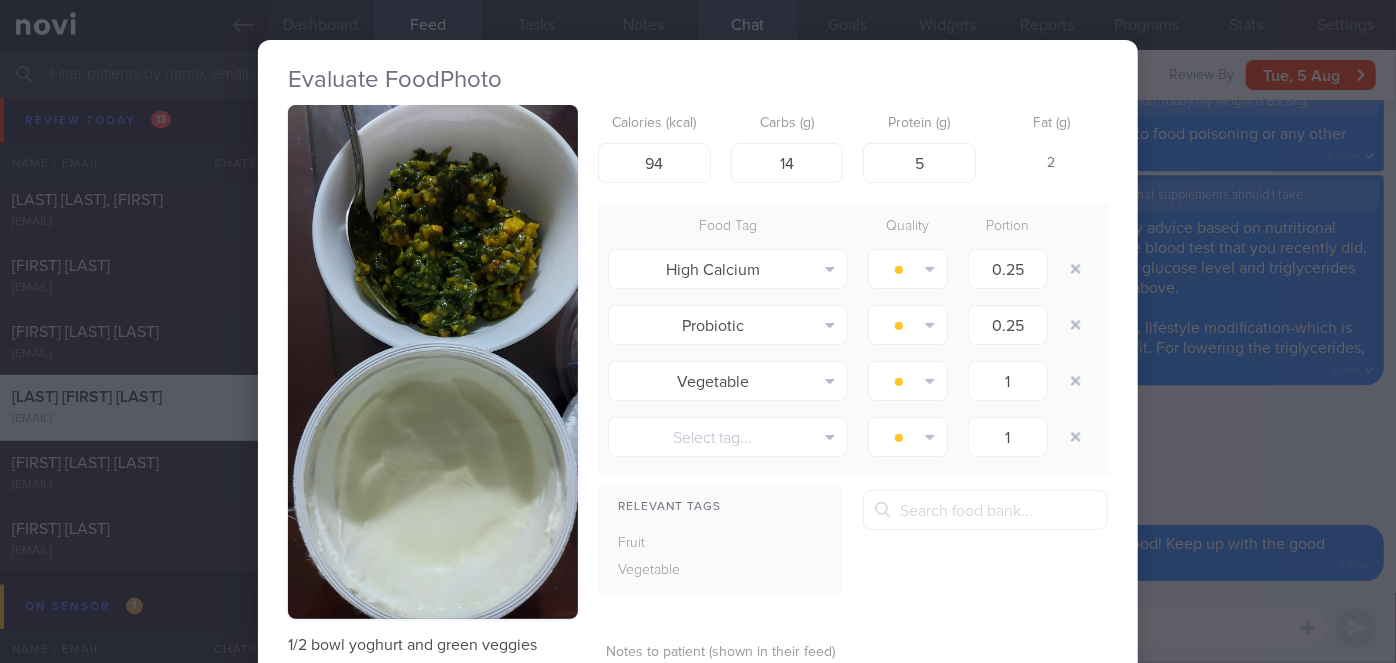 click on "Evaluate Food  Photo
1/2 bowl yoghurt and green veggies
Calories (kcal)
94
Carbs (g)
14
Protein (g)
5
Fat (g)
2
Food Tag
Quality
Portion
High Calcium
Alcohol
Fried
Fruit
Healthy Fats
High Calcium
High Cholesterol
High Fat" at bounding box center (698, 331) 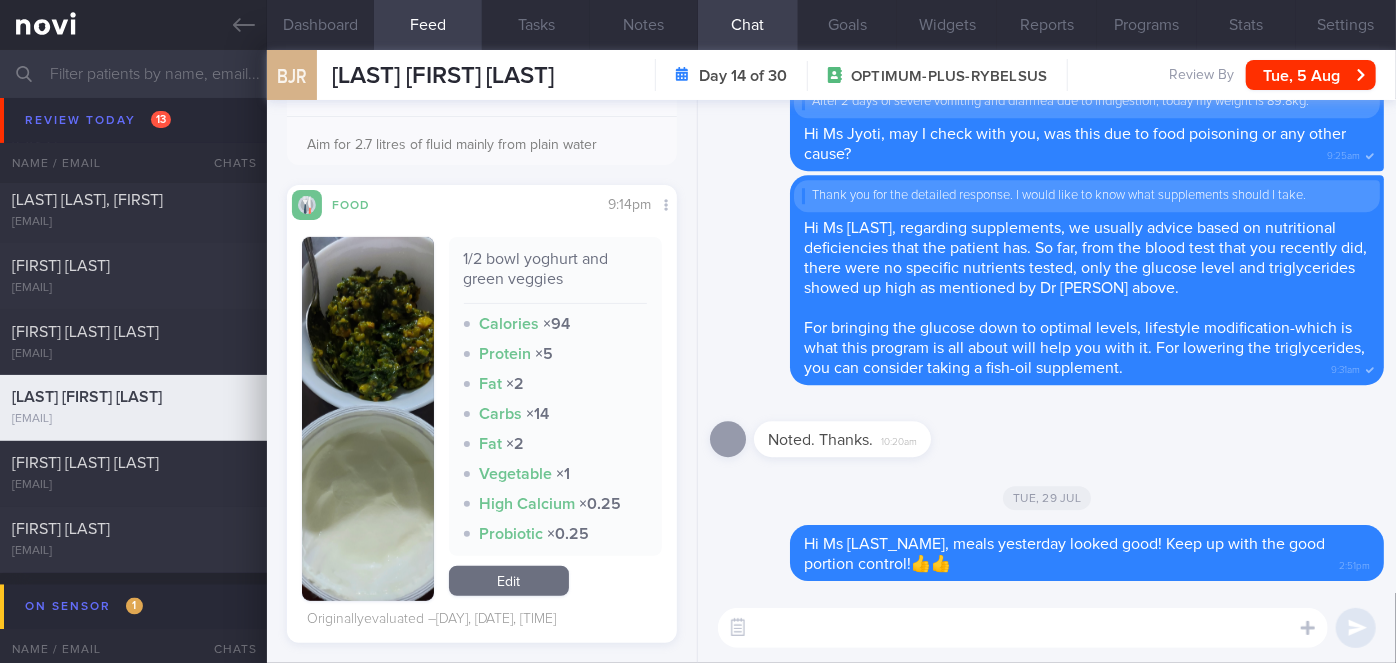 scroll, scrollTop: 0, scrollLeft: 0, axis: both 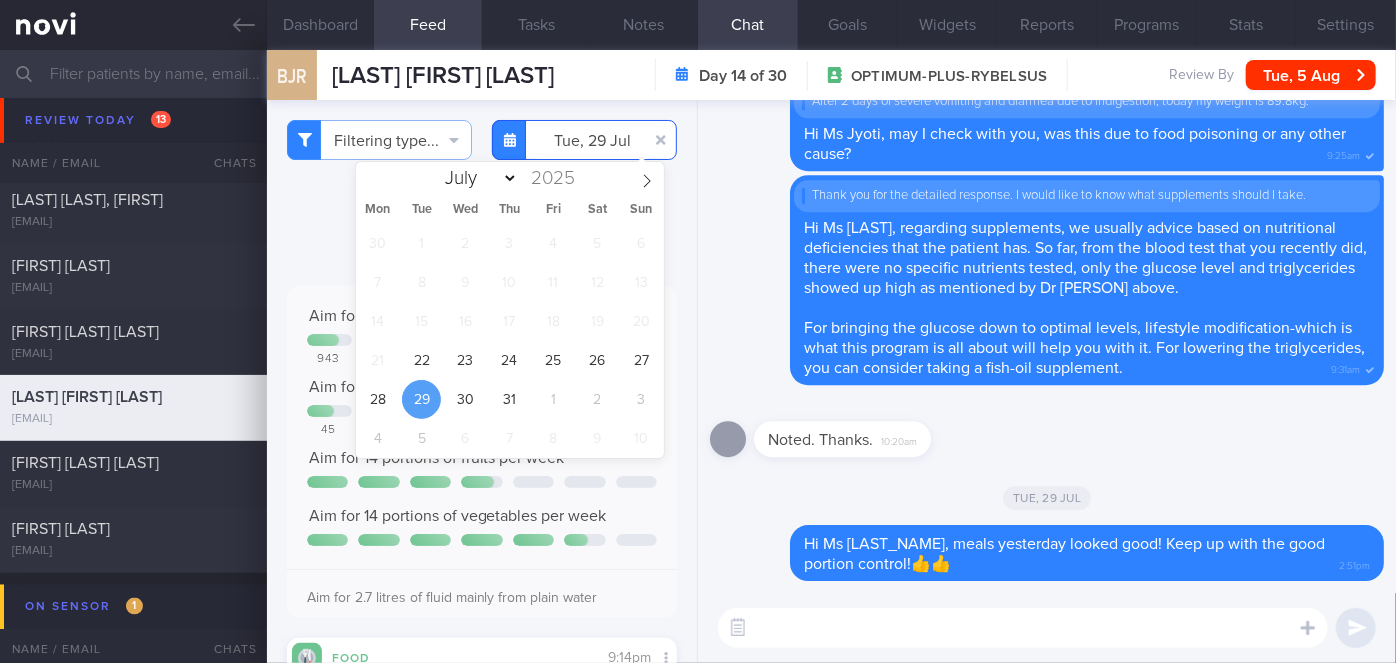 click on "2025-07-29" at bounding box center [584, 140] 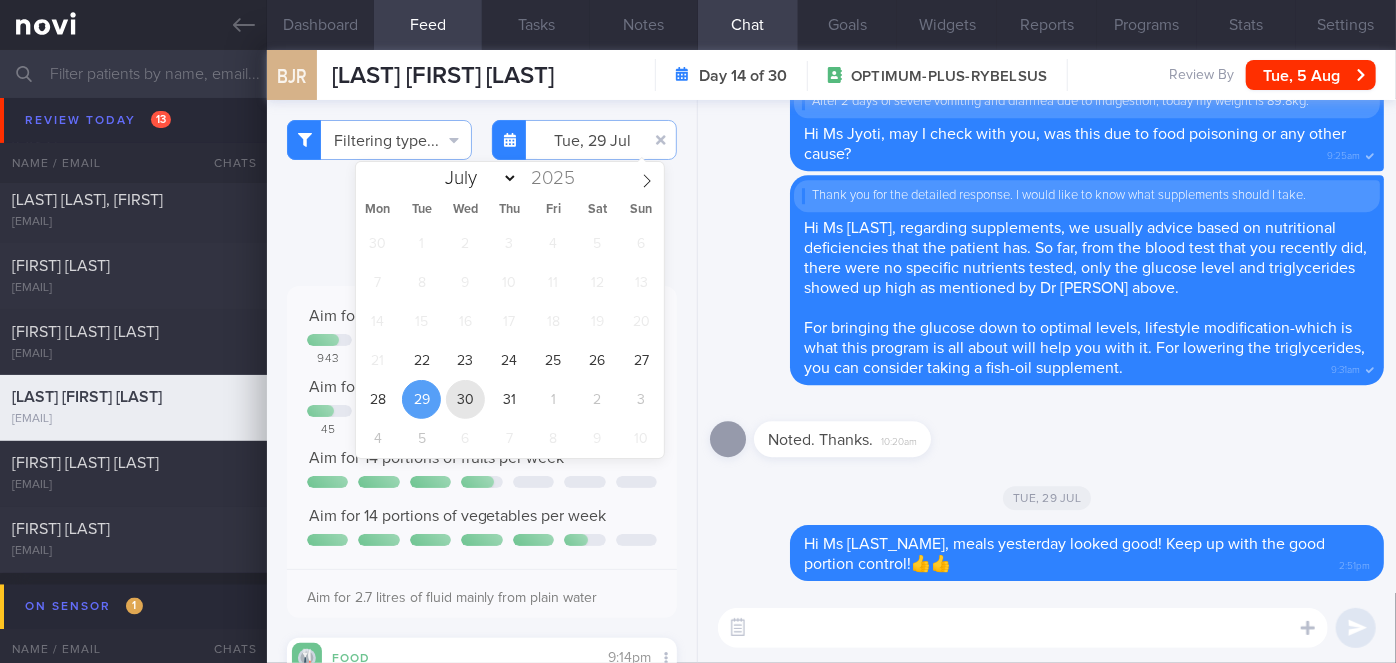 click on "30" at bounding box center [465, 399] 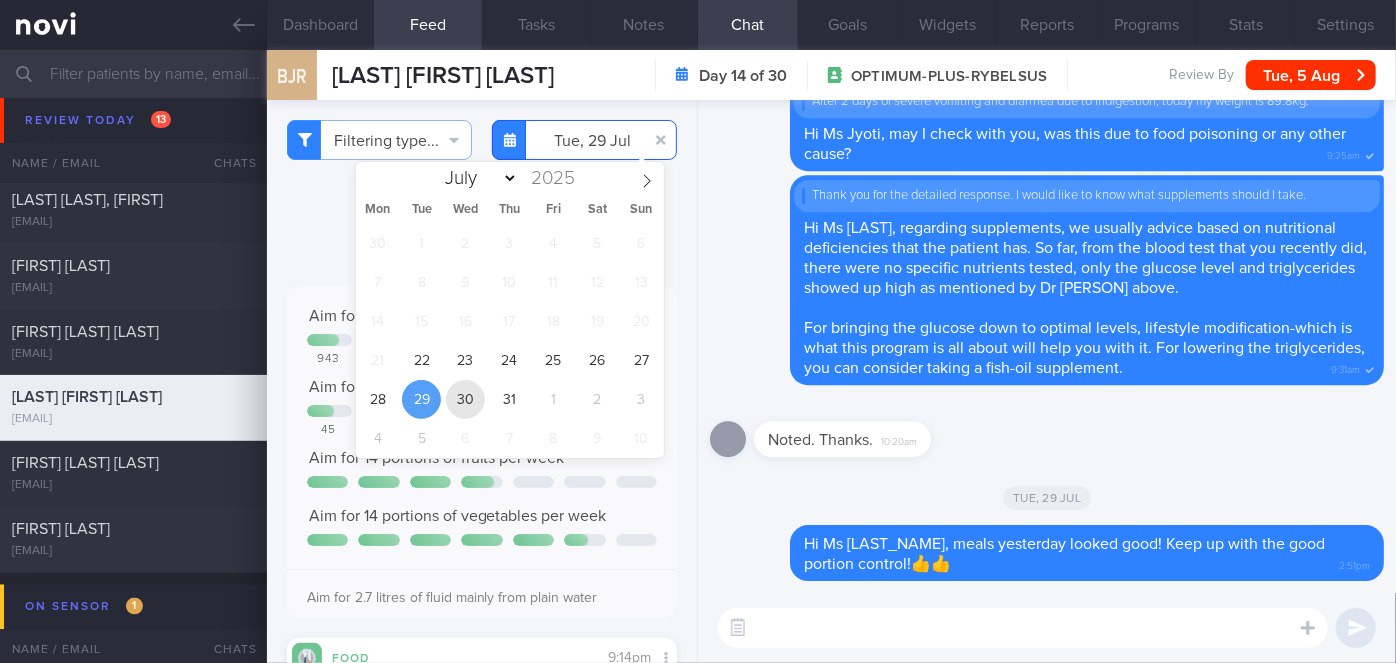 type on "2025-07-30" 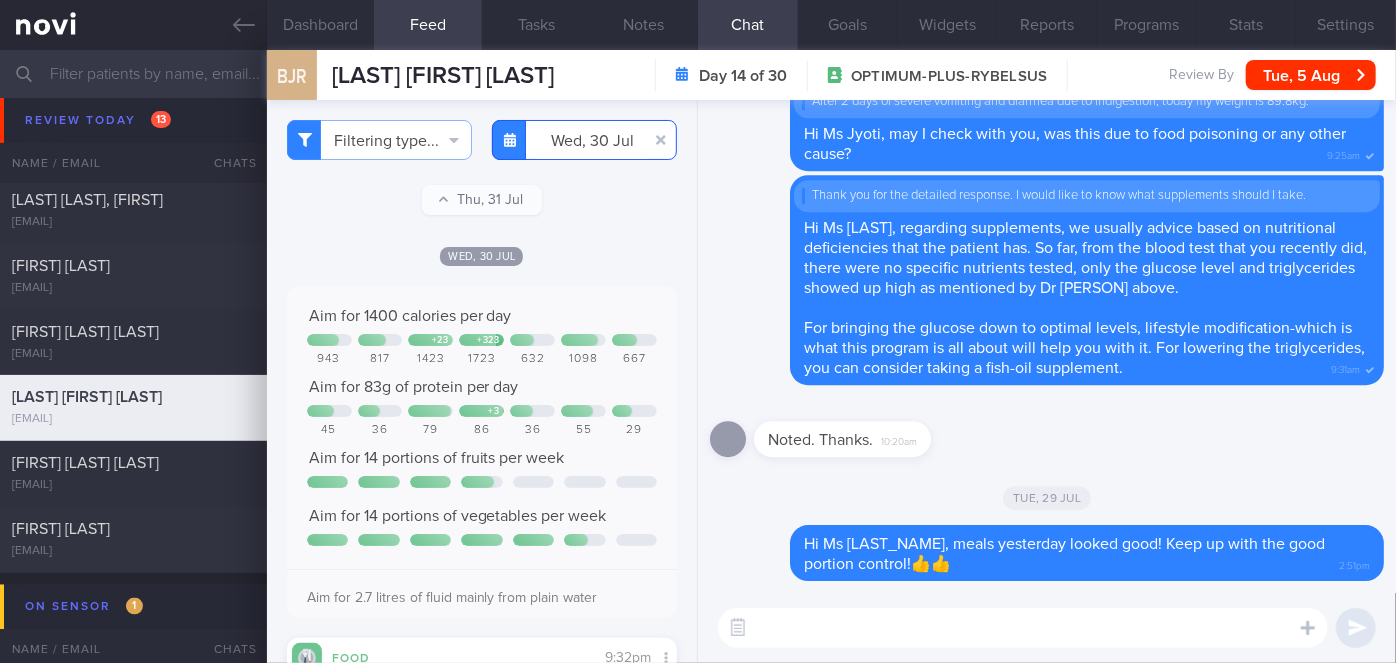 scroll, scrollTop: 482, scrollLeft: 0, axis: vertical 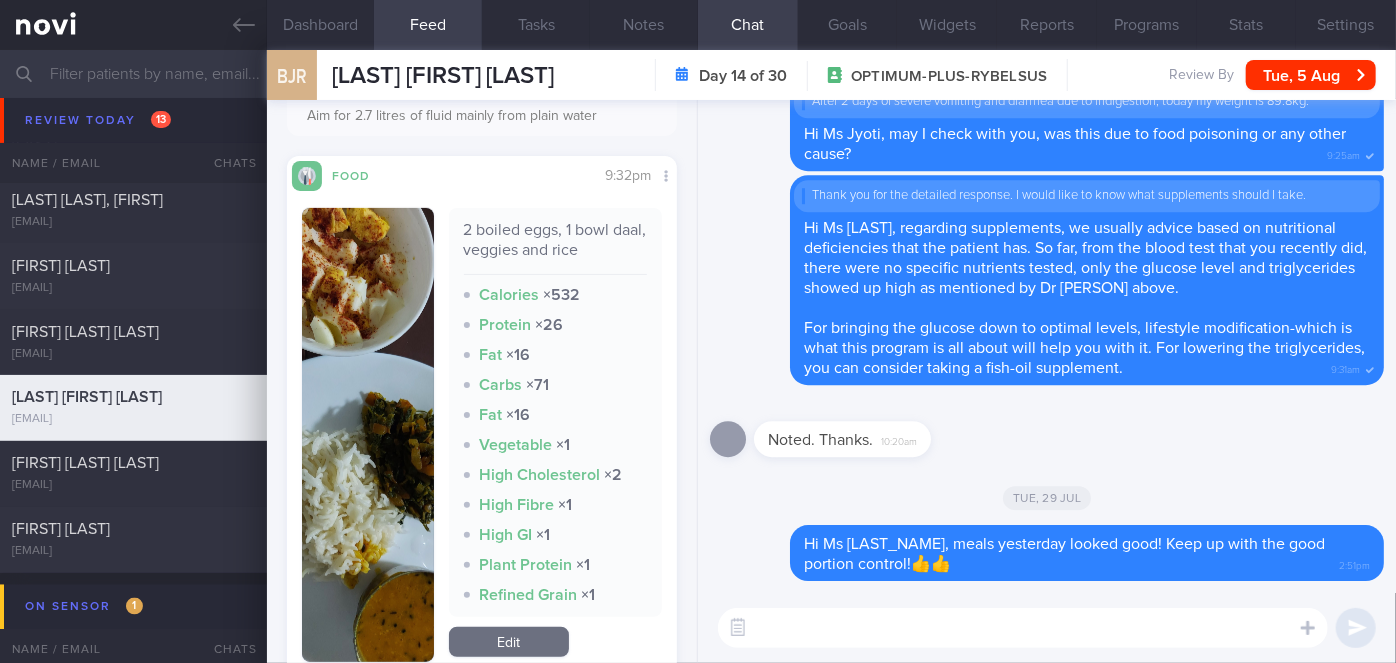 click at bounding box center (368, 435) 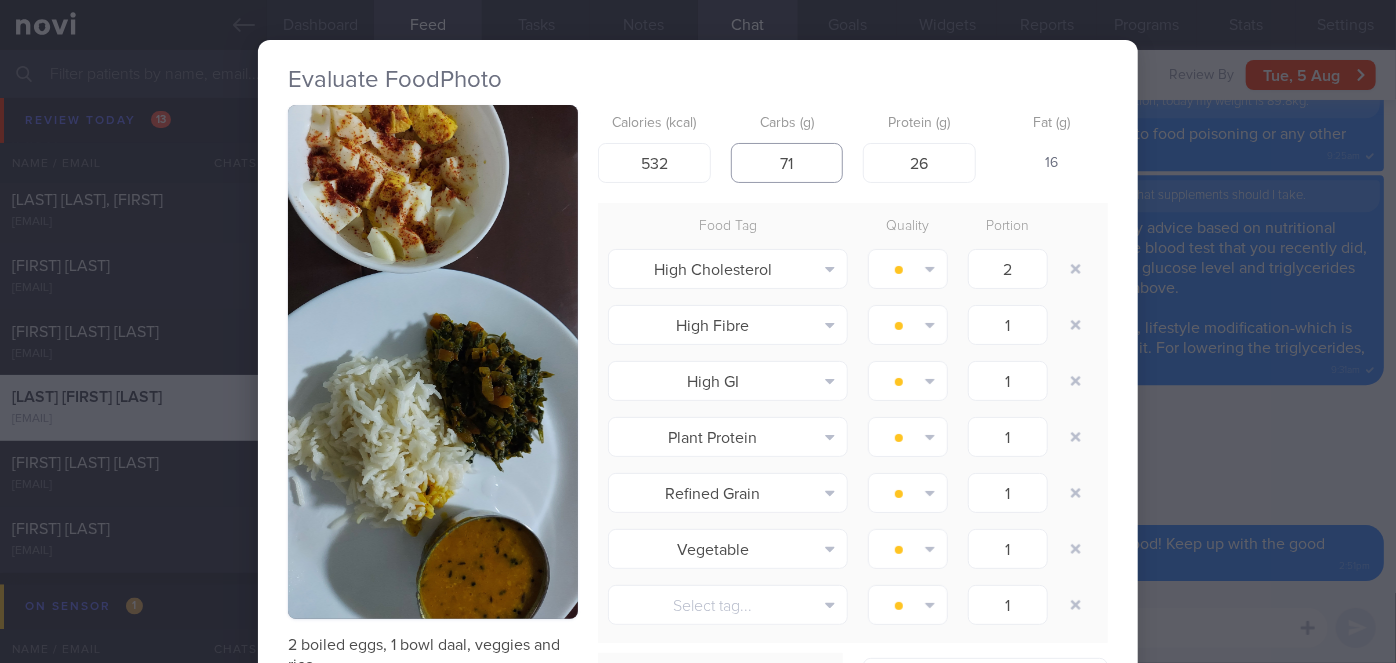 click on "71" at bounding box center (787, 163) 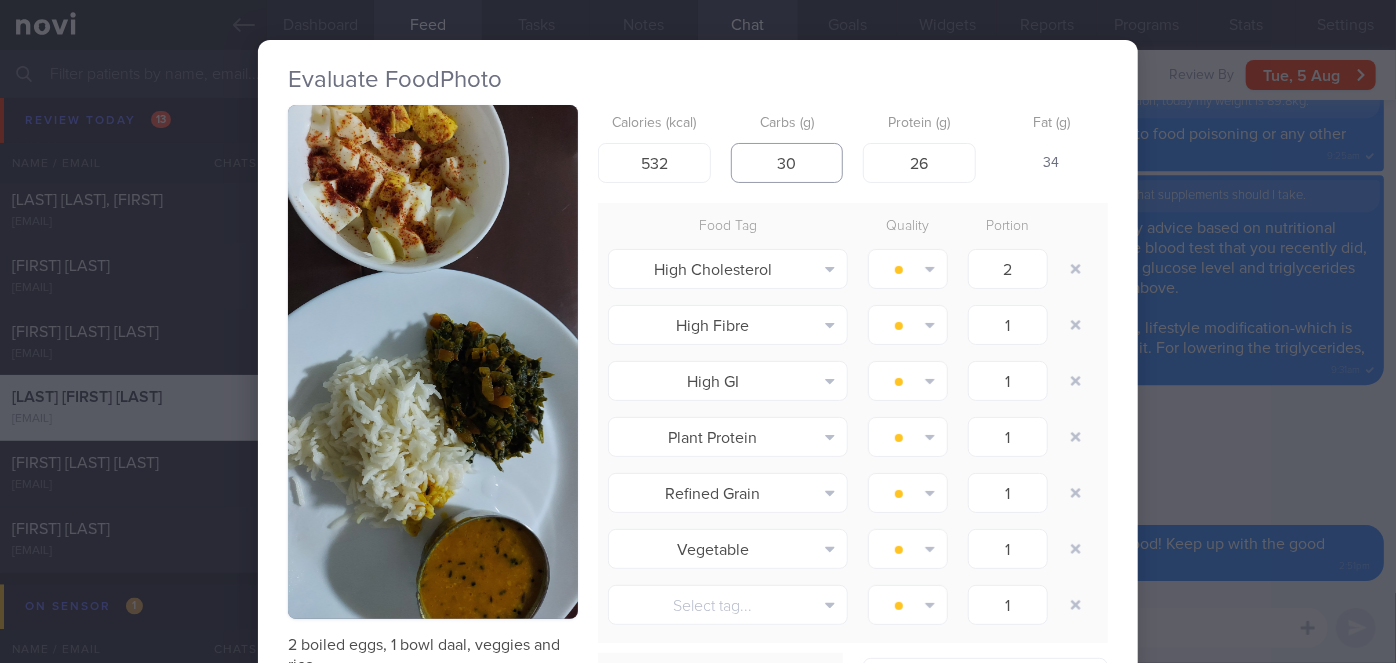 type on "30" 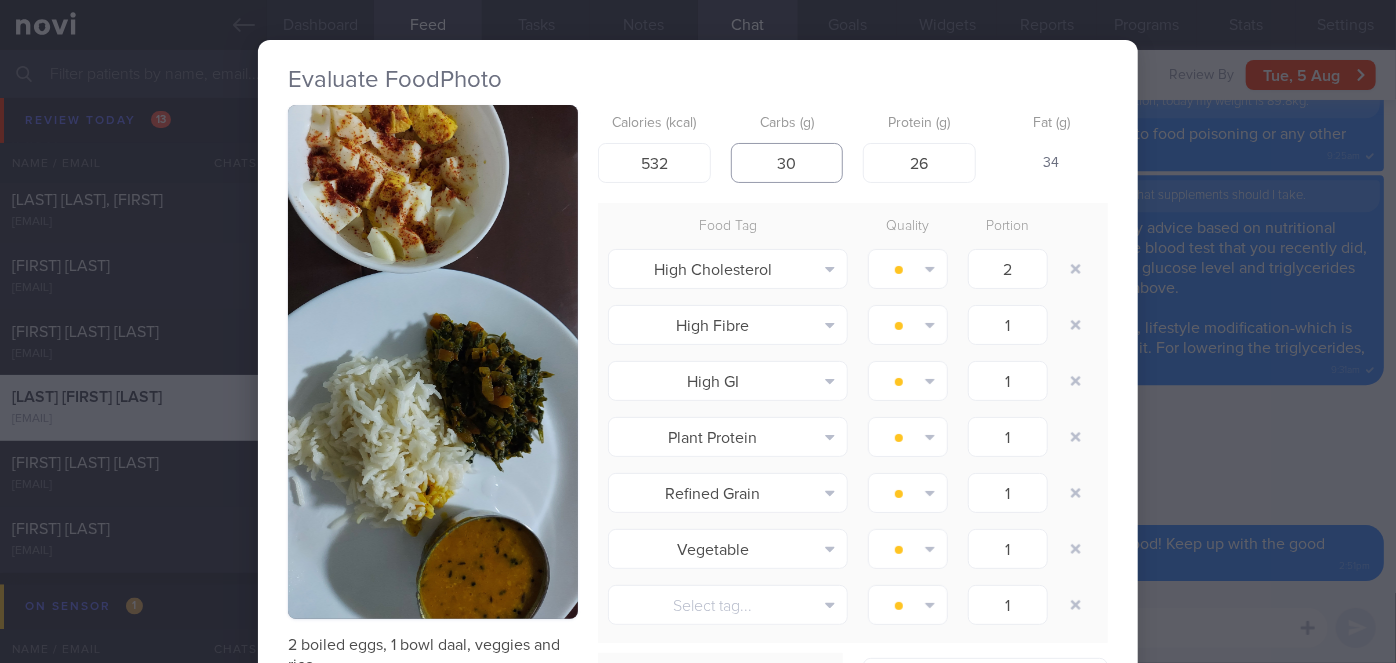 click on "Save &
Close" at bounding box center [956, 924] 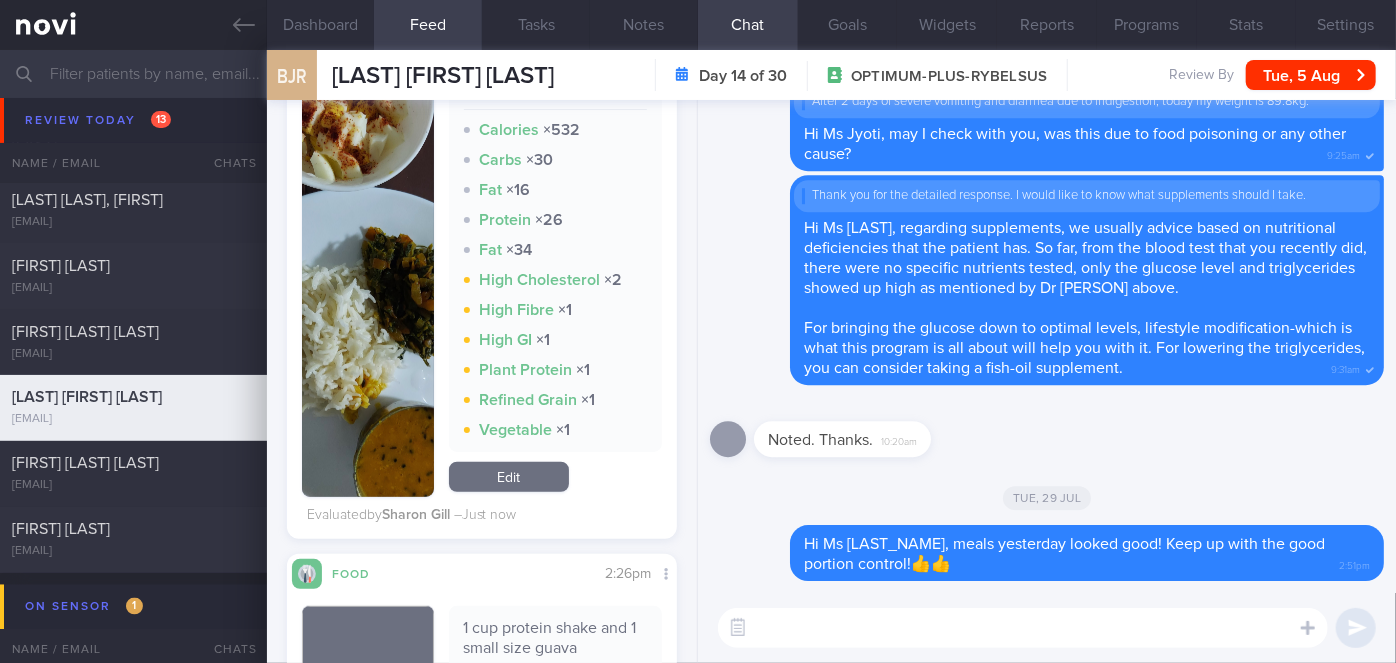 scroll, scrollTop: 647, scrollLeft: 0, axis: vertical 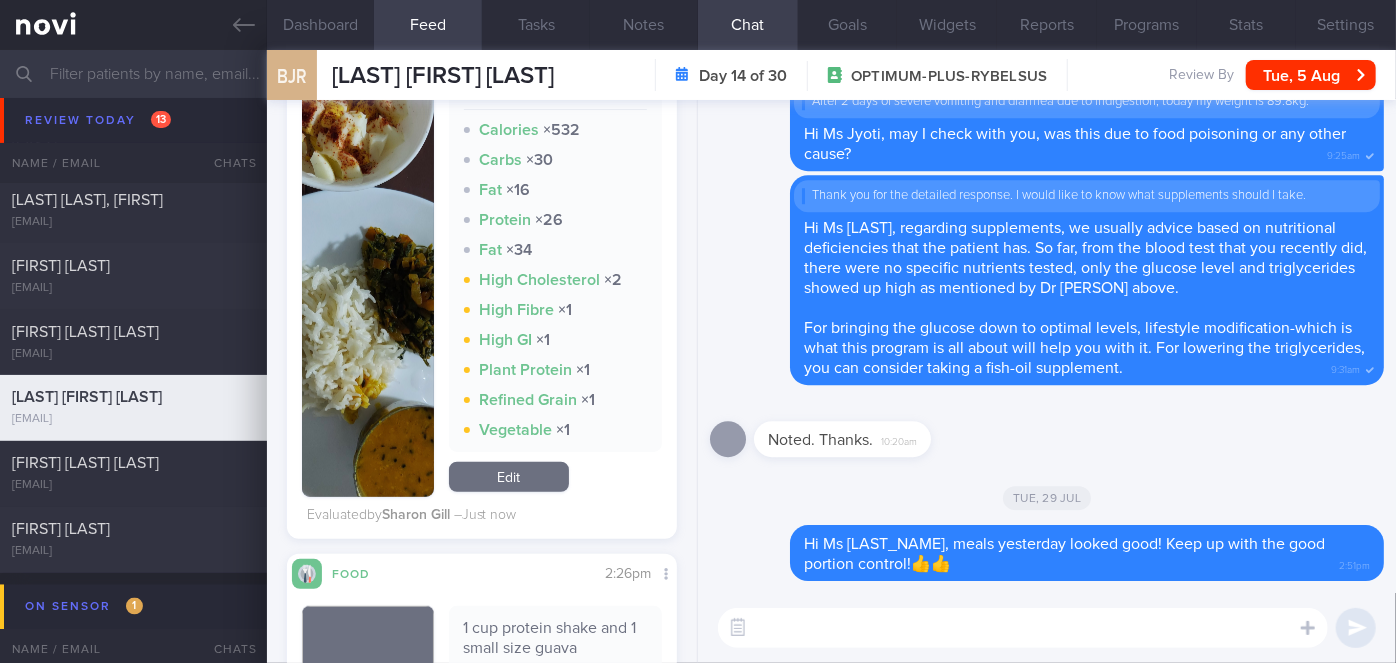 click at bounding box center [368, 270] 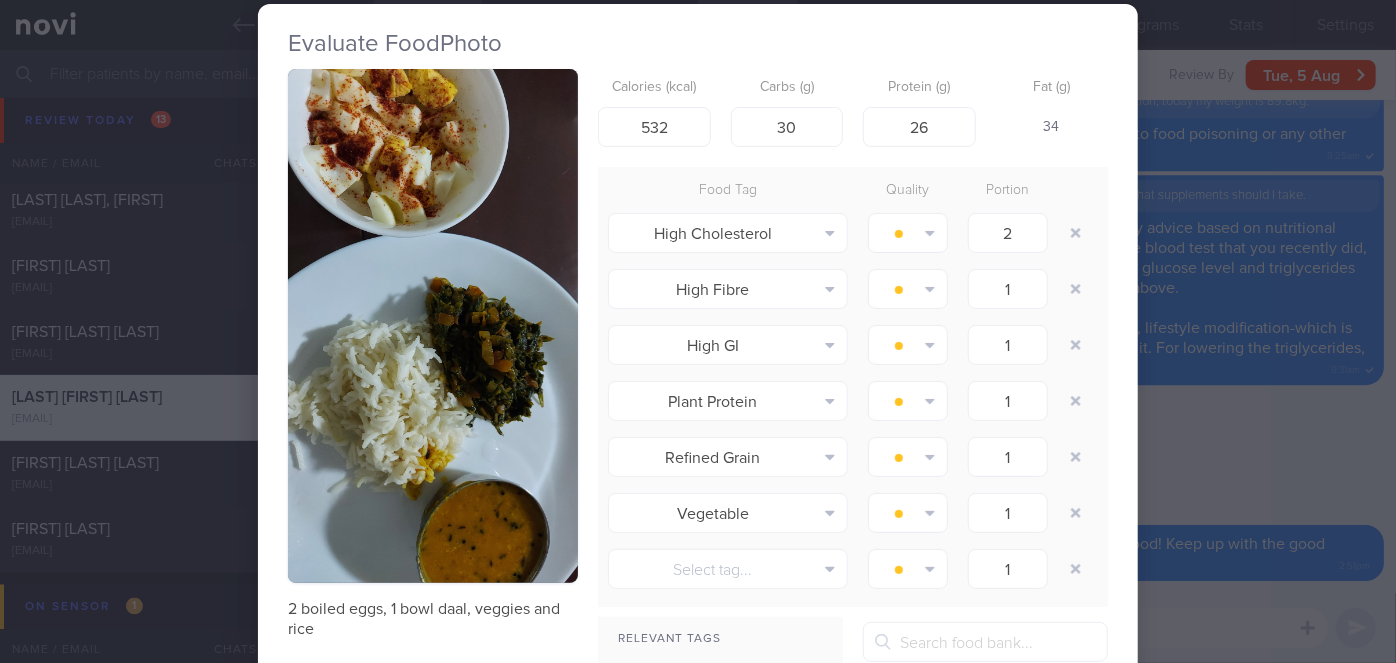 scroll, scrollTop: 39, scrollLeft: 0, axis: vertical 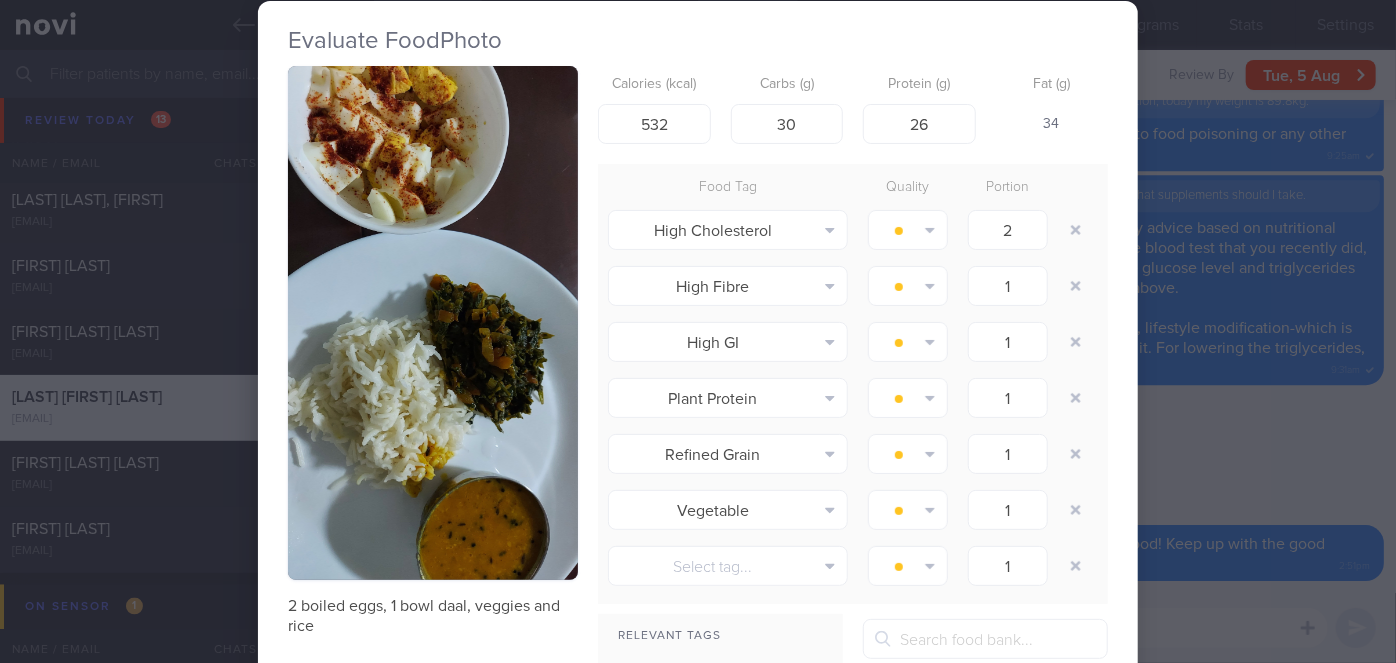 click on "Evaluate Food  Photo
2 boiled eggs, 1 bowl daal, veggies and rice
Calories (kcal)
532
Carbs (g)
30
Protein (g)
26
Fat (g)
34
Food Tag
Quality
Portion
High Cholesterol
Alcohol
Fried
Fruit
Healthy Fats
High Calcium
High Cholesterol" at bounding box center [698, 331] 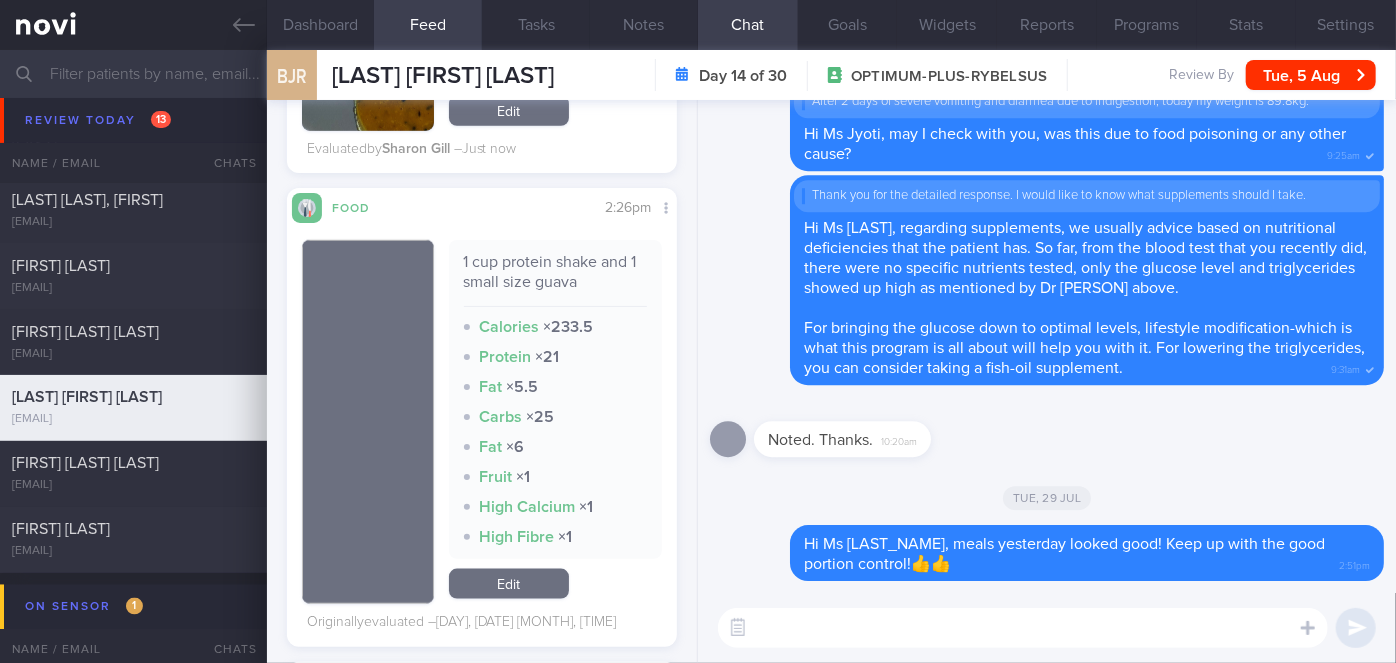 scroll, scrollTop: 0, scrollLeft: 0, axis: both 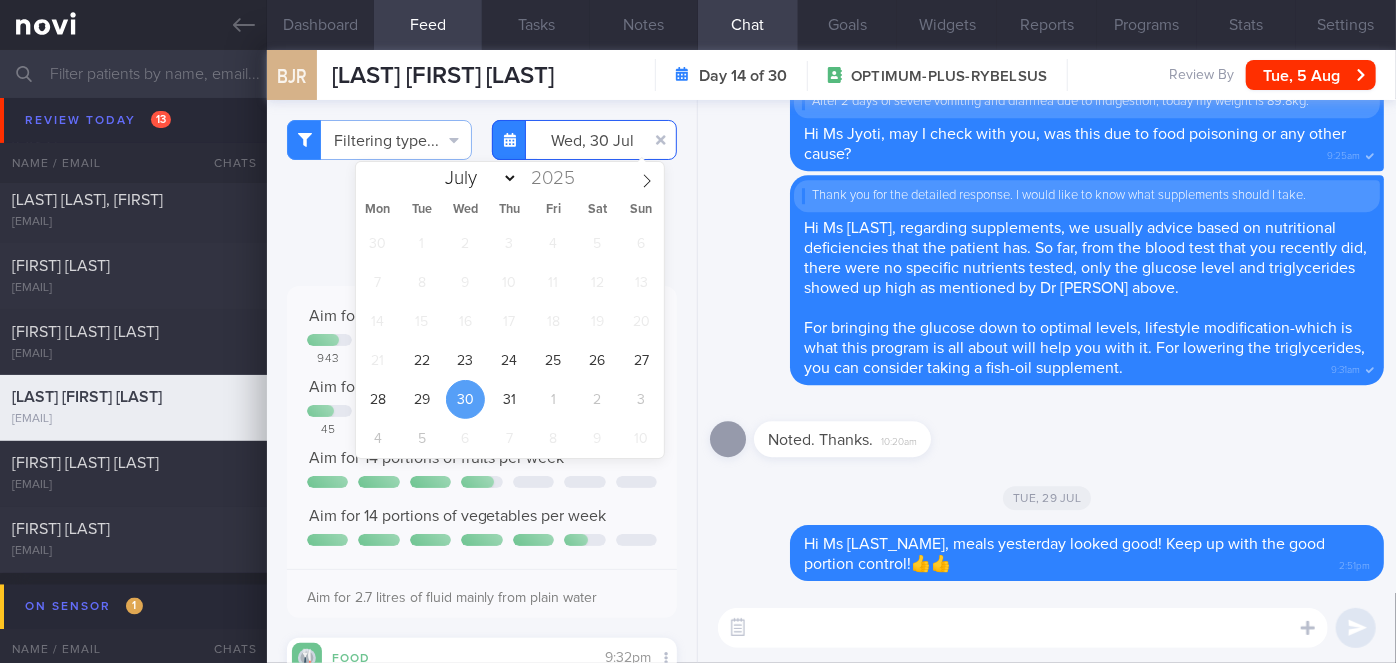 click on "2025-07-30" at bounding box center [584, 140] 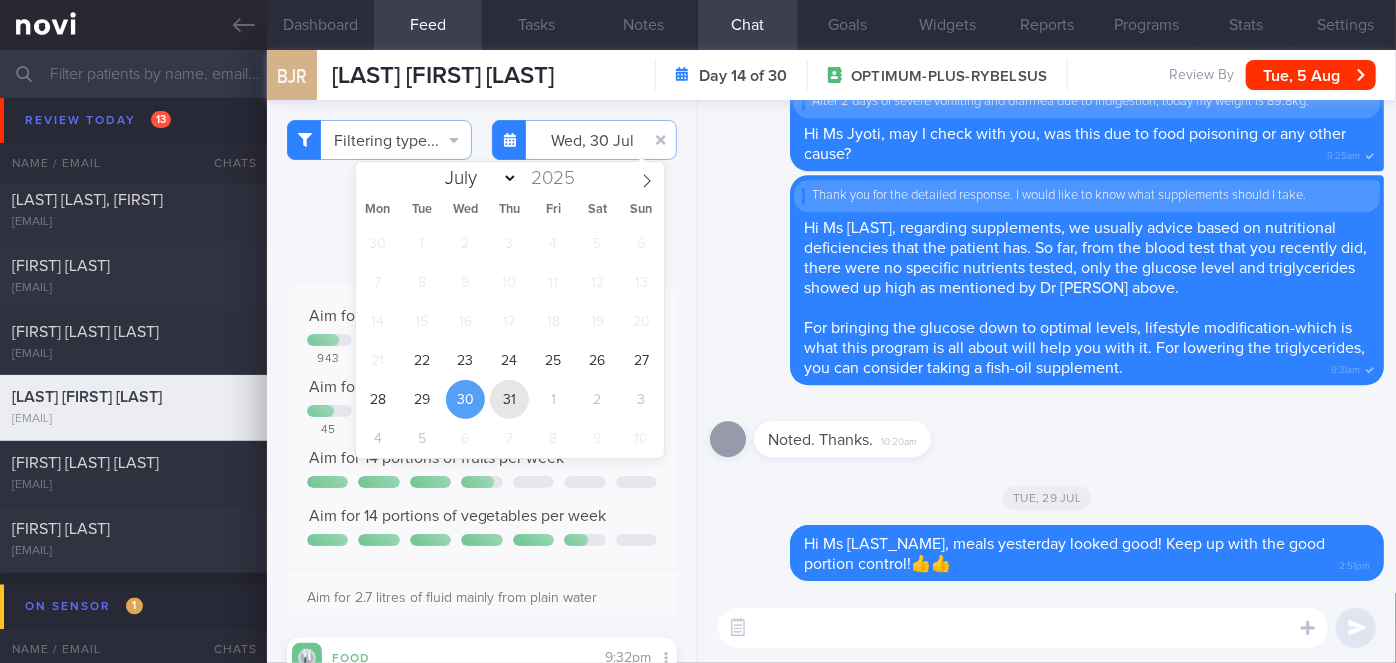 click on "31" at bounding box center [509, 399] 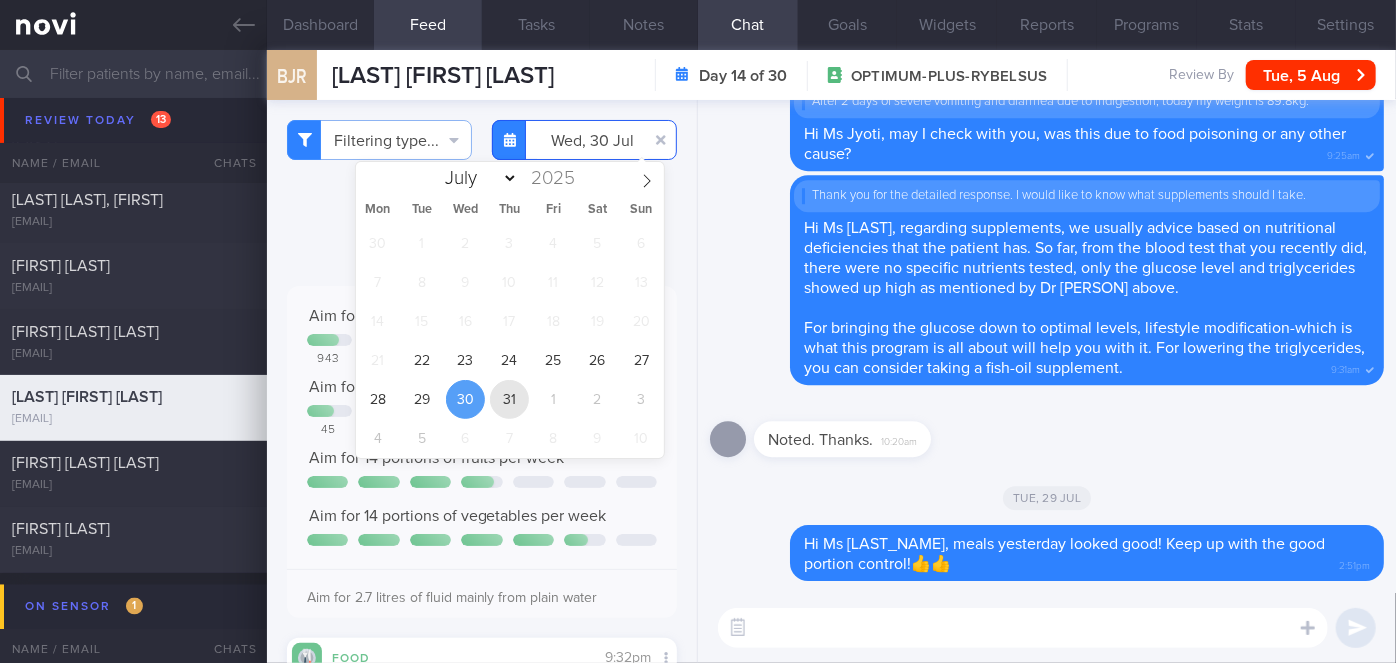 type on "[DATE]" 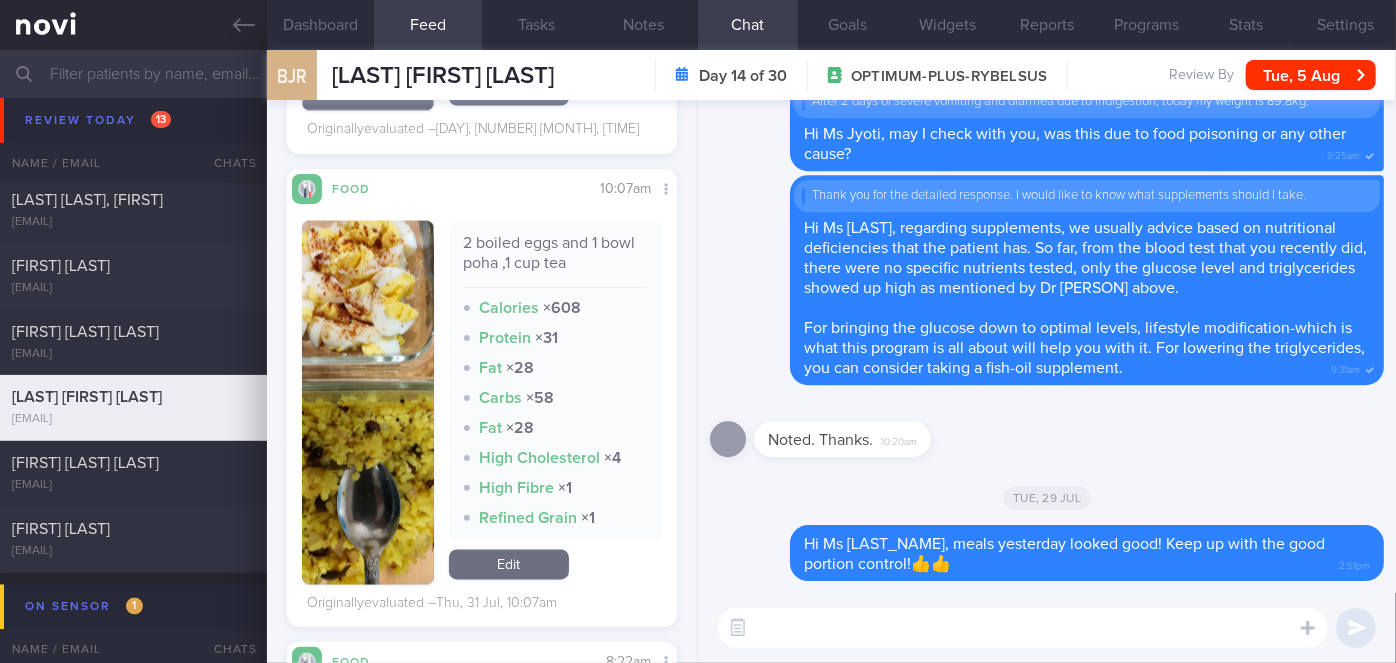 scroll, scrollTop: 1599, scrollLeft: 0, axis: vertical 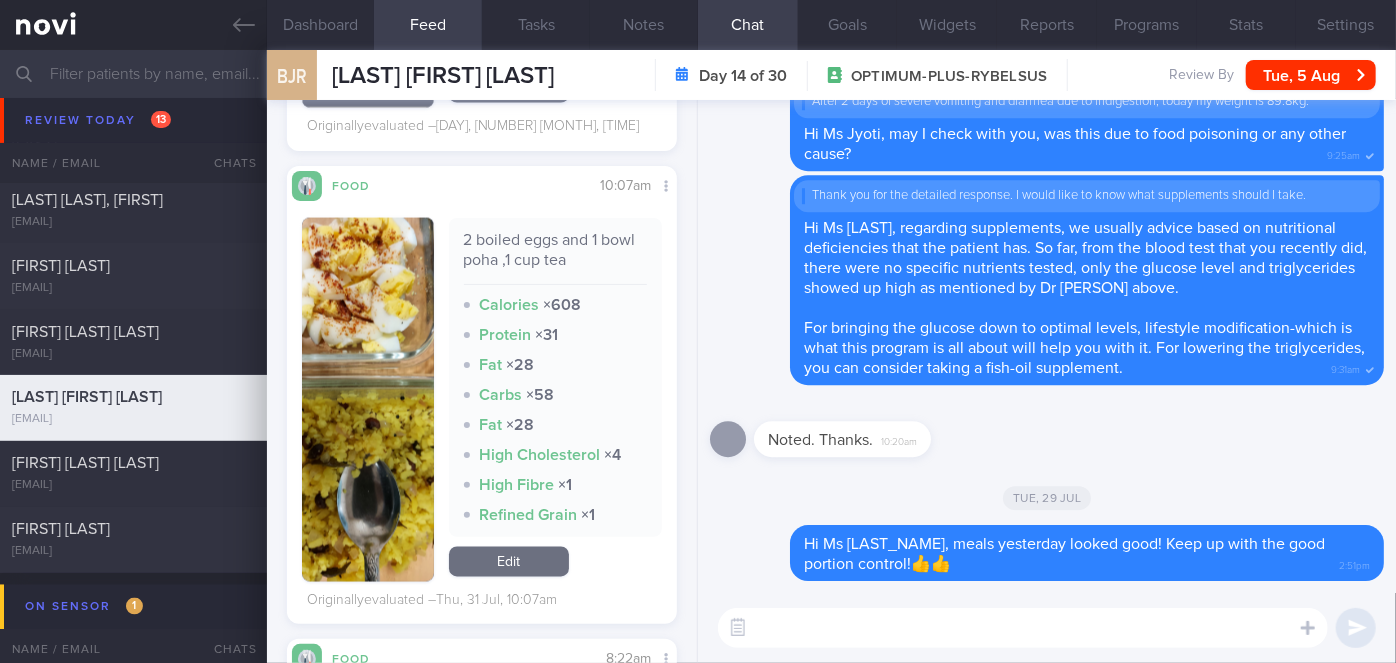 click at bounding box center [368, 400] 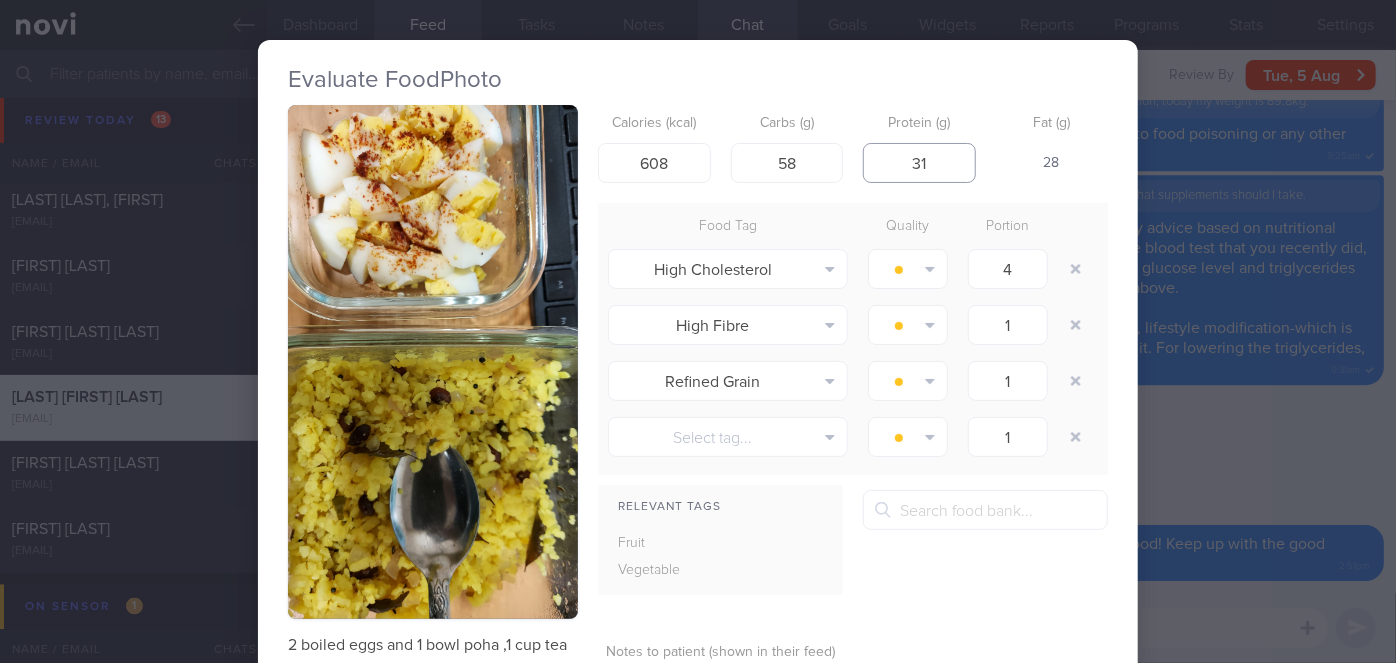 click on "31" at bounding box center (919, 163) 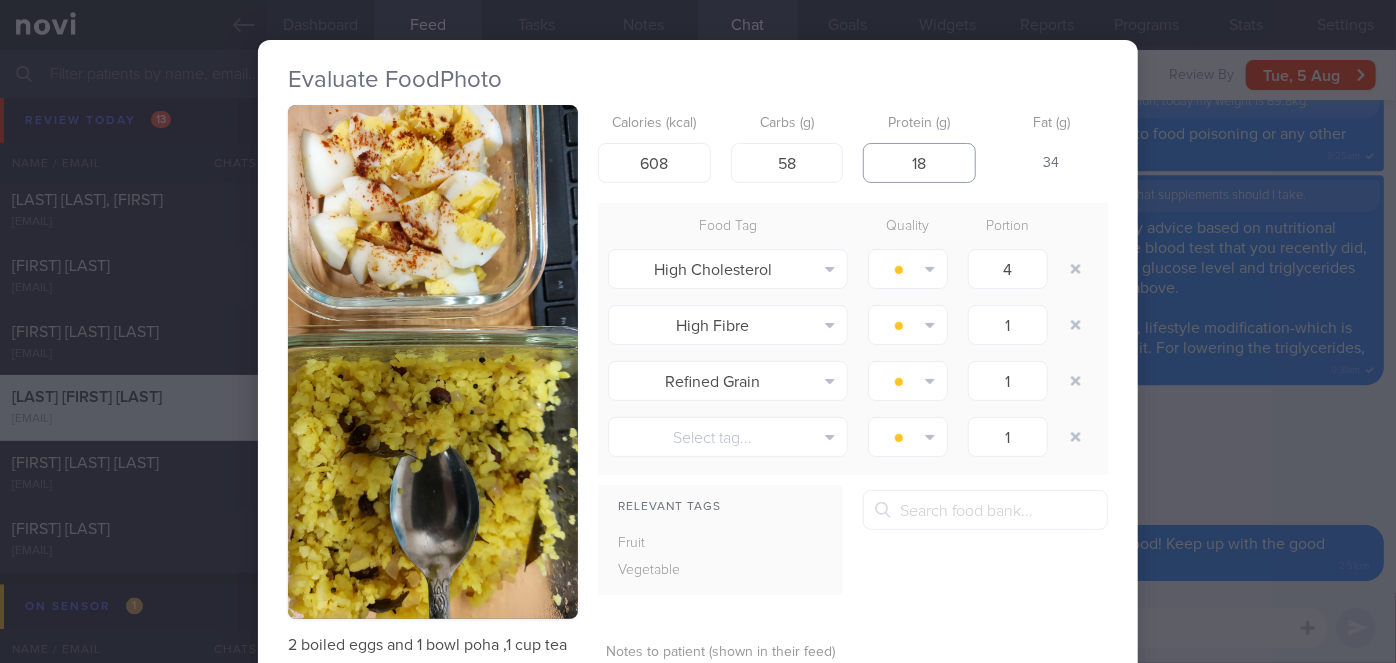 type on "18" 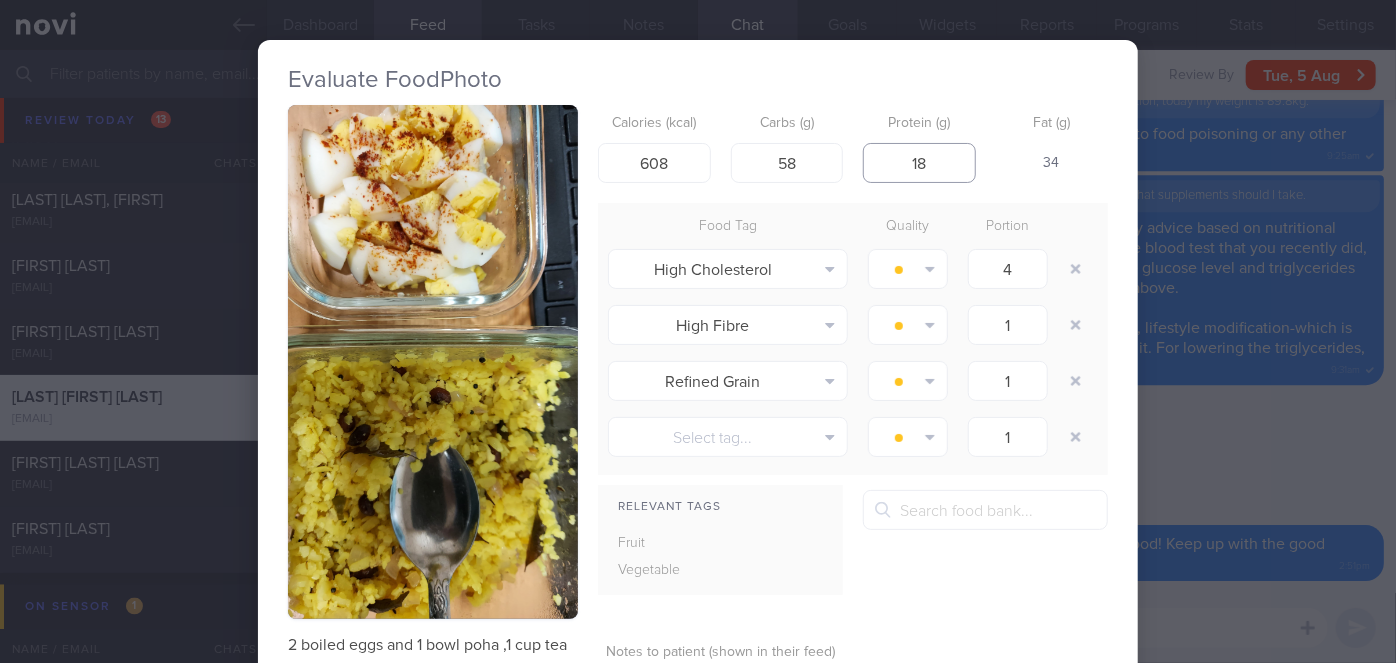 click on "Save &
Close" at bounding box center (956, 756) 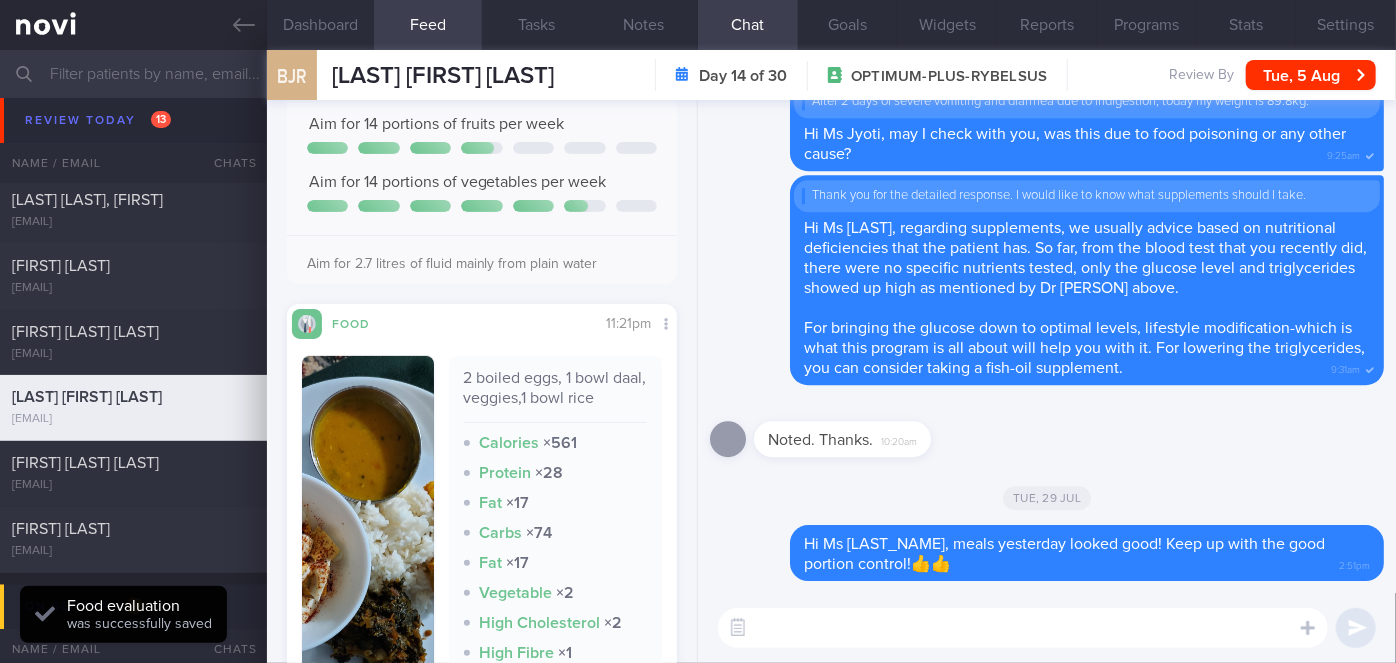 scroll, scrollTop: 0, scrollLeft: 0, axis: both 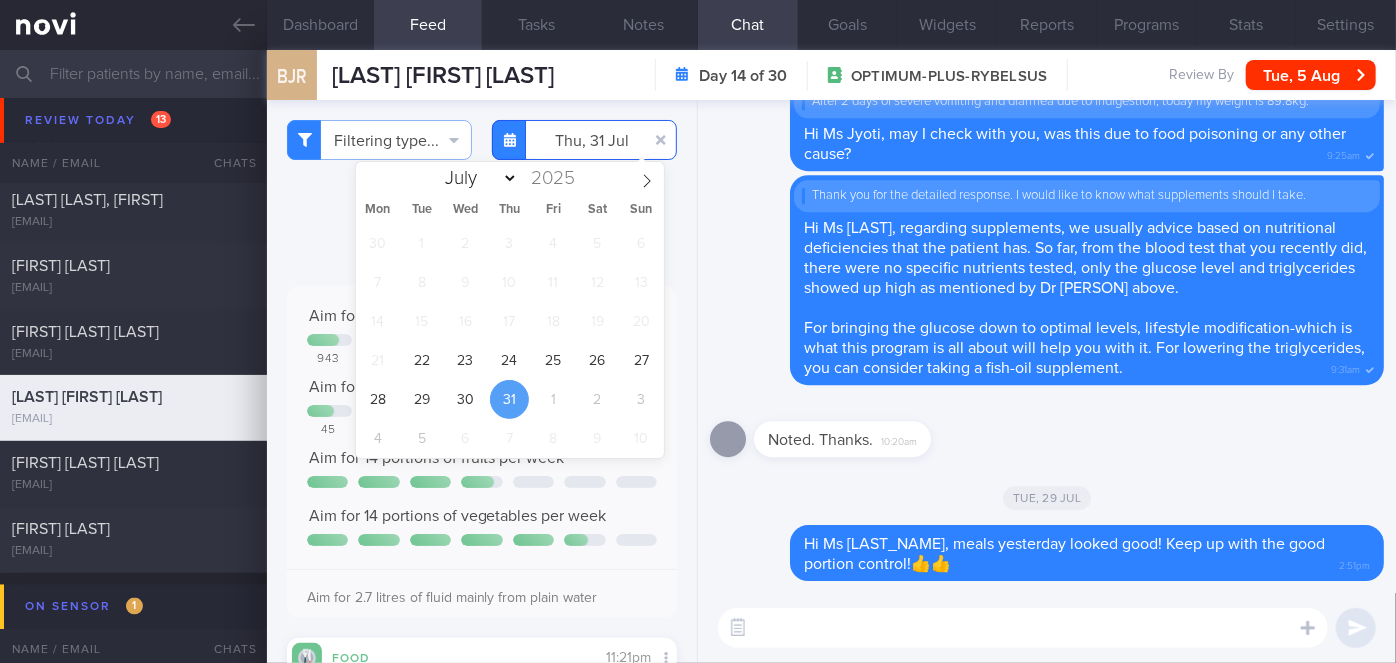 click on "[DATE]" at bounding box center [584, 140] 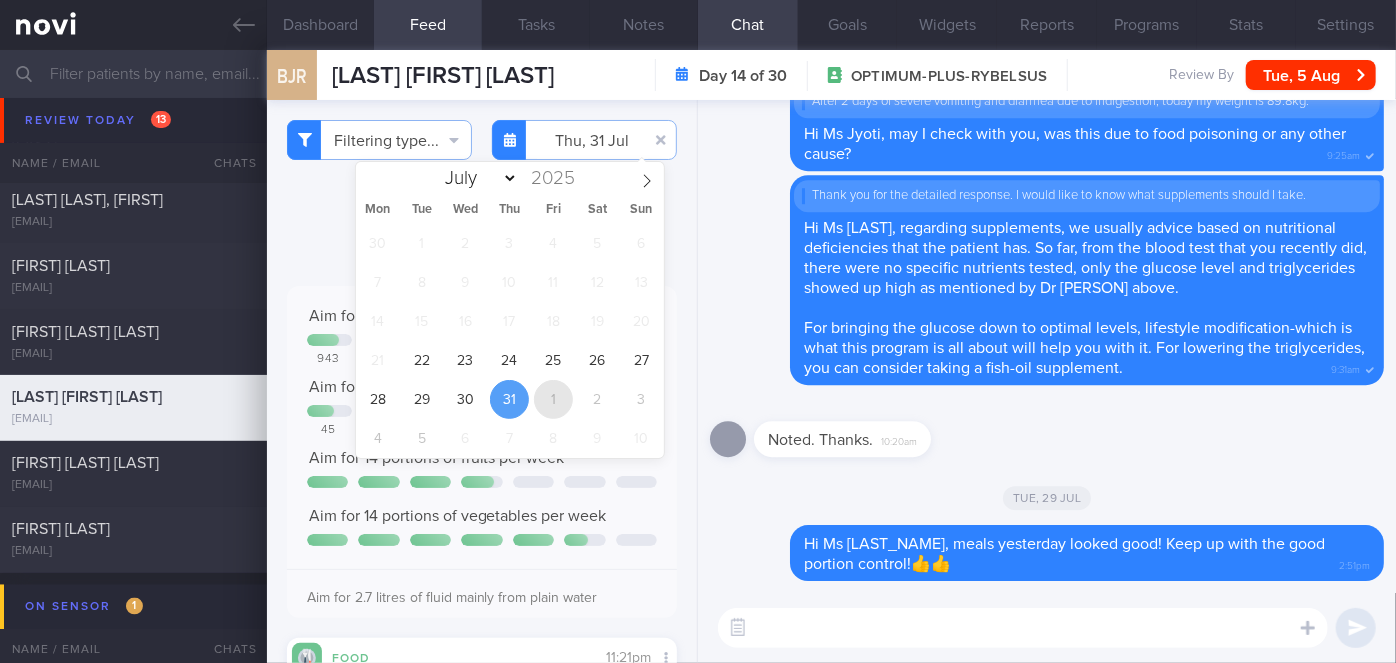 click on "1" at bounding box center [553, 399] 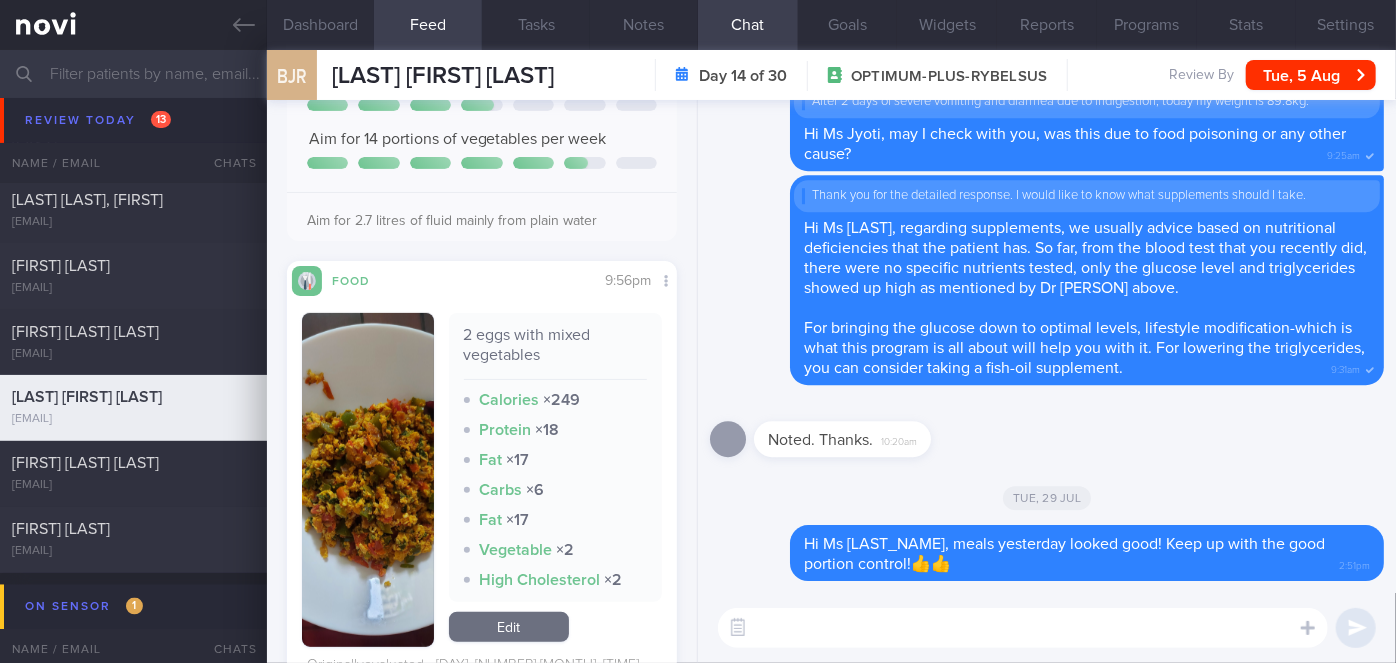 scroll, scrollTop: 0, scrollLeft: 0, axis: both 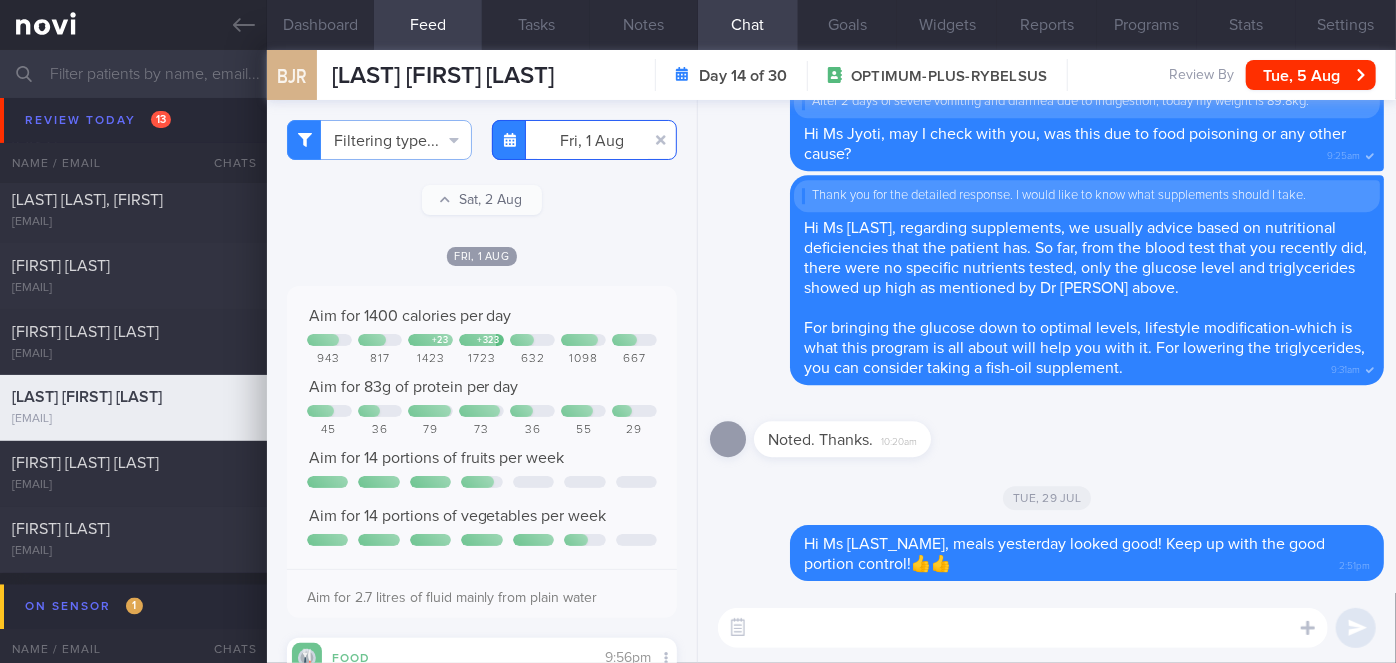 click on "2025-08-01" at bounding box center (584, 140) 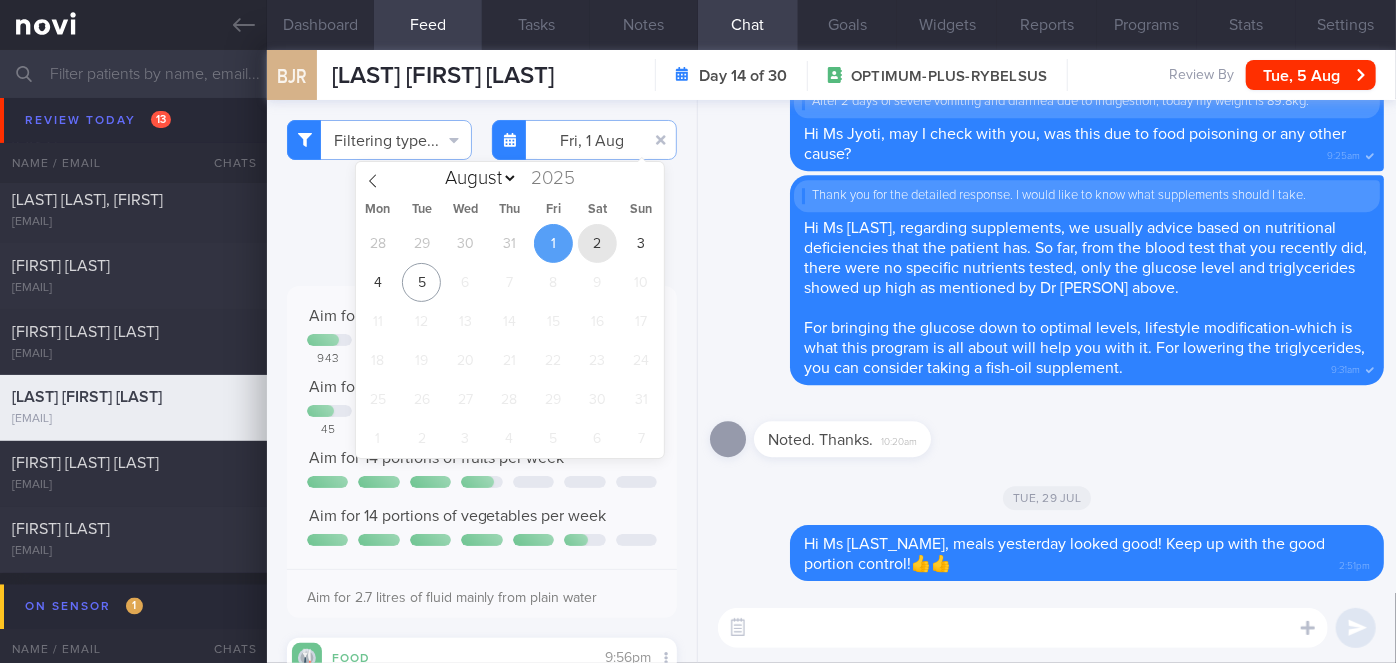 click on "2" at bounding box center (597, 243) 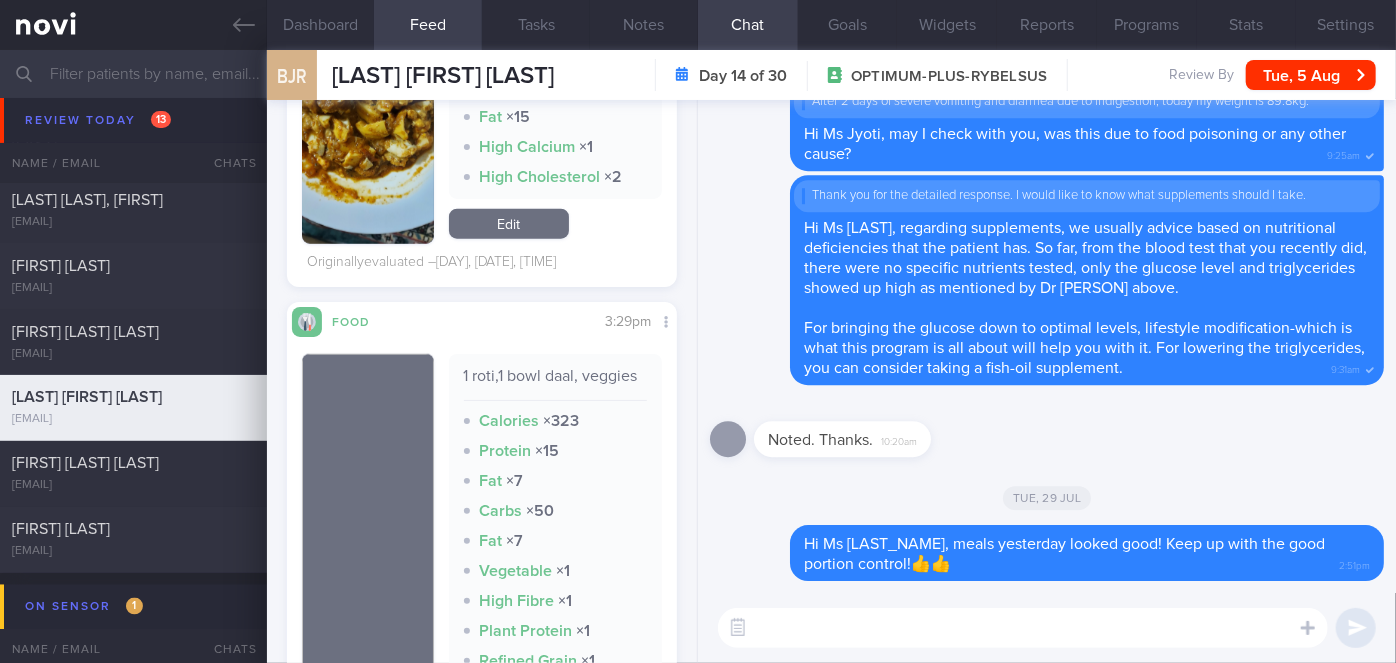 scroll, scrollTop: 0, scrollLeft: 0, axis: both 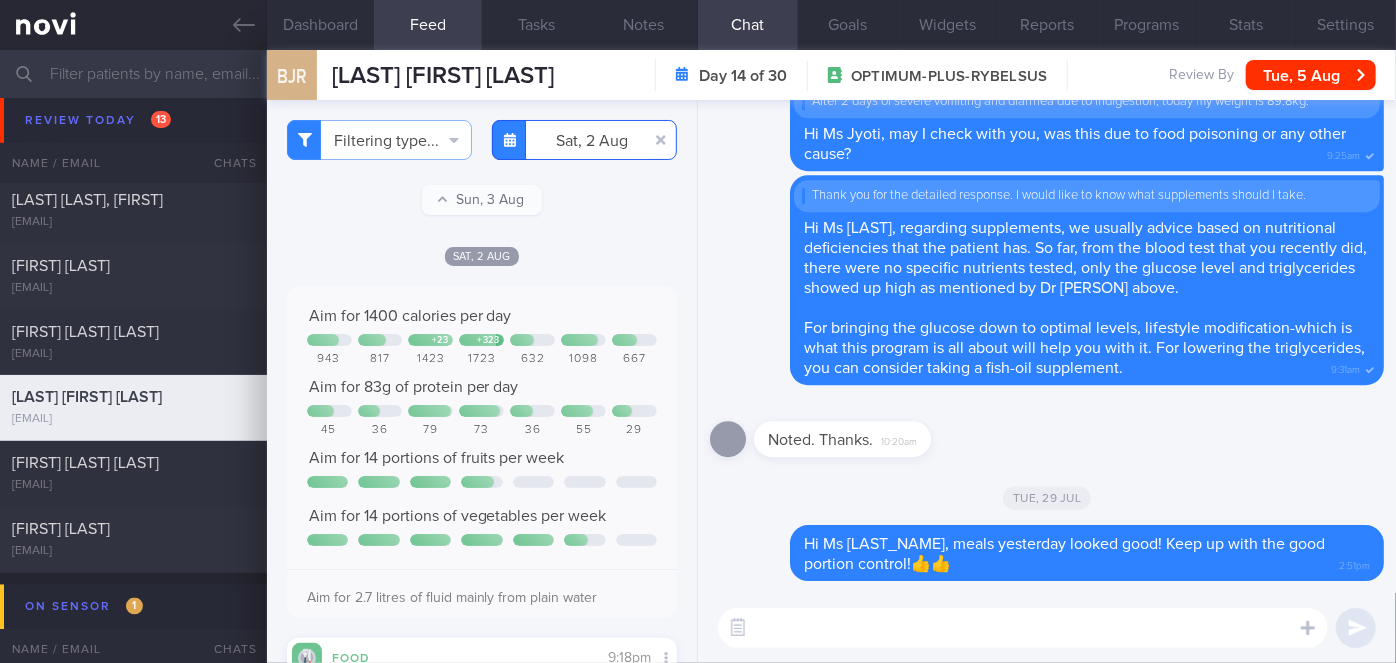 click on "2025-08-02" at bounding box center [584, 140] 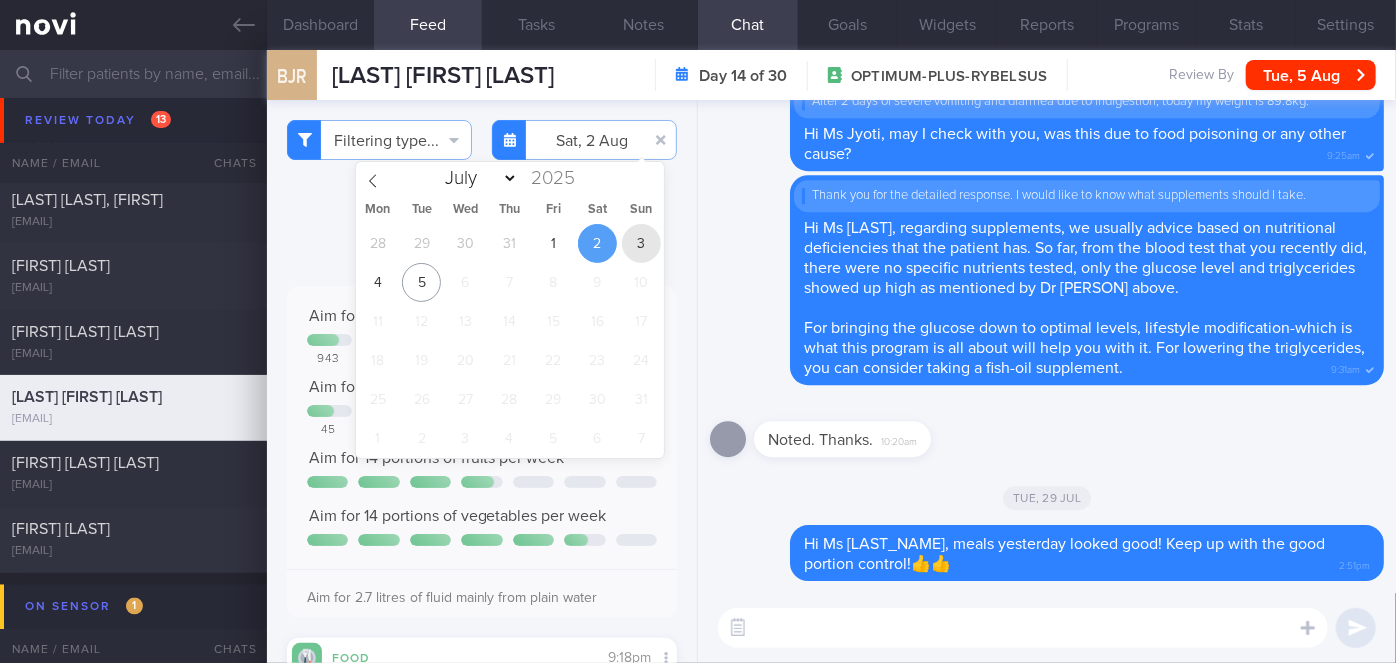 click on "3" at bounding box center [641, 243] 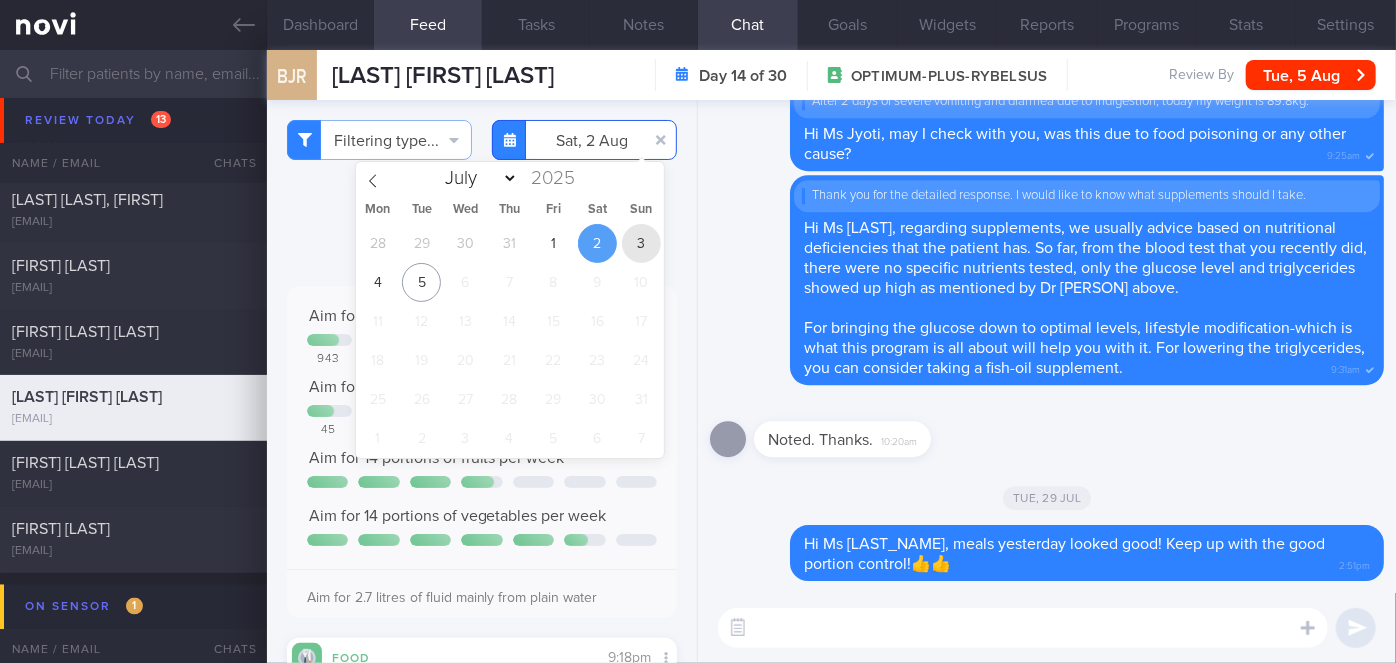 type on "[YEAR]-[MONTH]-[DATE]" 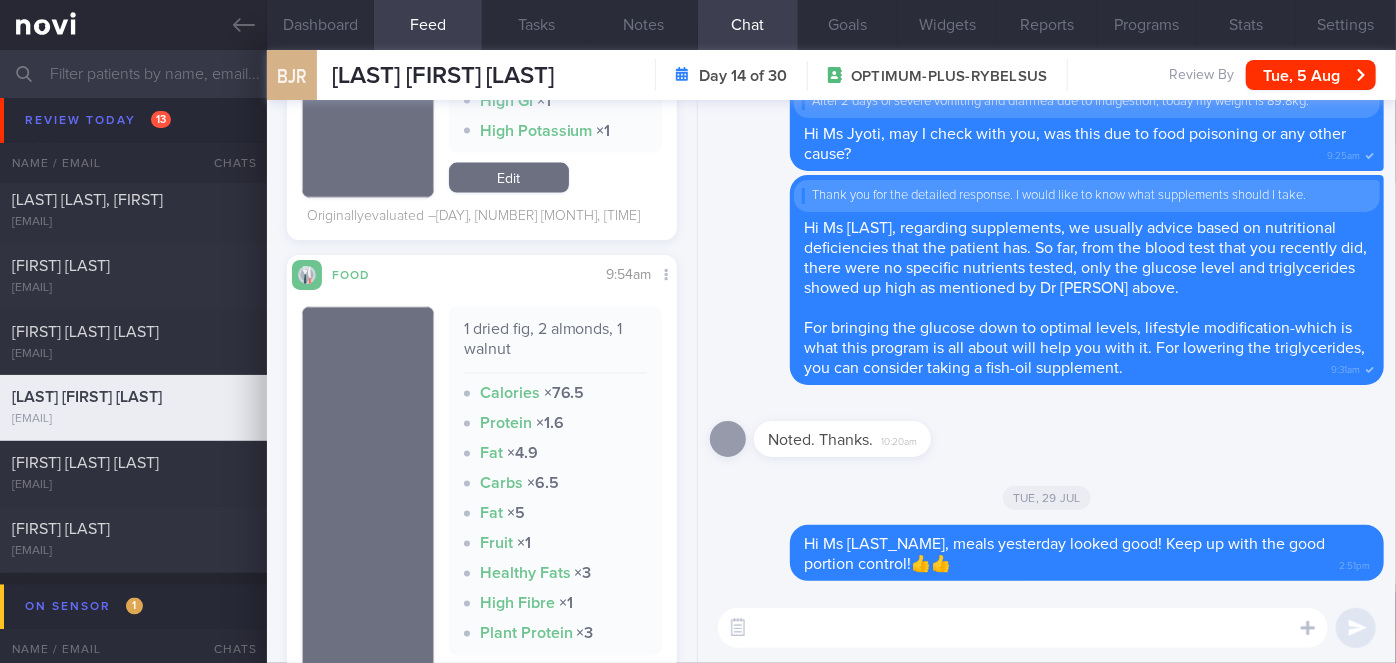 scroll, scrollTop: 1936, scrollLeft: 0, axis: vertical 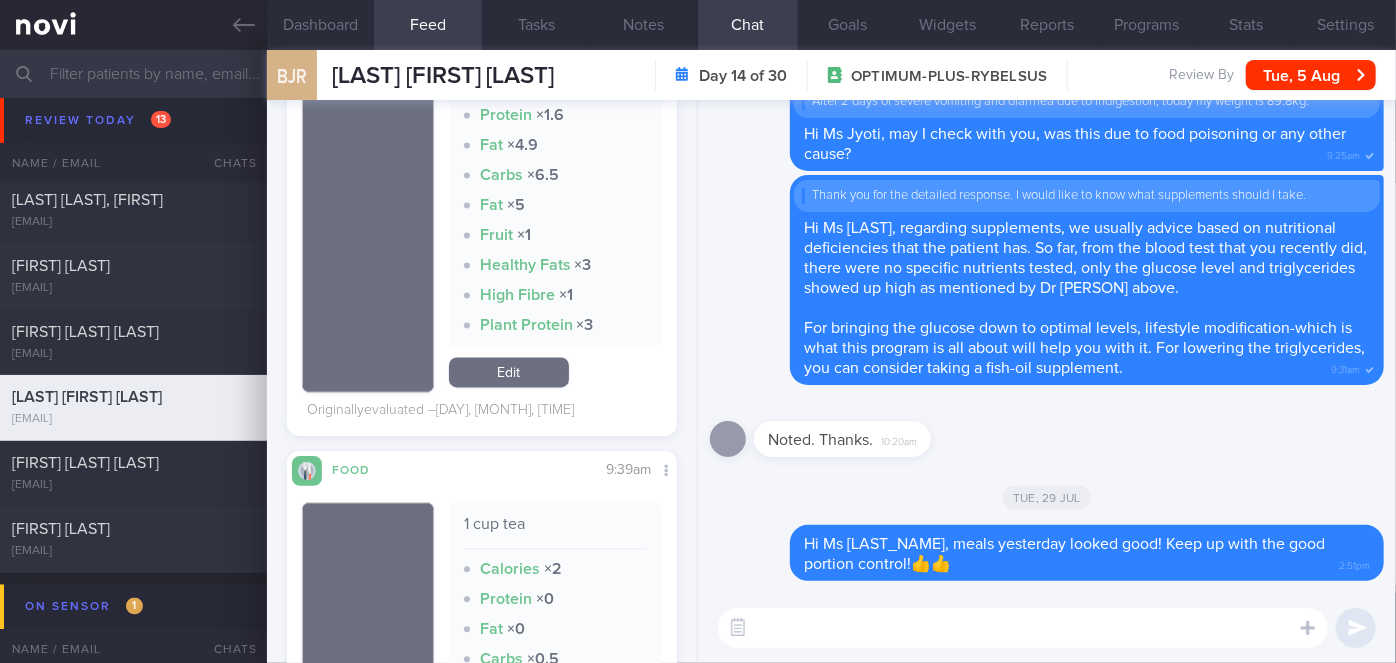 click at bounding box center [1023, 628] 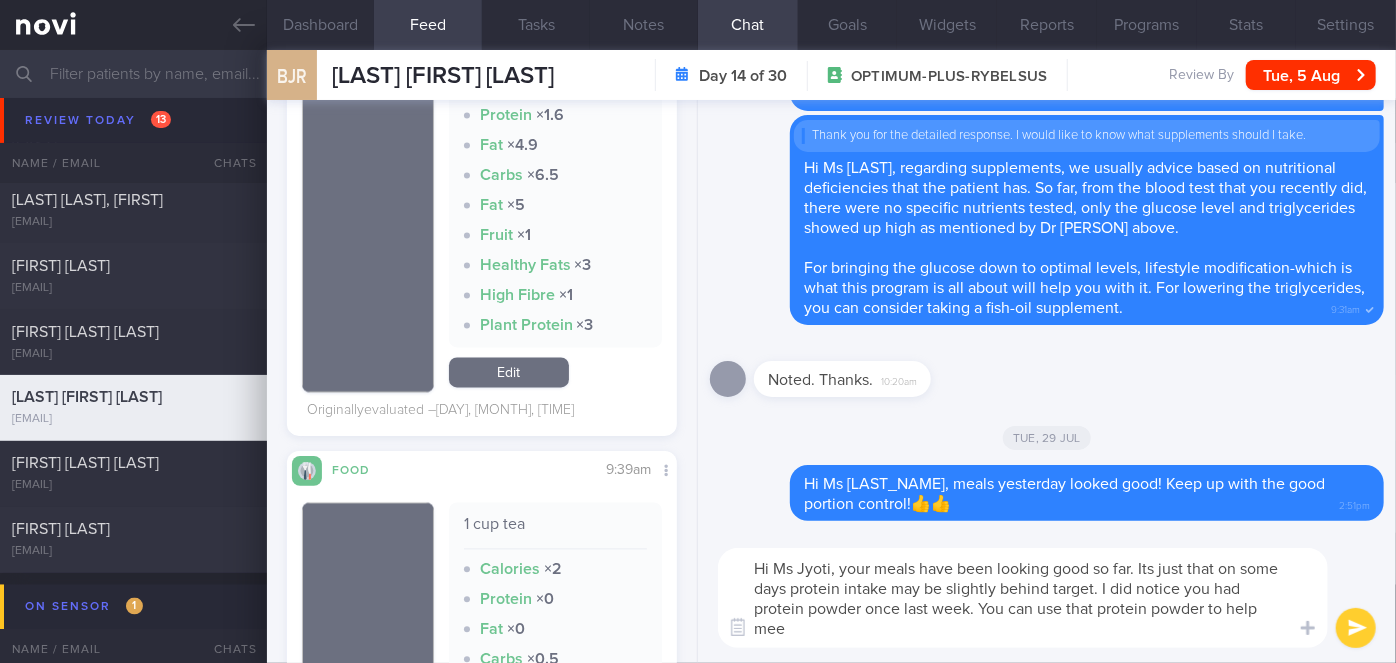 scroll, scrollTop: 0, scrollLeft: 0, axis: both 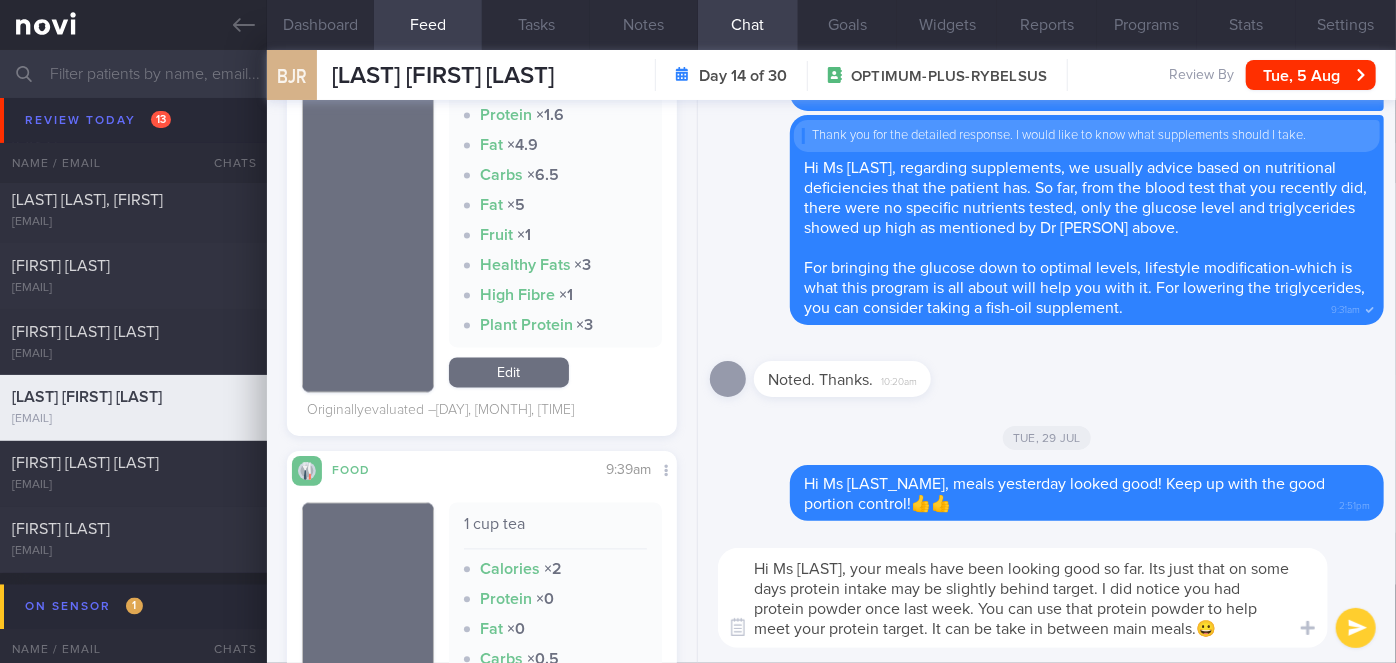 click on "Hi Ms [LAST], your meals have been looking good so far. Its just that on some days protein intake may be slightly behind target. I did notice you had protein powder once last week. You can use that protein powder to help meet your protein target. It can be take in between main meals.😀" at bounding box center (1023, 598) 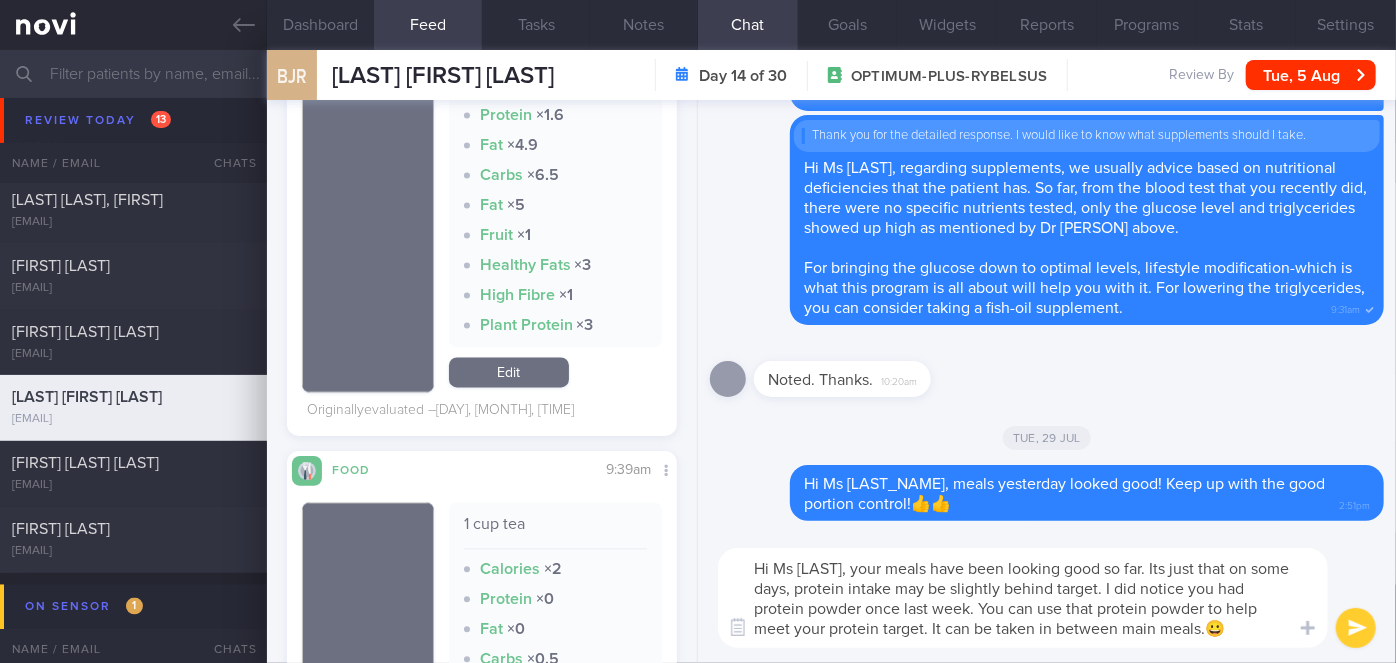 type on "Hi Ms [LAST], your meals have been looking good so far. Its just that on some days, protein intake may be slightly behind target. I did notice you had protein powder once last week. You can use that protein powder to help meet your protein target. It can be taken in between main meals.😀" 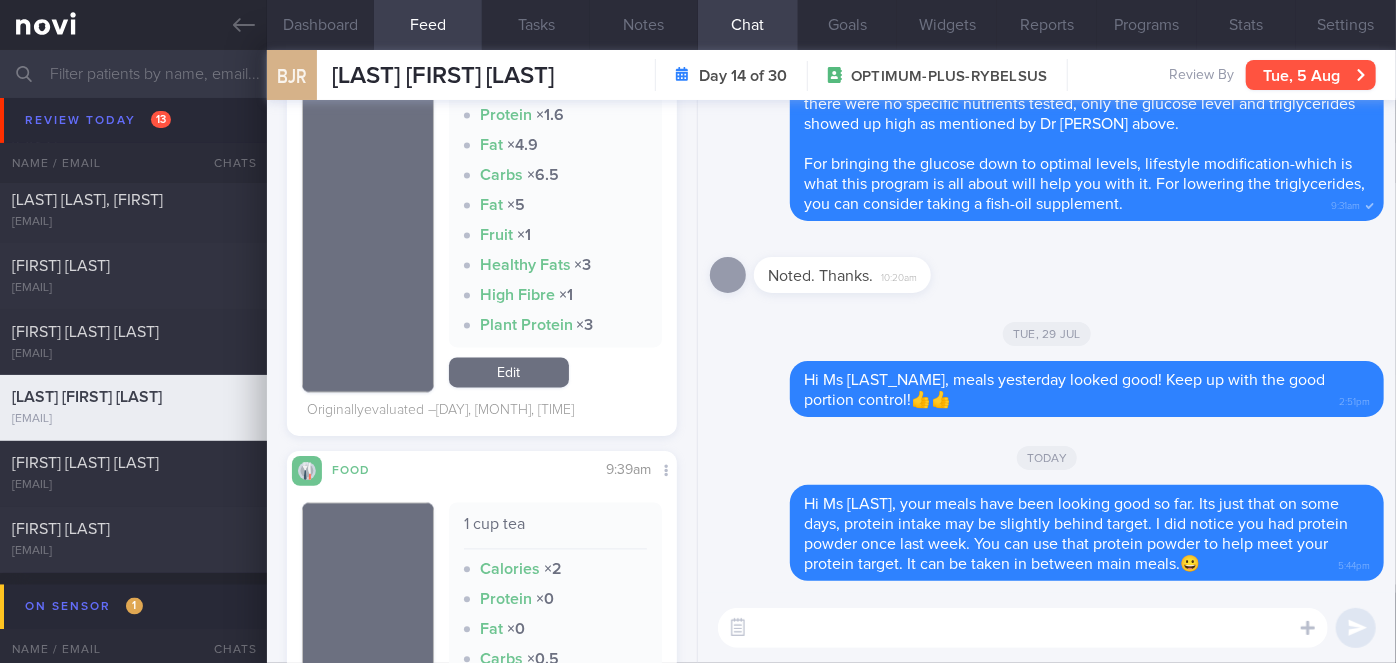 click on "Tue, 5 Aug" at bounding box center [1311, 75] 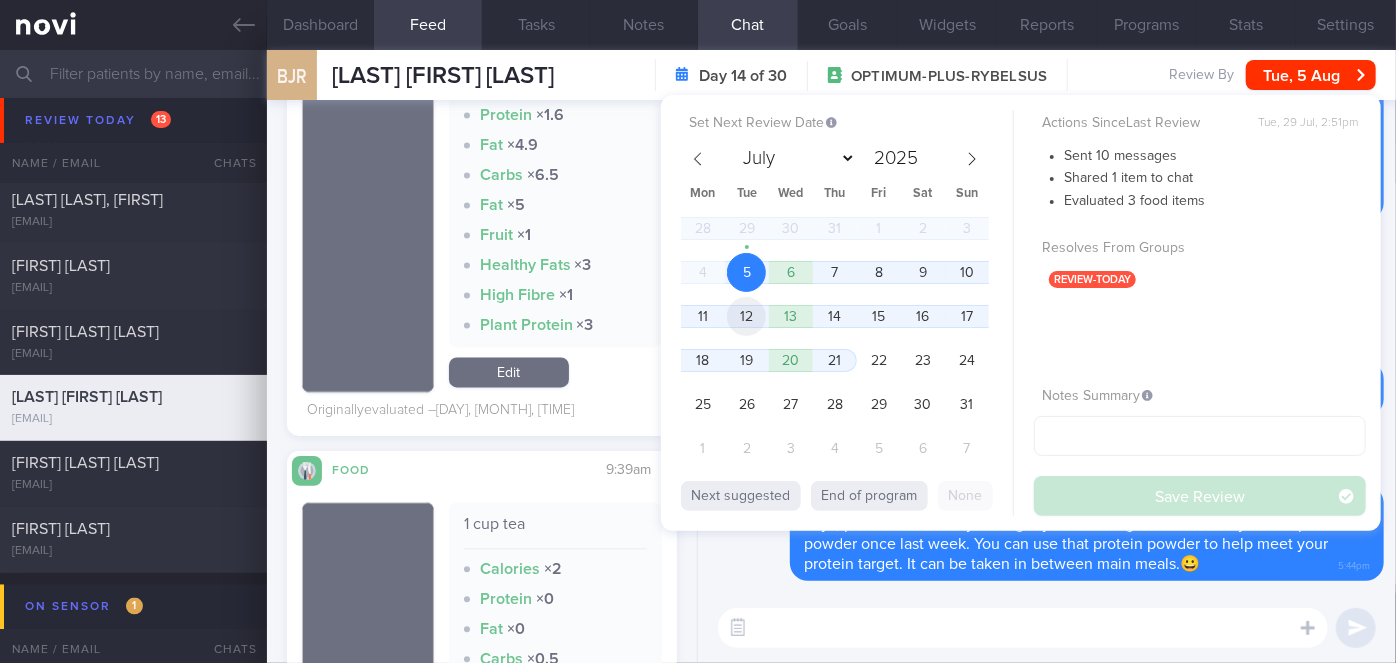 click on "12" at bounding box center (746, 316) 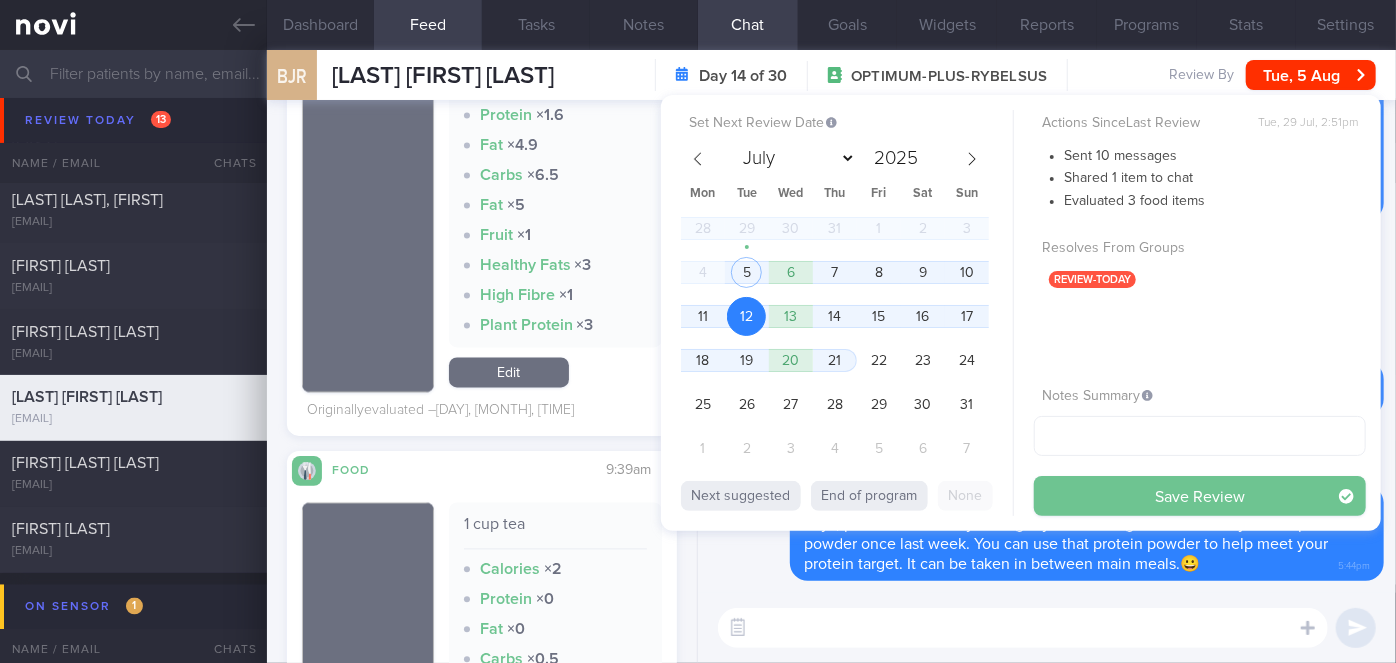 click on "Save Review" at bounding box center [1200, 496] 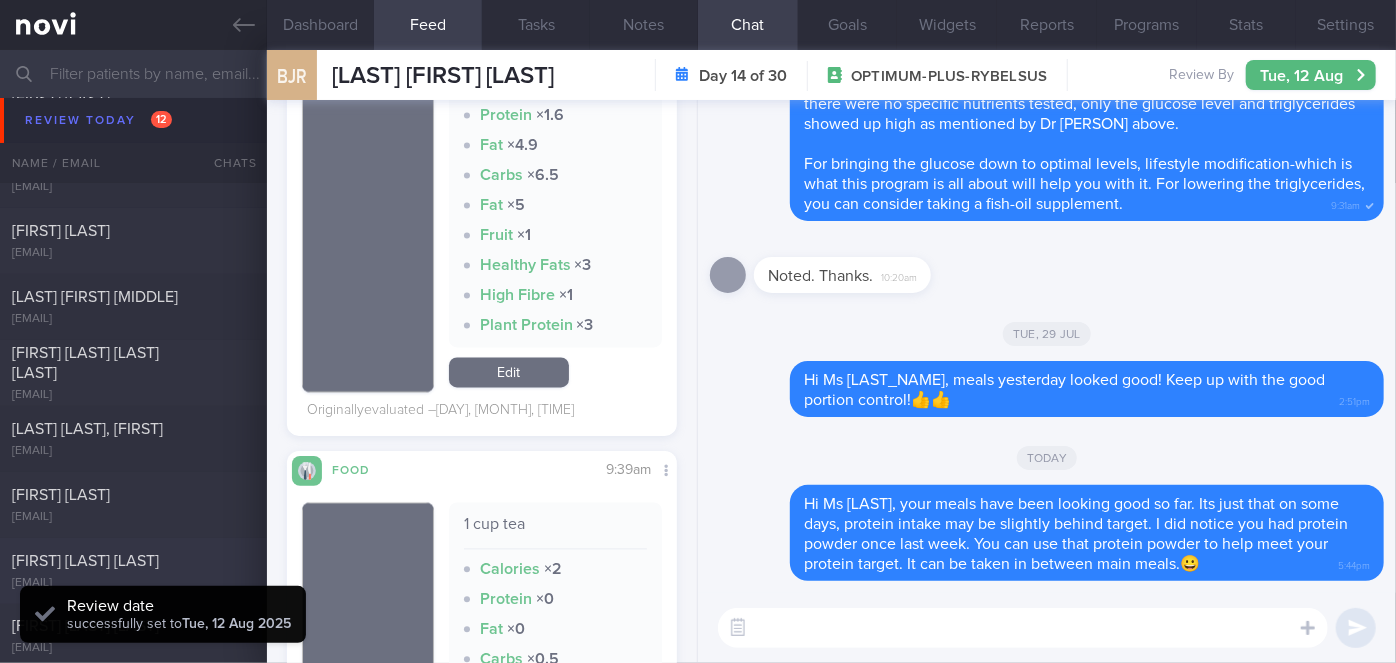 scroll, scrollTop: 5231, scrollLeft: 0, axis: vertical 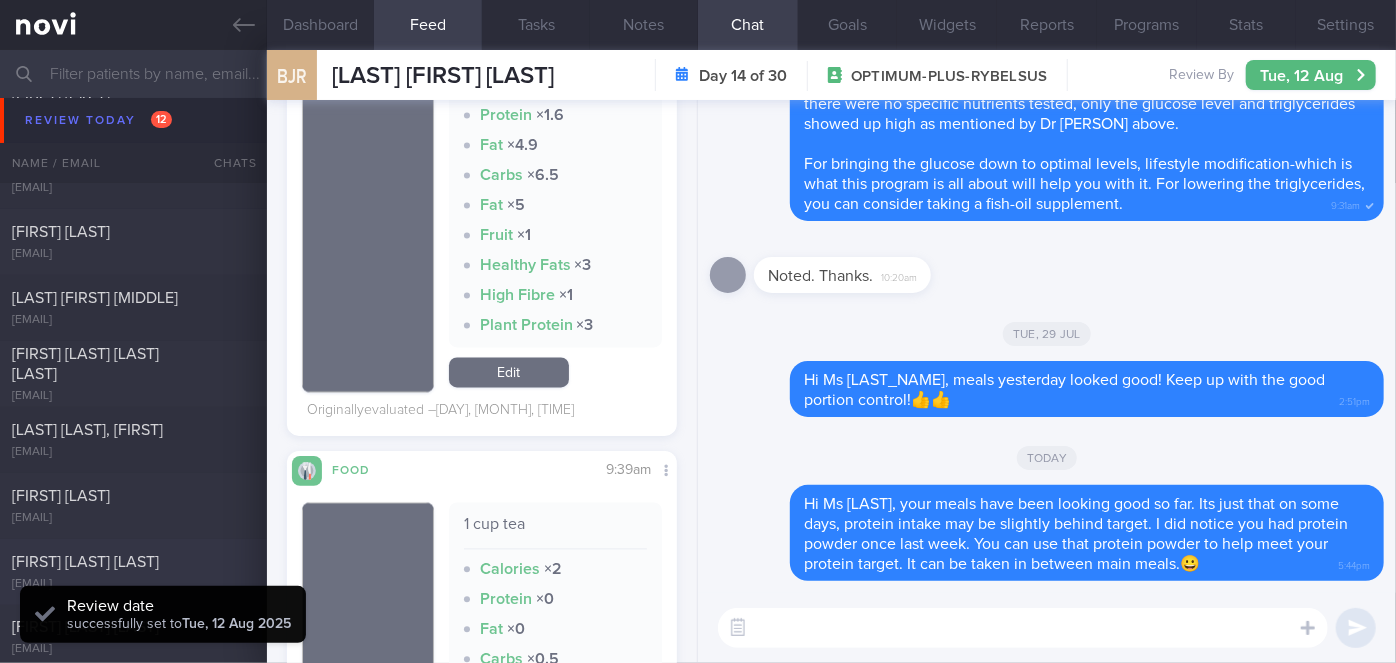 click on "[FIRST] [LAST] [LAST] [LAST]" at bounding box center [131, 364] 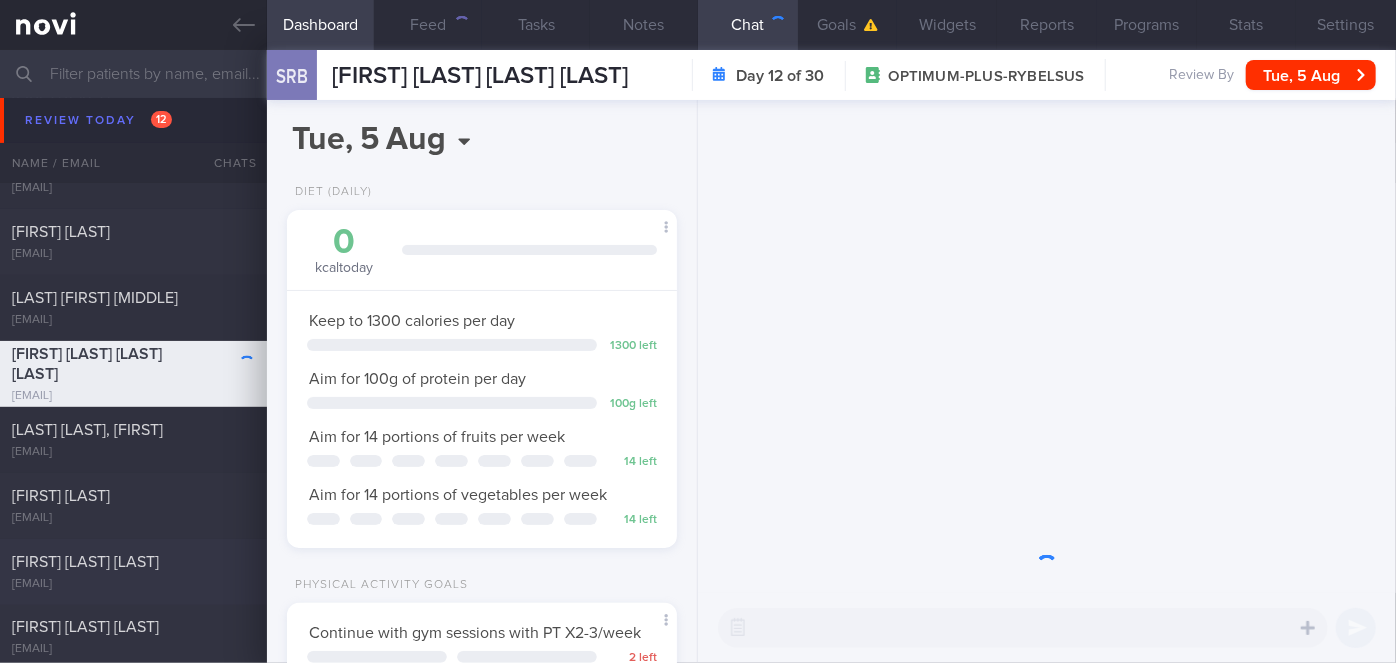 scroll, scrollTop: 999800, scrollLeft: 999658, axis: both 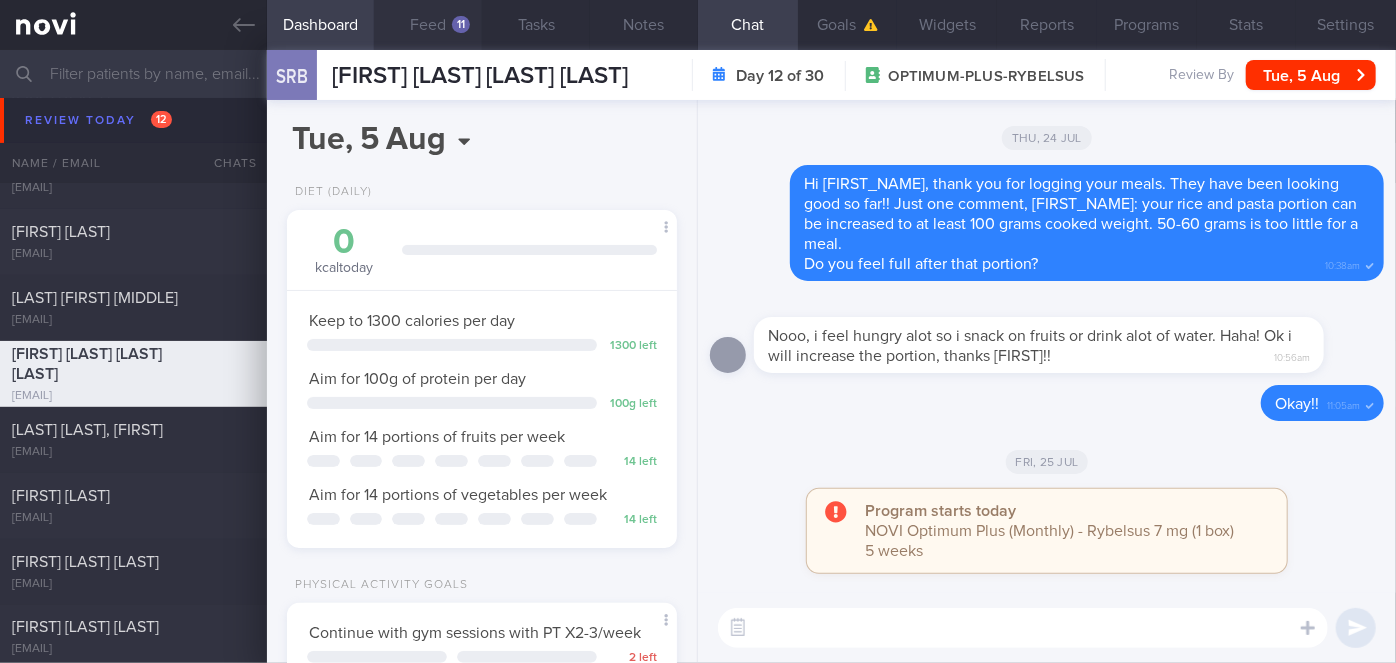 click on "11" at bounding box center (461, 24) 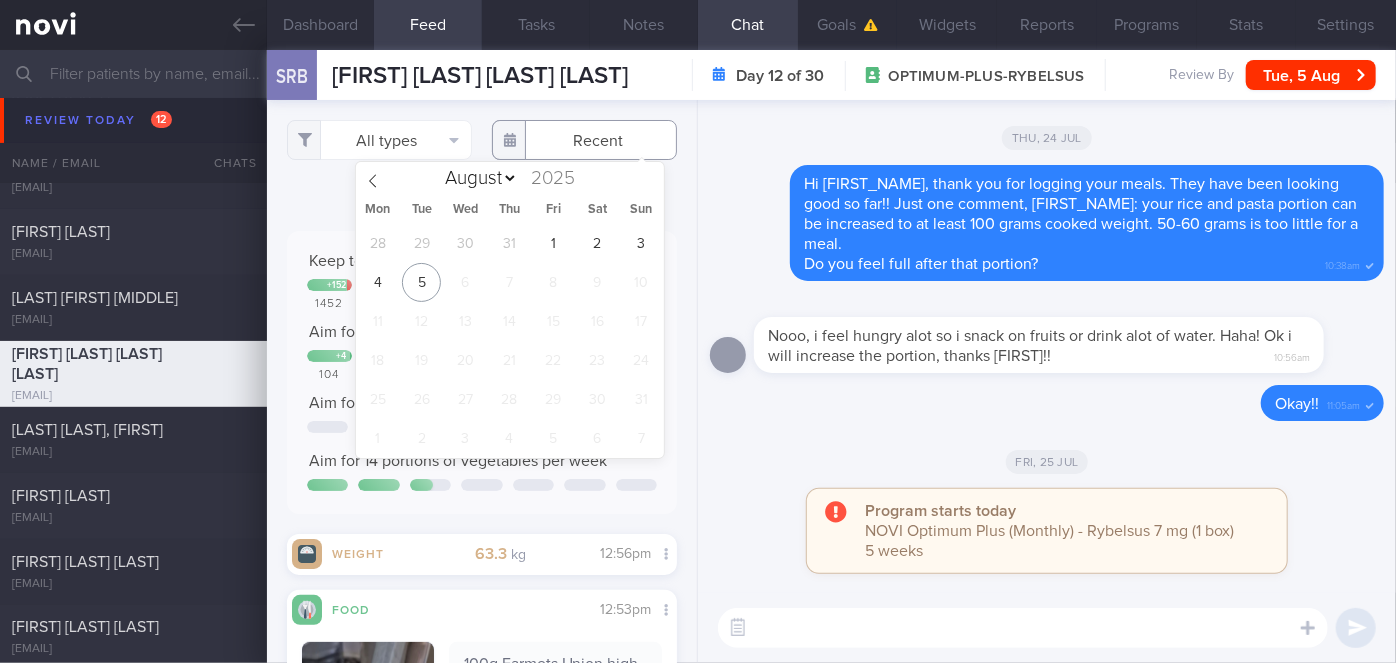 click at bounding box center [584, 140] 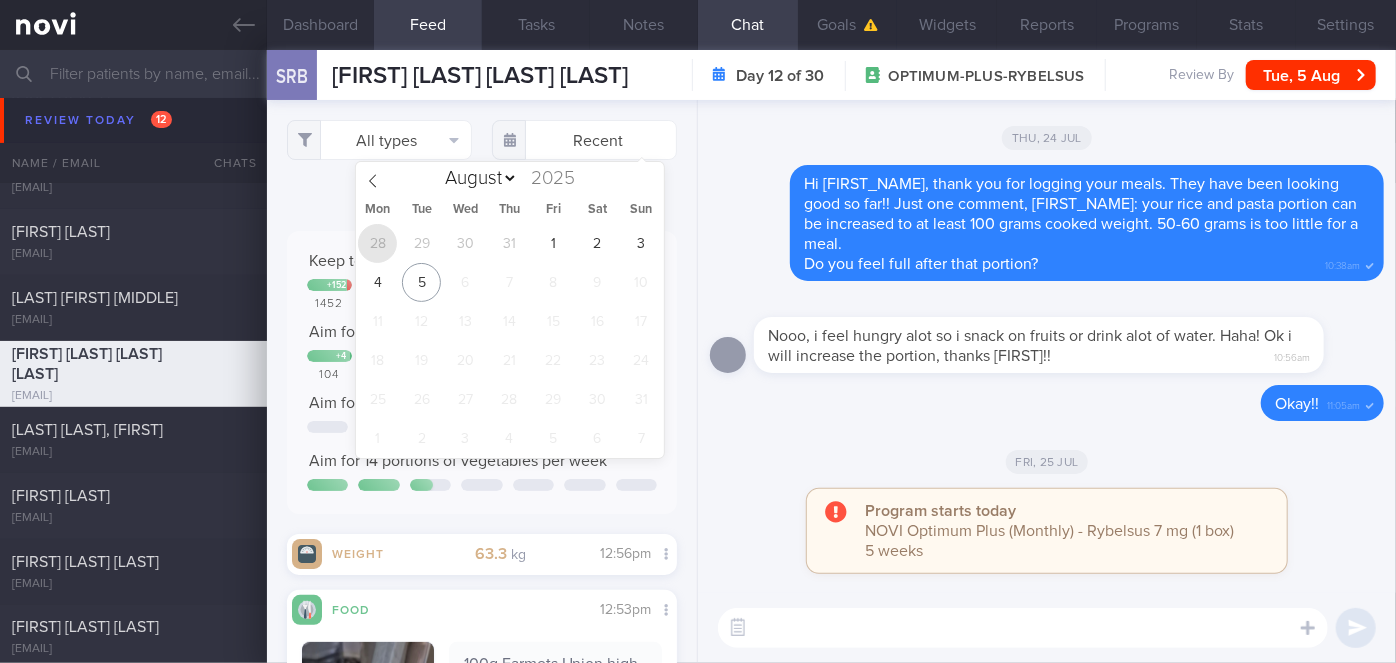 click on "28" at bounding box center [377, 243] 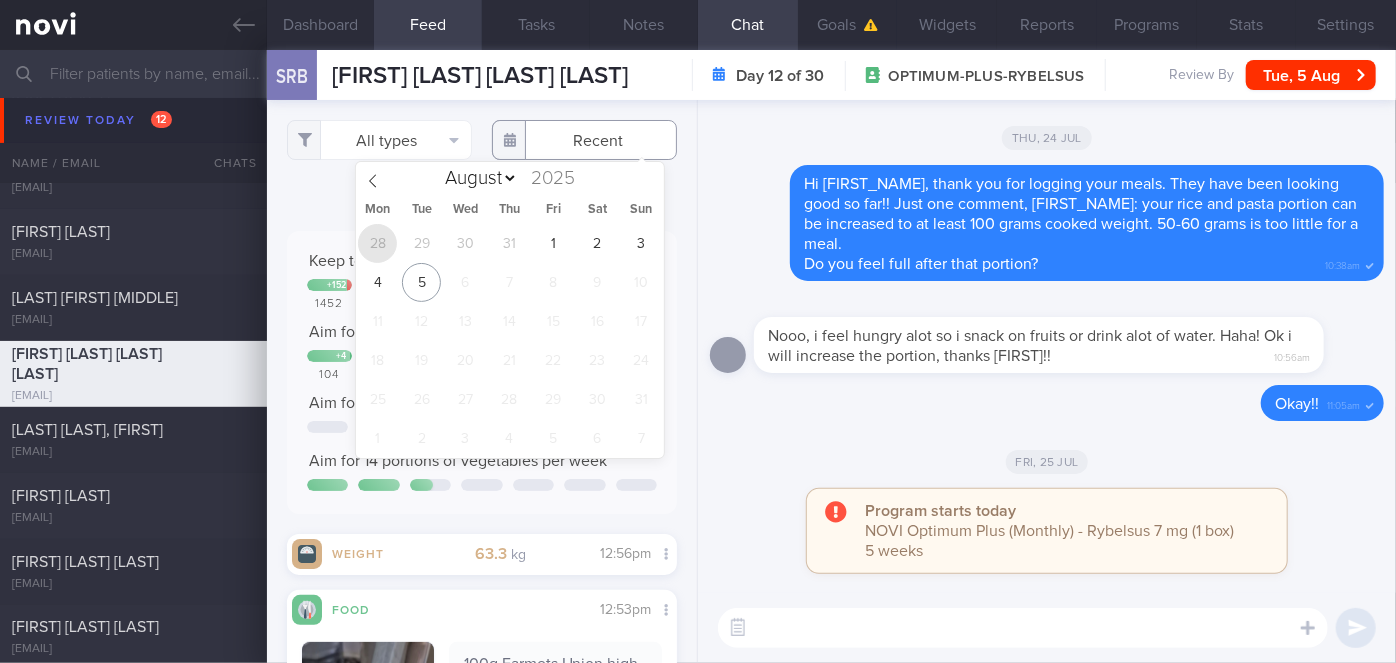 type on "2025-07-28" 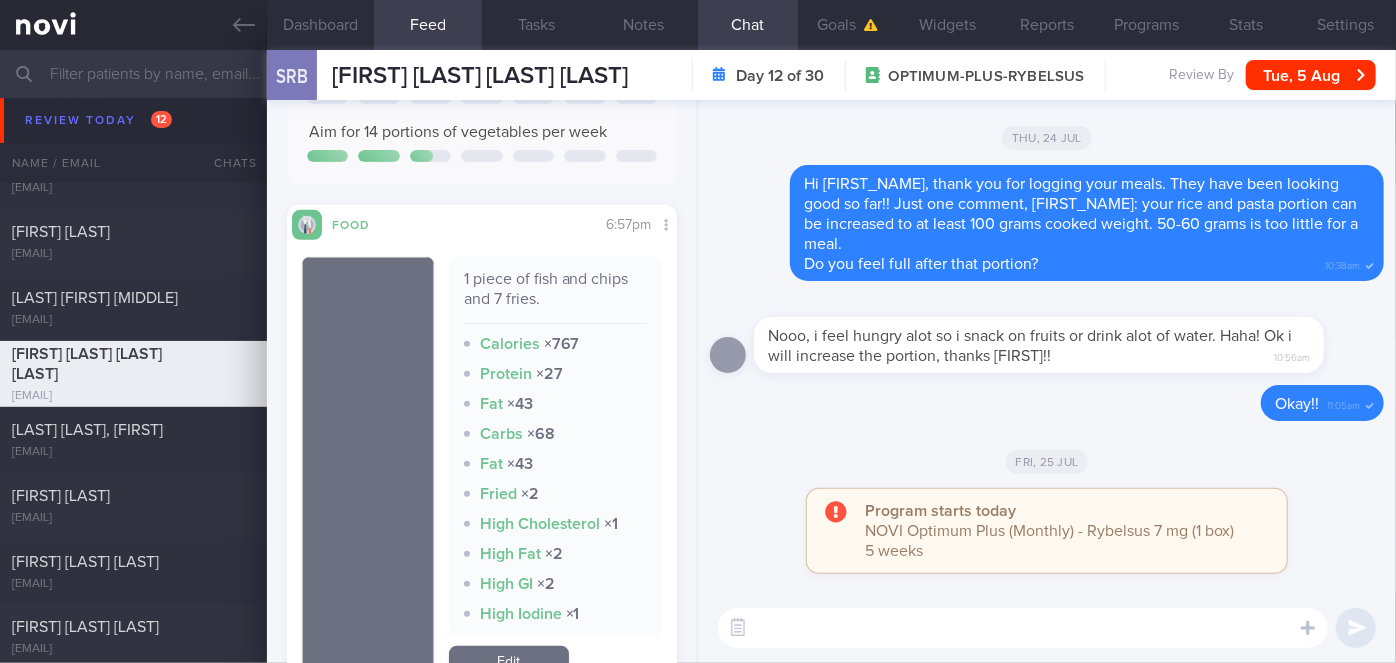 scroll, scrollTop: 0, scrollLeft: 0, axis: both 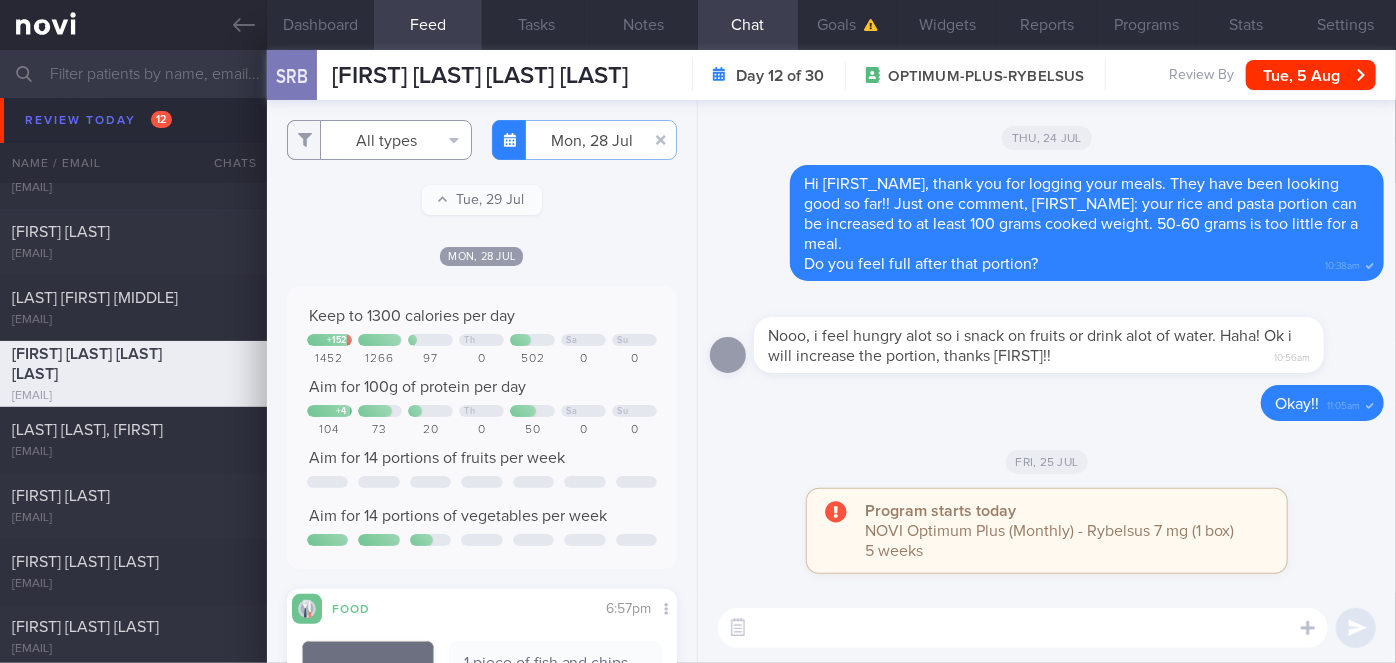 click on "All types" at bounding box center [379, 140] 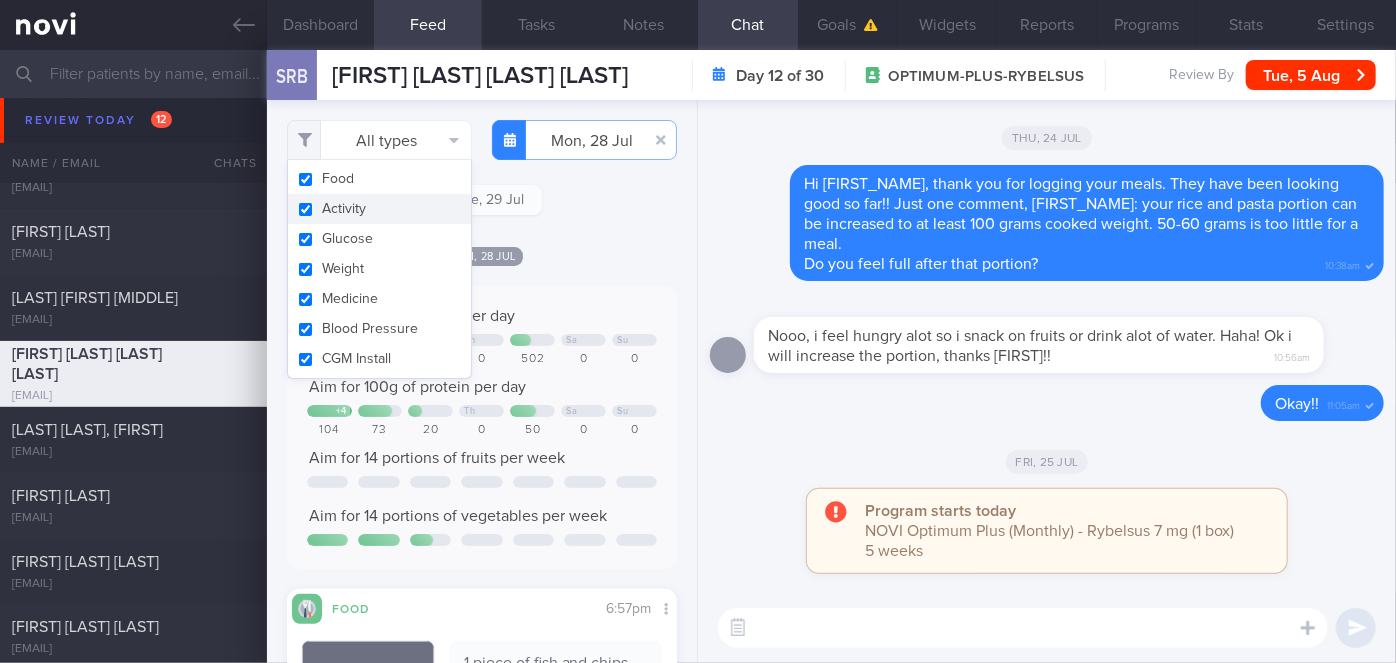 click on "Activity" at bounding box center [379, 209] 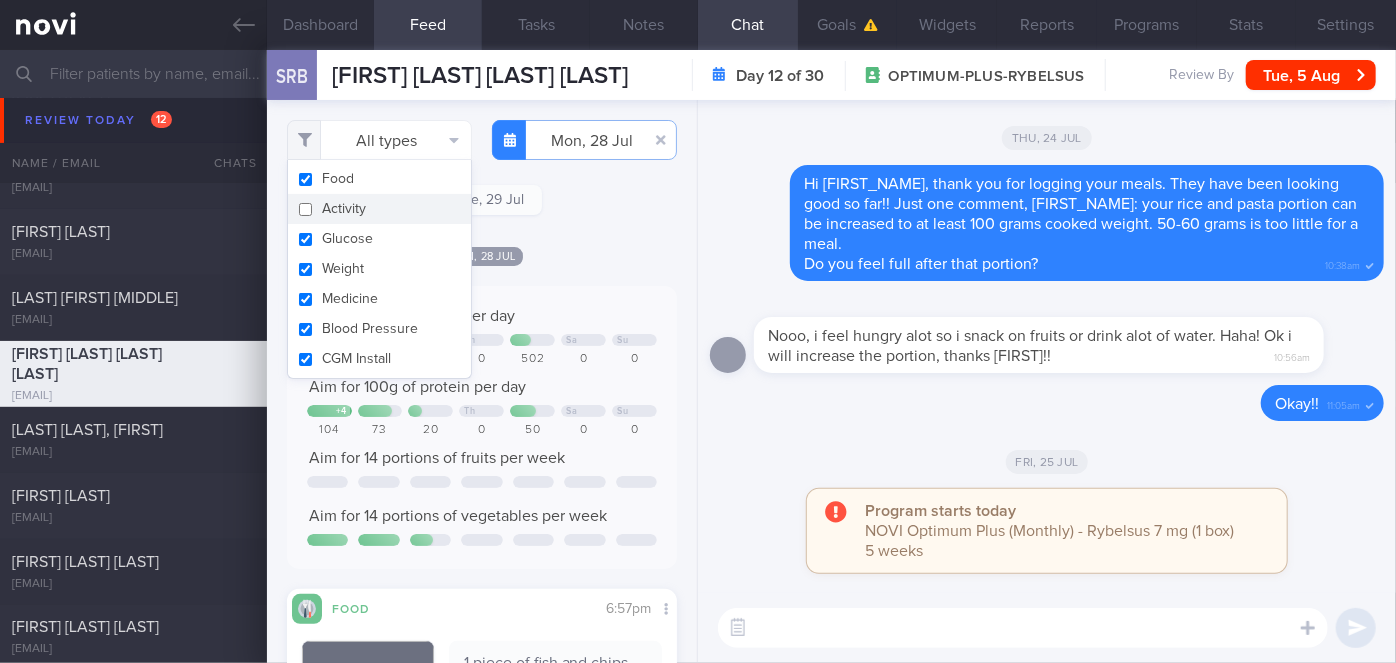 checkbox on "false" 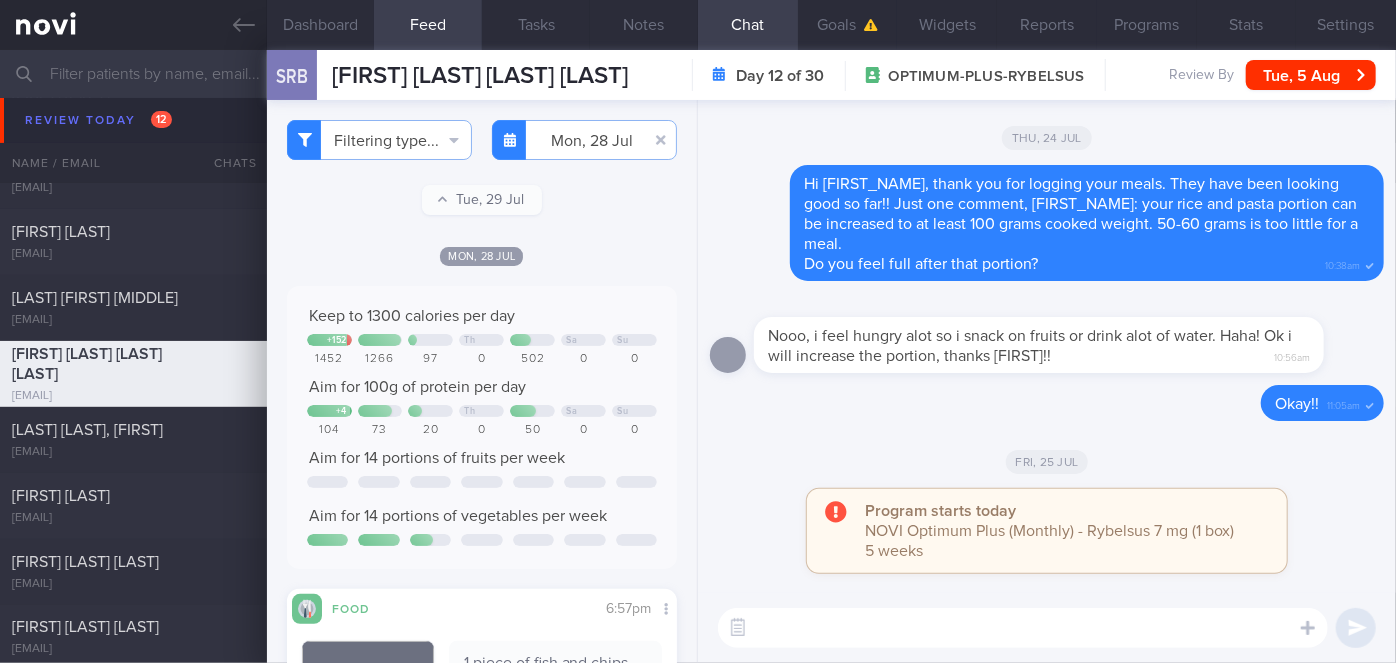 click on "Filtering type...
Food
Activity
Glucose
Weight
Medicine
Blood Pressure
CGM Install
Mon, 28 Jul
2025-07-28
Tue, 29 Jul
Mon, 28 Jul" at bounding box center [482, 381] 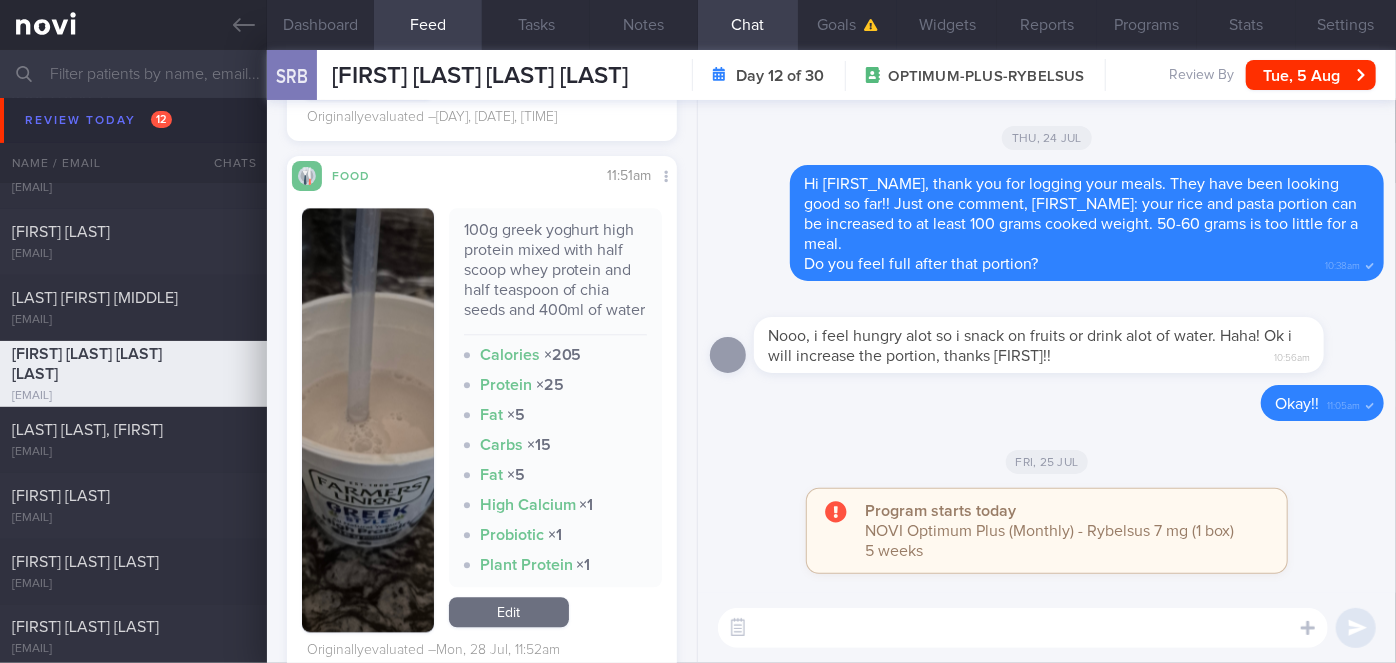 scroll, scrollTop: 2387, scrollLeft: 0, axis: vertical 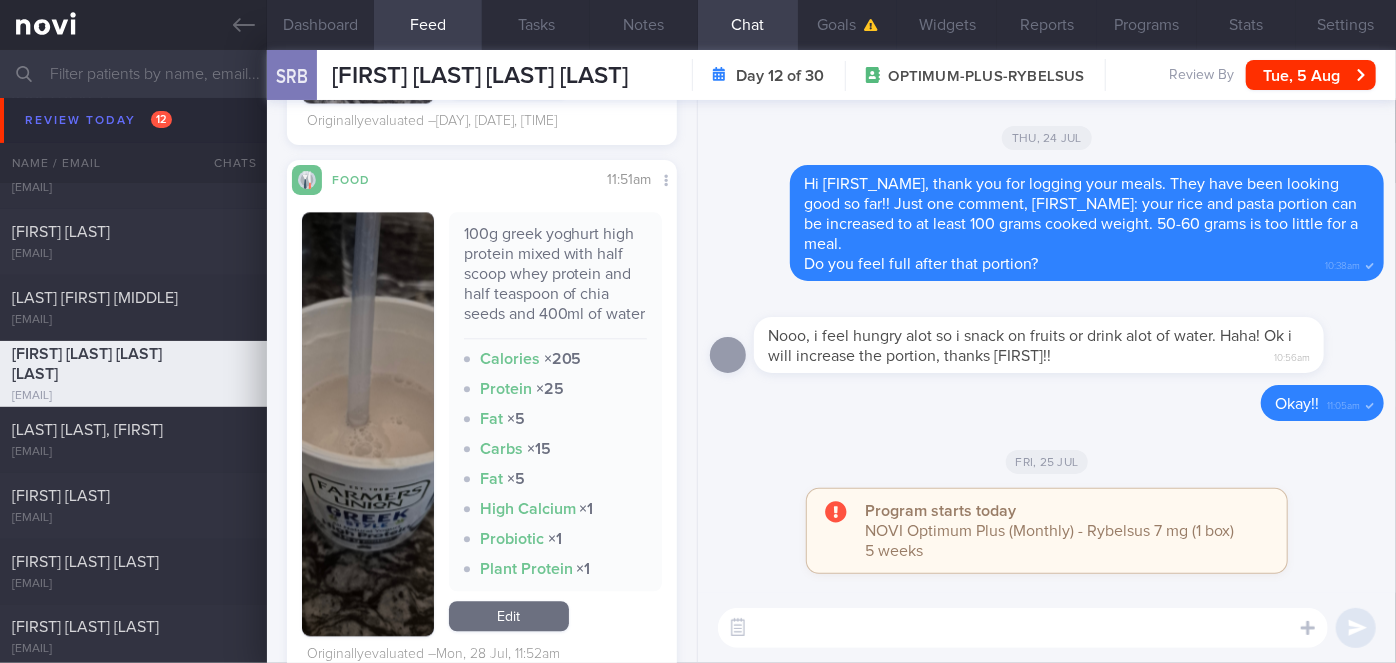 click at bounding box center [368, 424] 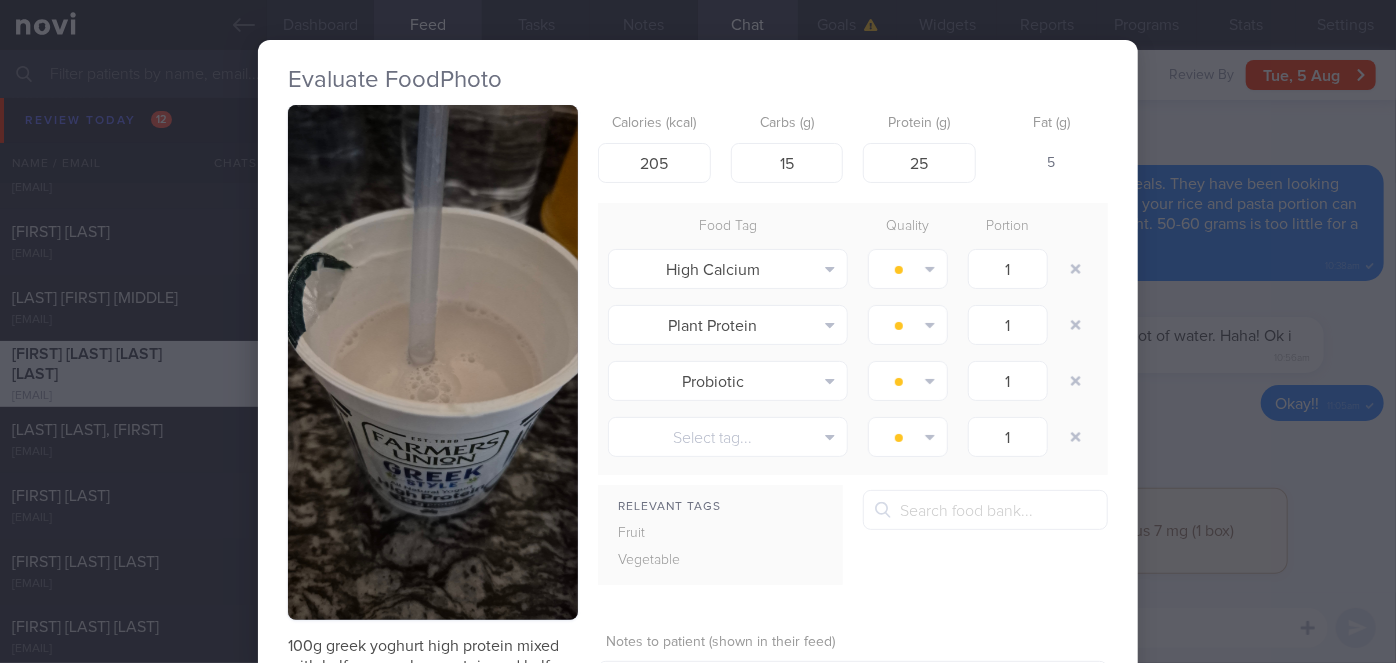 click on "Evaluate Food  Photo
100g greek yoghurt high protein mixed with half scoop whey protein and half teaspoon of chia seeds and 400ml of water
Calories (kcal)
205
Carbs (g)
15
Protein (g)
25
Fat (g)
5
Food Tag
Quality
Portion
High Calcium
Alcohol
Fried
Fruit
Healthy Fats
High Calcium" at bounding box center [698, 331] 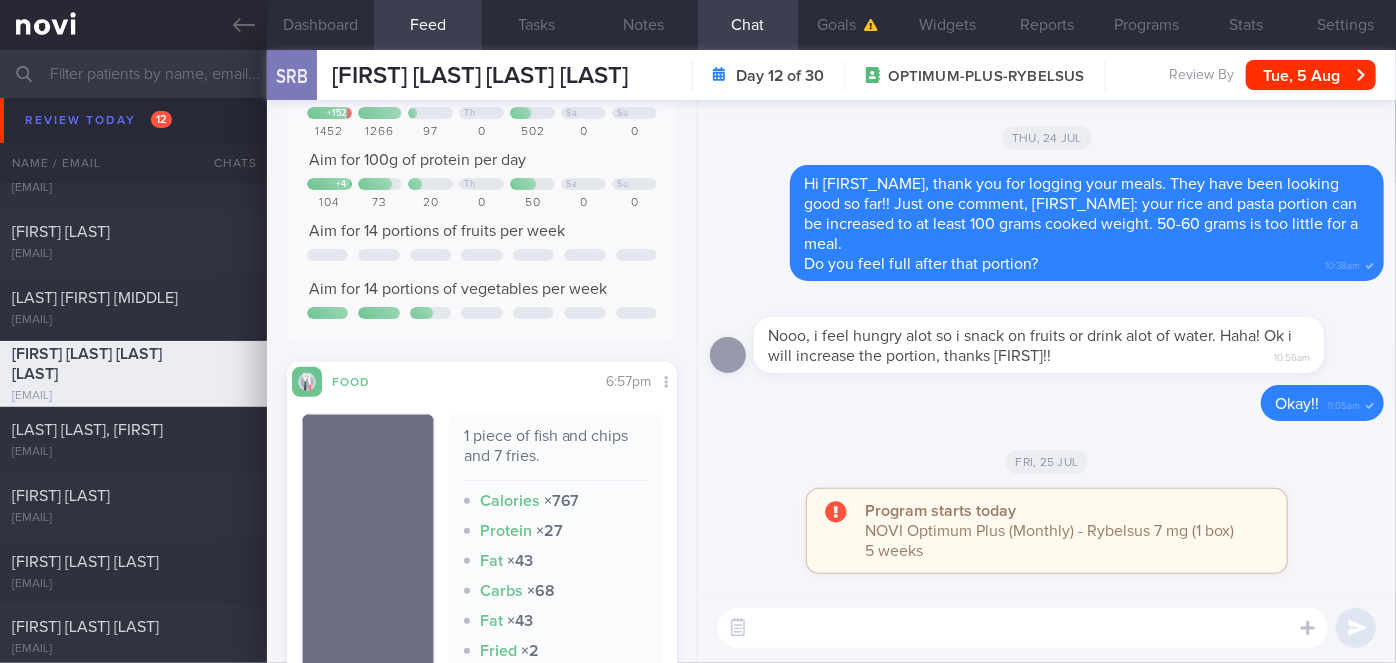 scroll, scrollTop: 0, scrollLeft: 0, axis: both 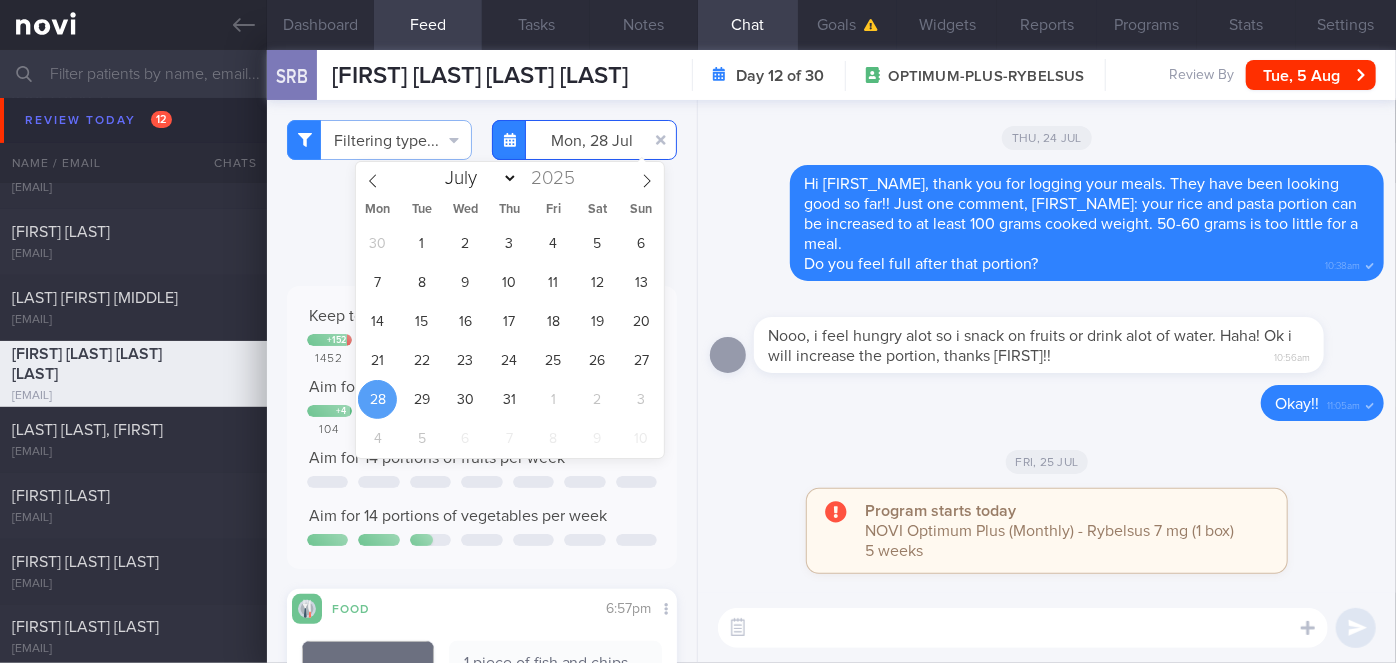 click on "2025-07-28" at bounding box center (584, 140) 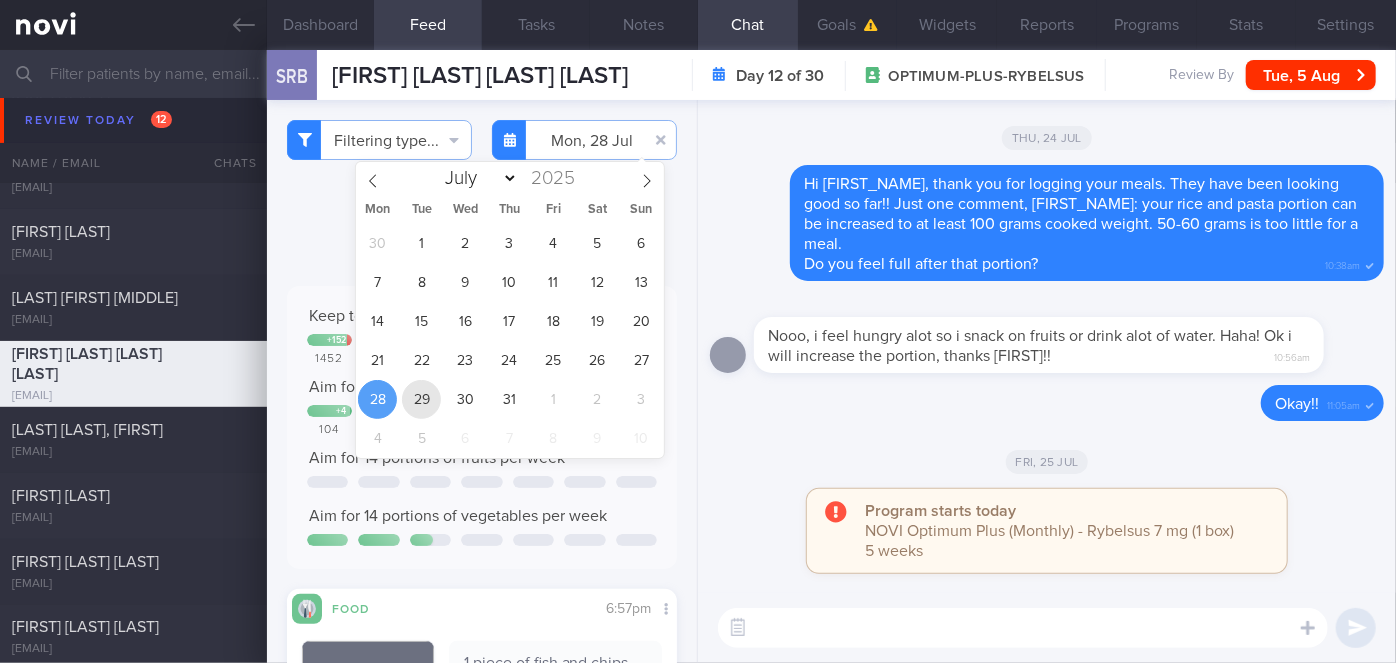 click on "29" at bounding box center [421, 399] 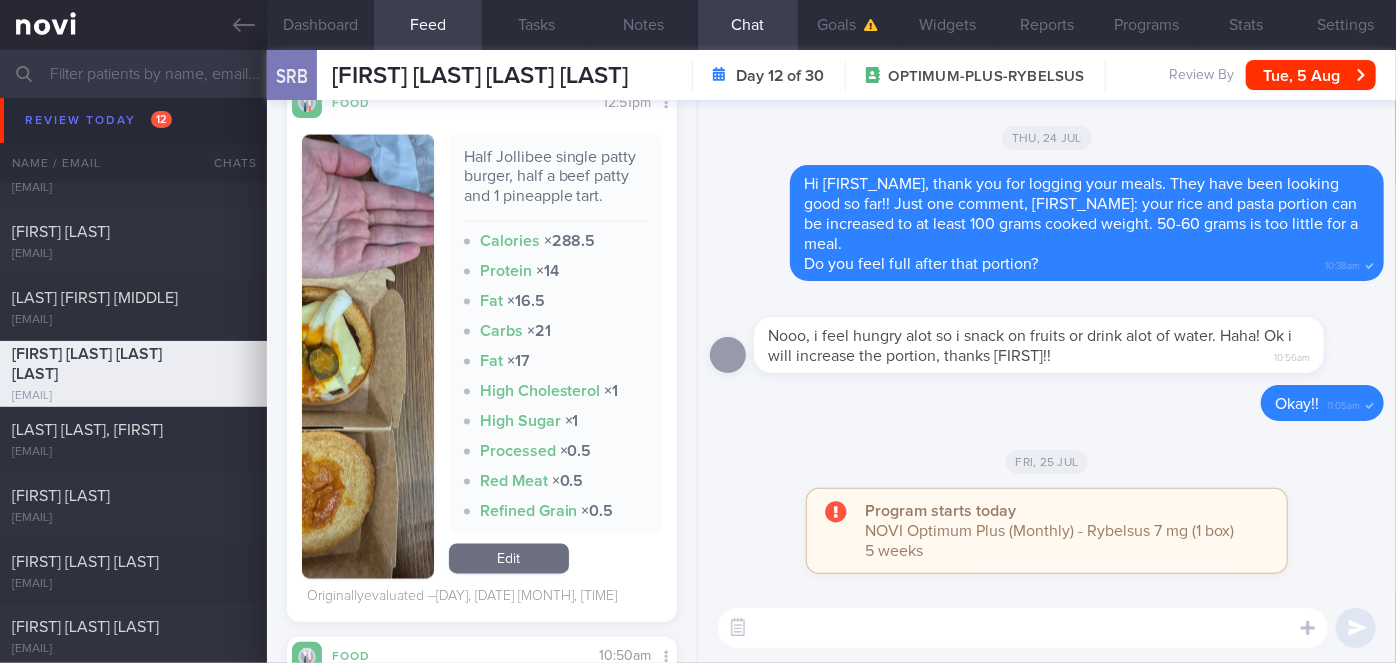 scroll, scrollTop: 1850, scrollLeft: 0, axis: vertical 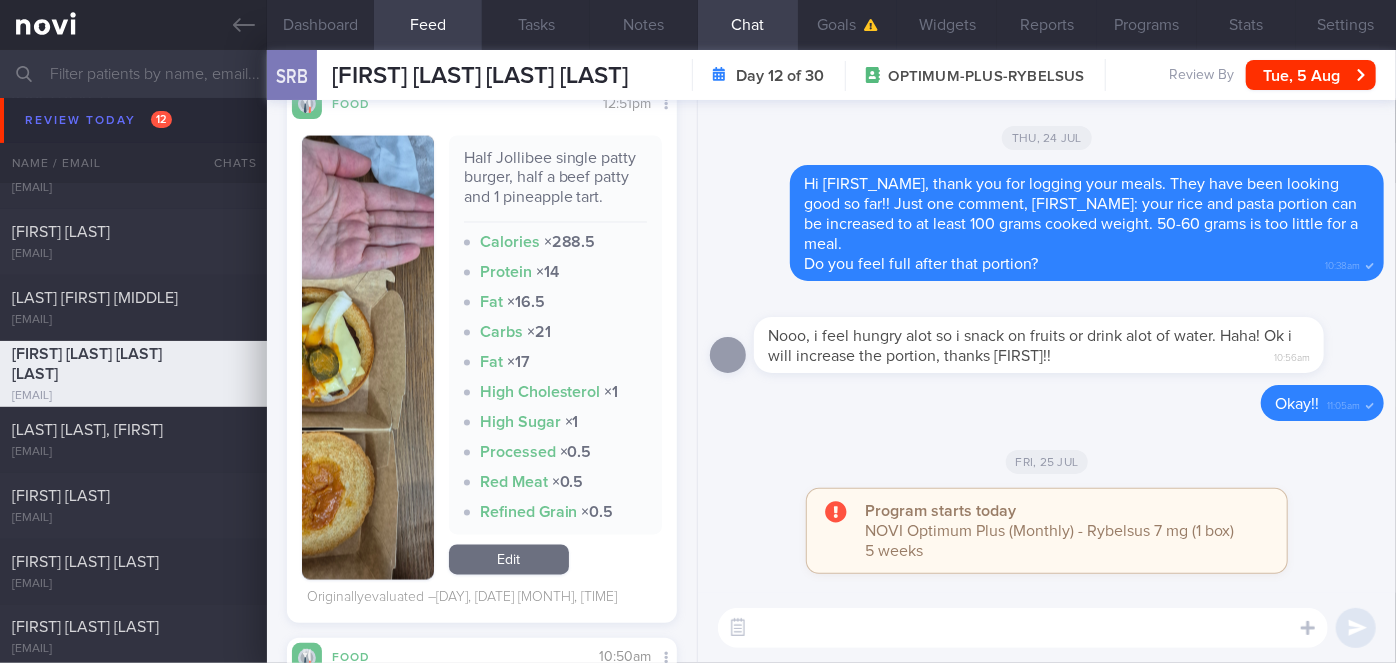 click at bounding box center (368, 358) 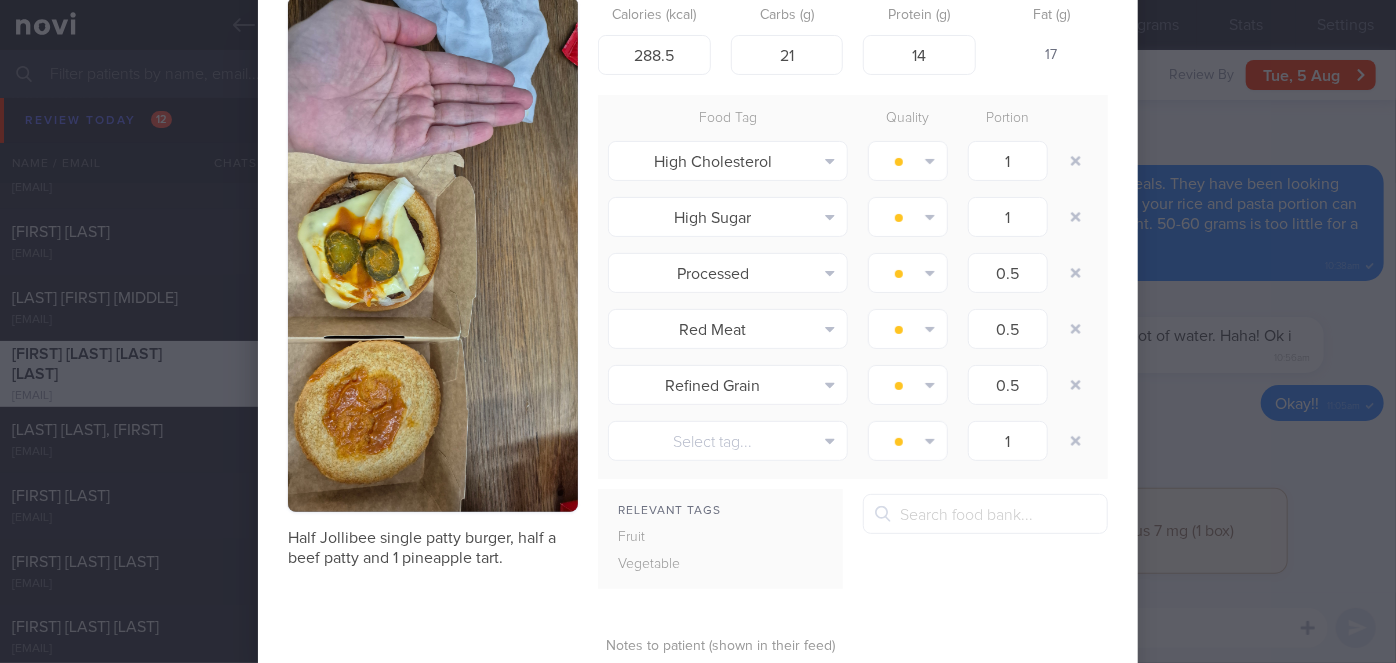 scroll, scrollTop: 109, scrollLeft: 0, axis: vertical 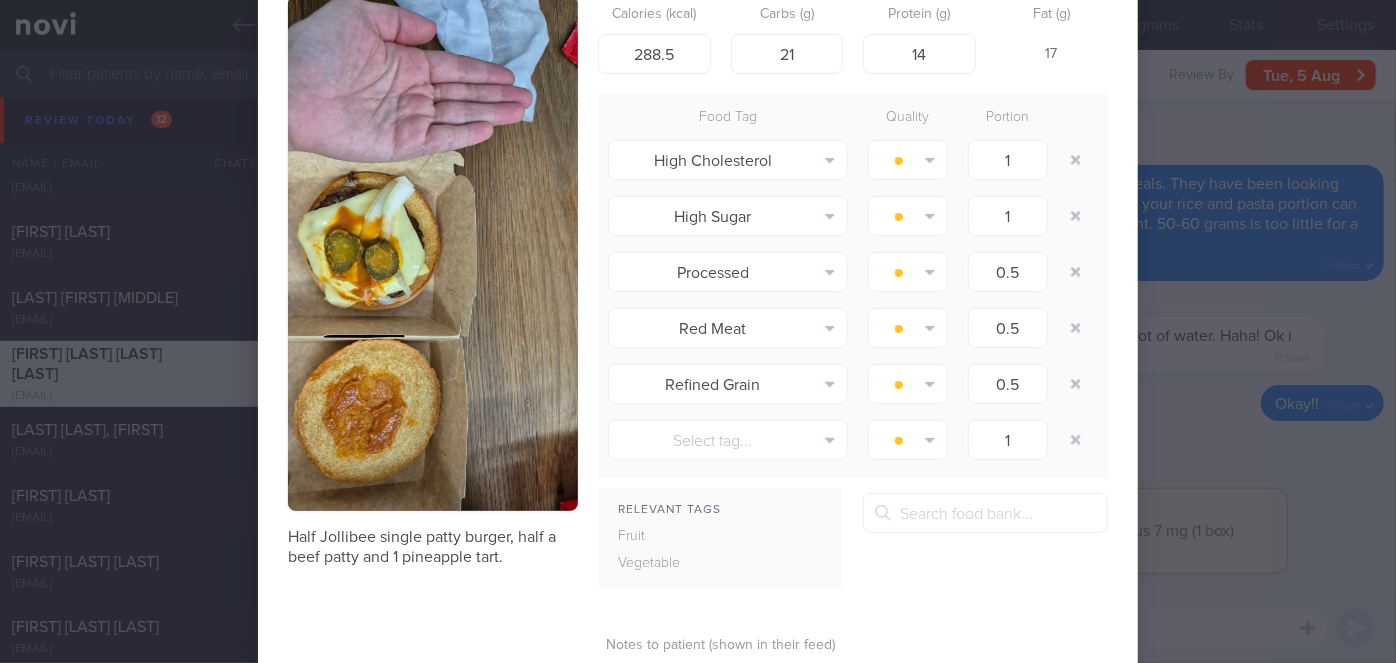 click on "Evaluate Food  Photo
Half Jollibee single patty burger, half a beef patty and 1 pineapple tart.
Calories (kcal)
288.5
Carbs (g)
21
Protein (g)
14
Fat (g)
17
Food Tag
Quality
Portion
High Cholesterol
Alcohol
Fried
Fruit
Healthy Fats
High Calcium" at bounding box center [698, 331] 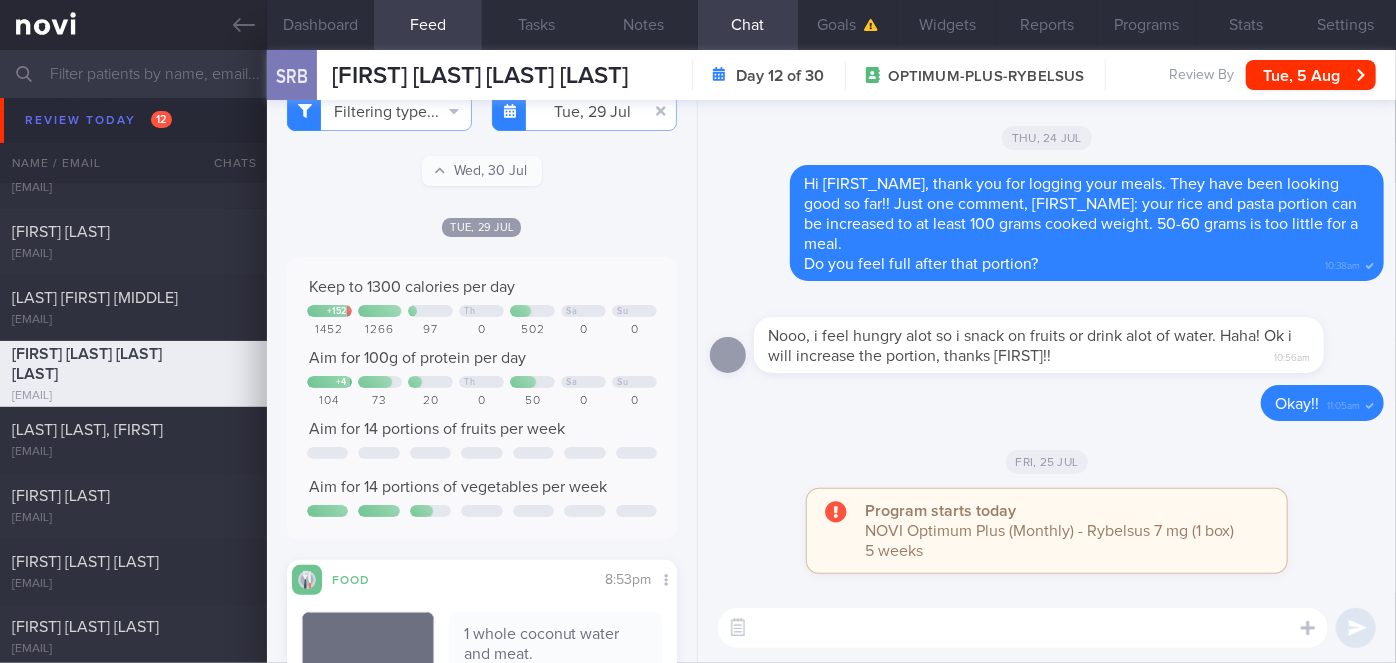 scroll, scrollTop: 4, scrollLeft: 0, axis: vertical 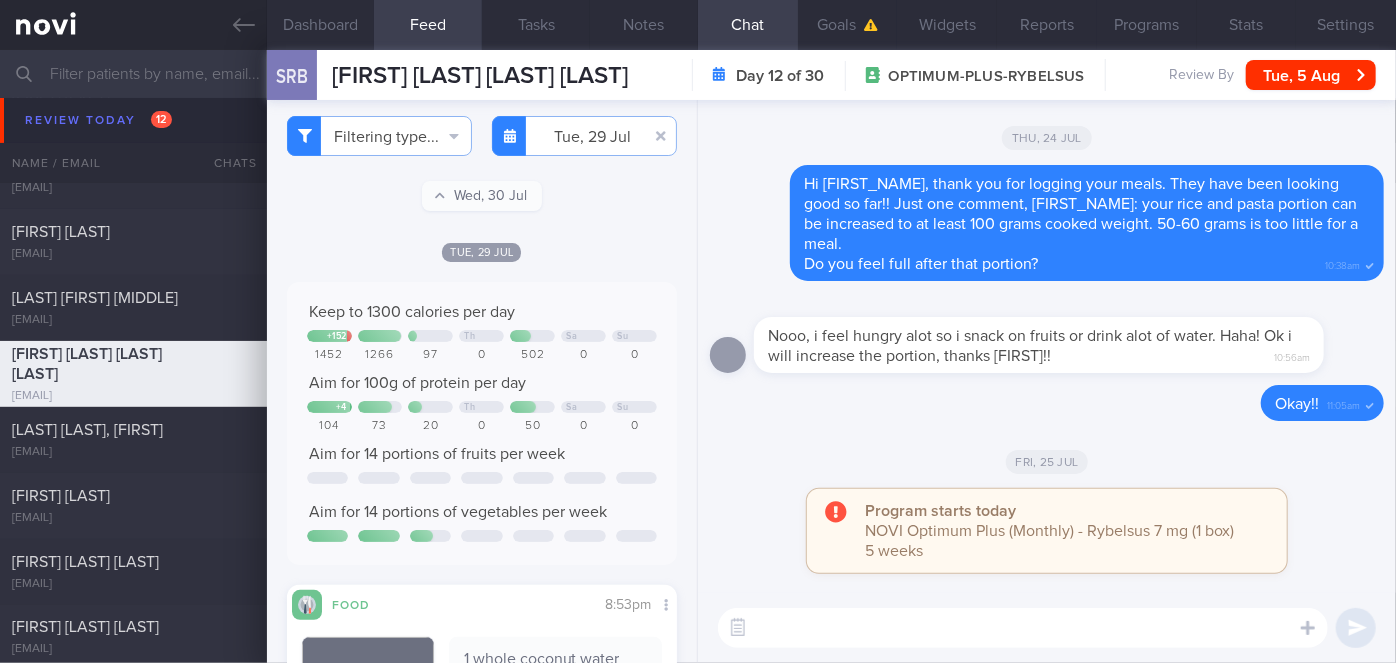 click at bounding box center [1023, 628] 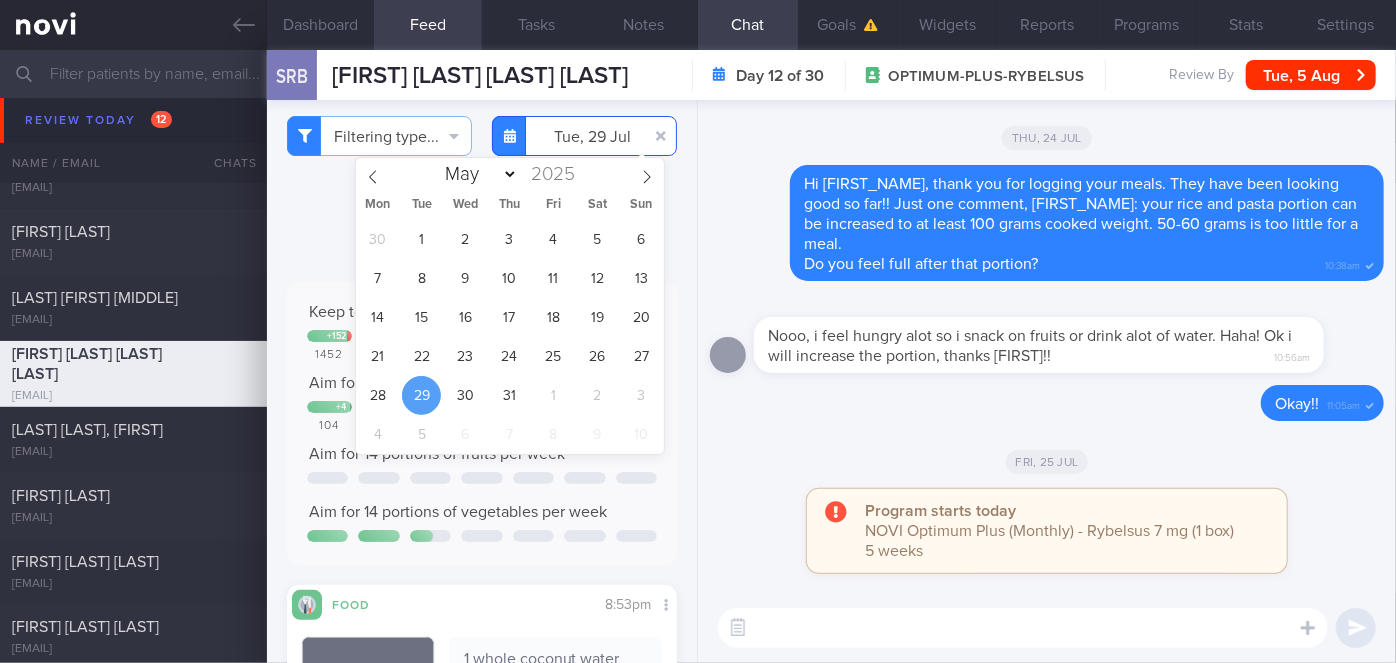 click on "2025-07-29" at bounding box center [584, 136] 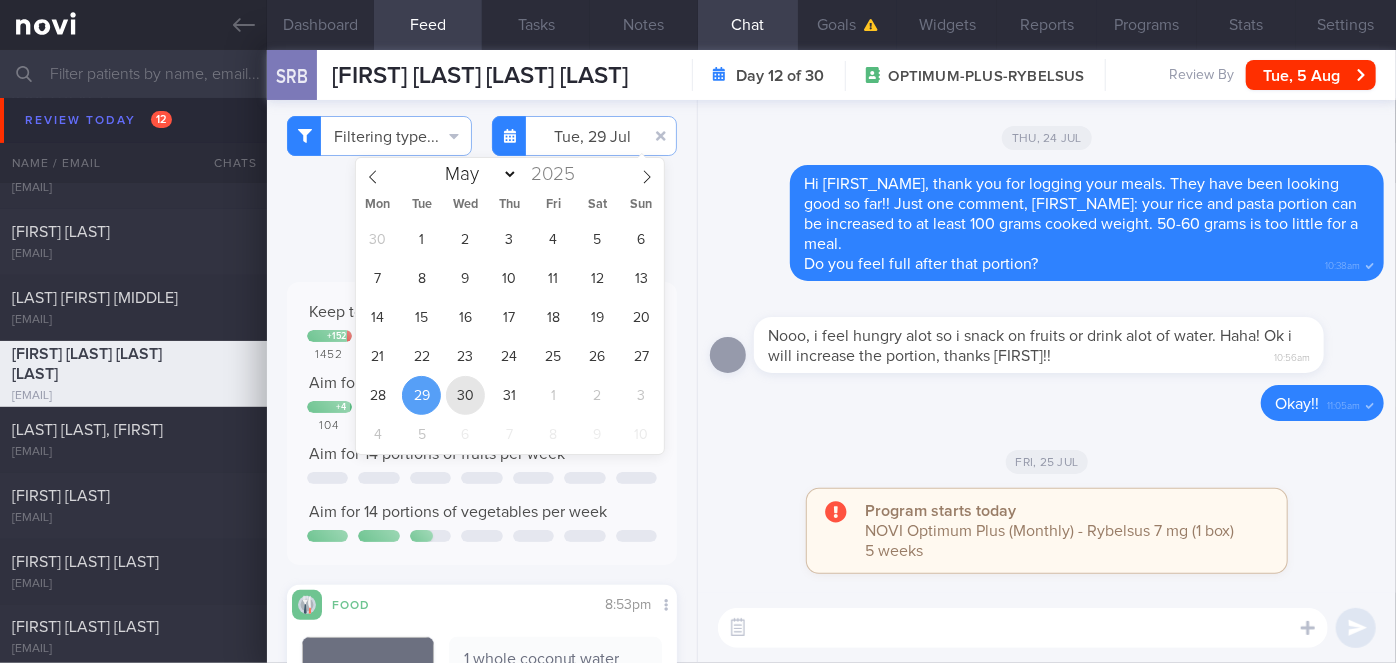 click on "30" at bounding box center [465, 395] 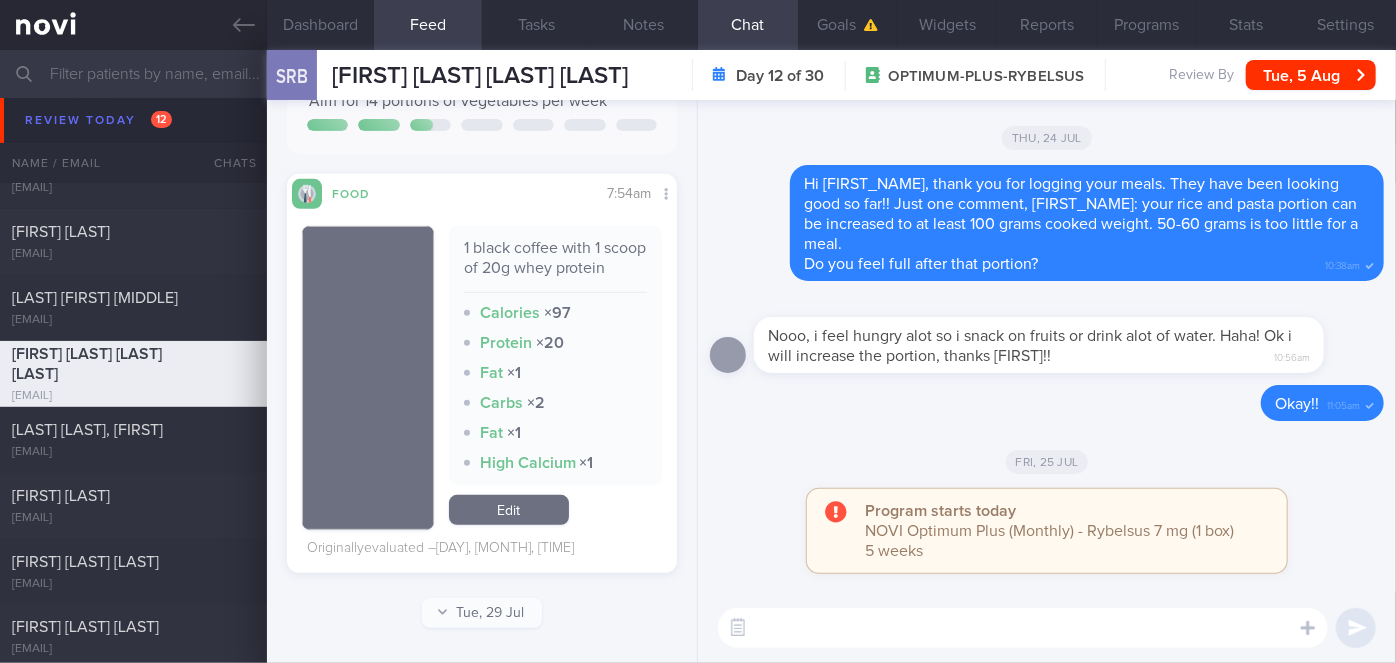 scroll, scrollTop: 0, scrollLeft: 0, axis: both 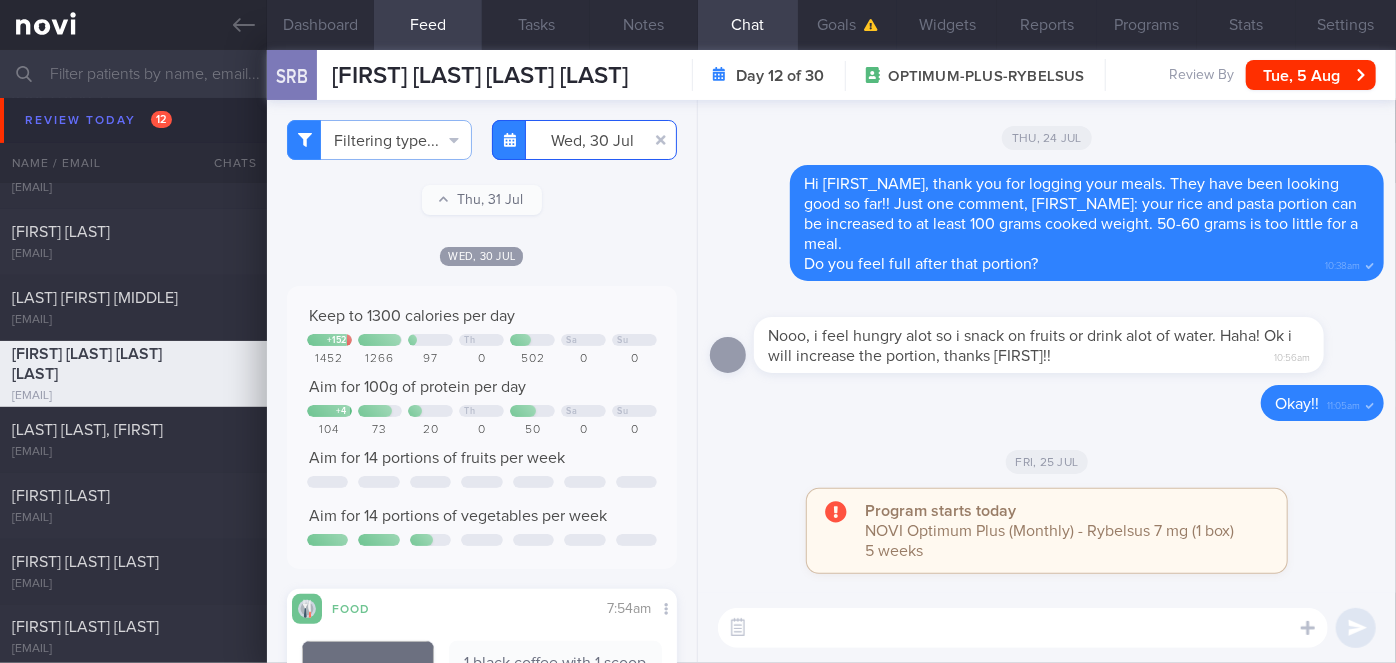 click on "2025-07-30" at bounding box center [584, 140] 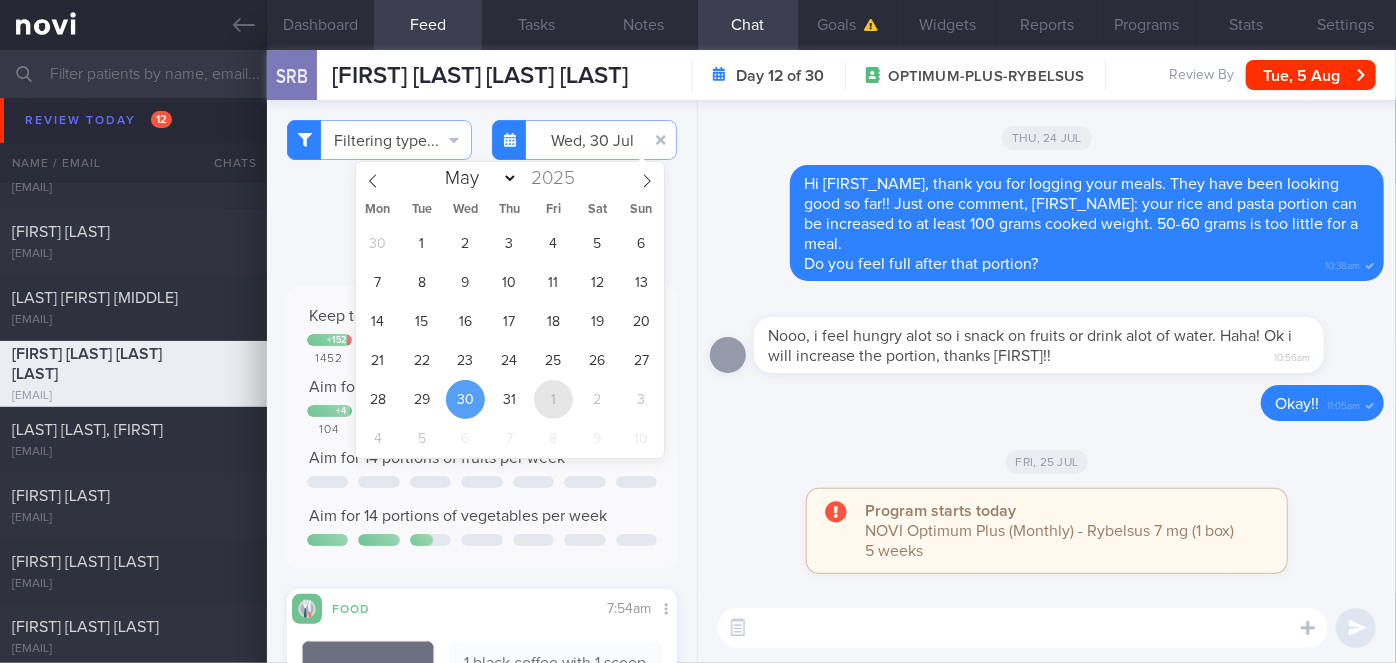 click on "1" at bounding box center [553, 399] 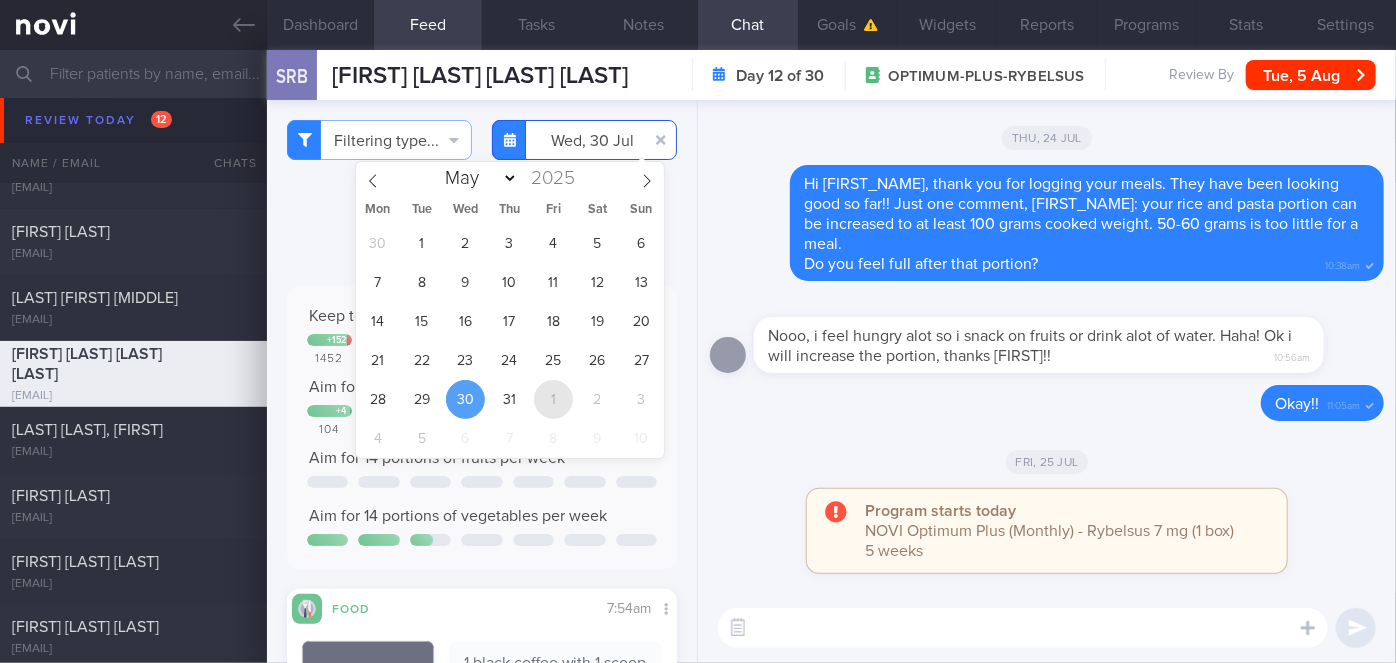 type on "2025-08-01" 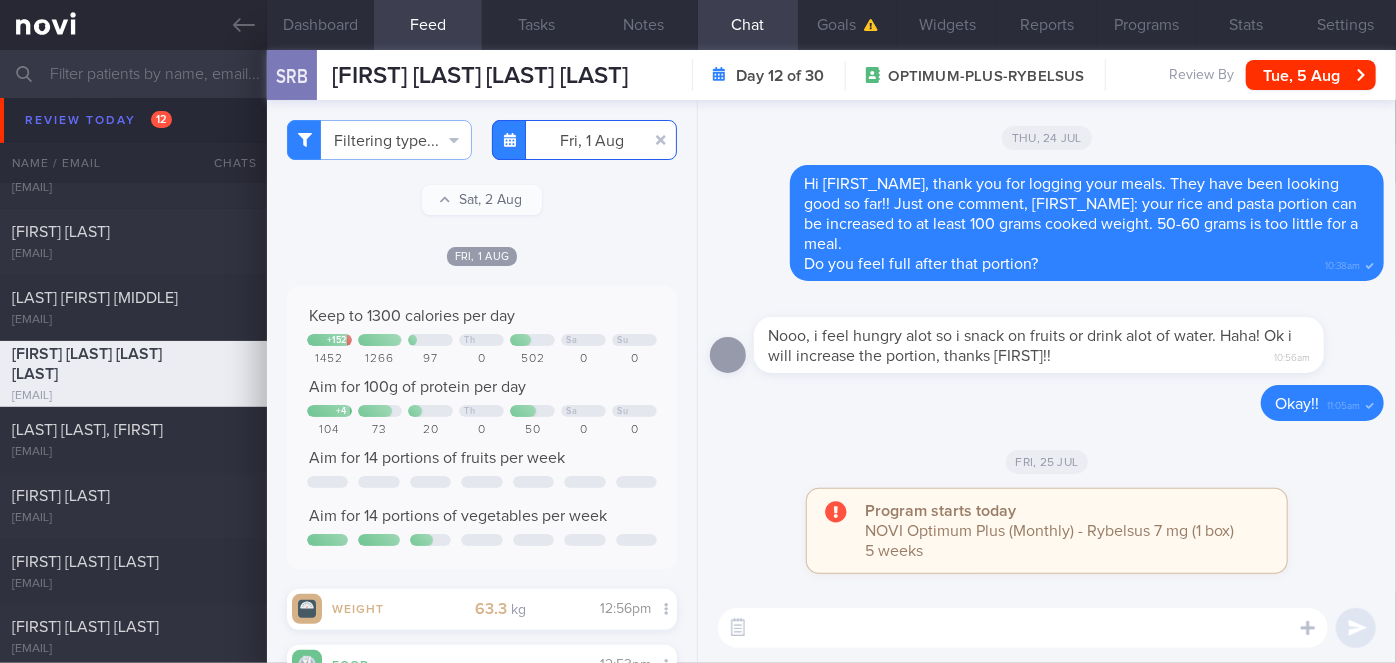 scroll, scrollTop: 0, scrollLeft: 0, axis: both 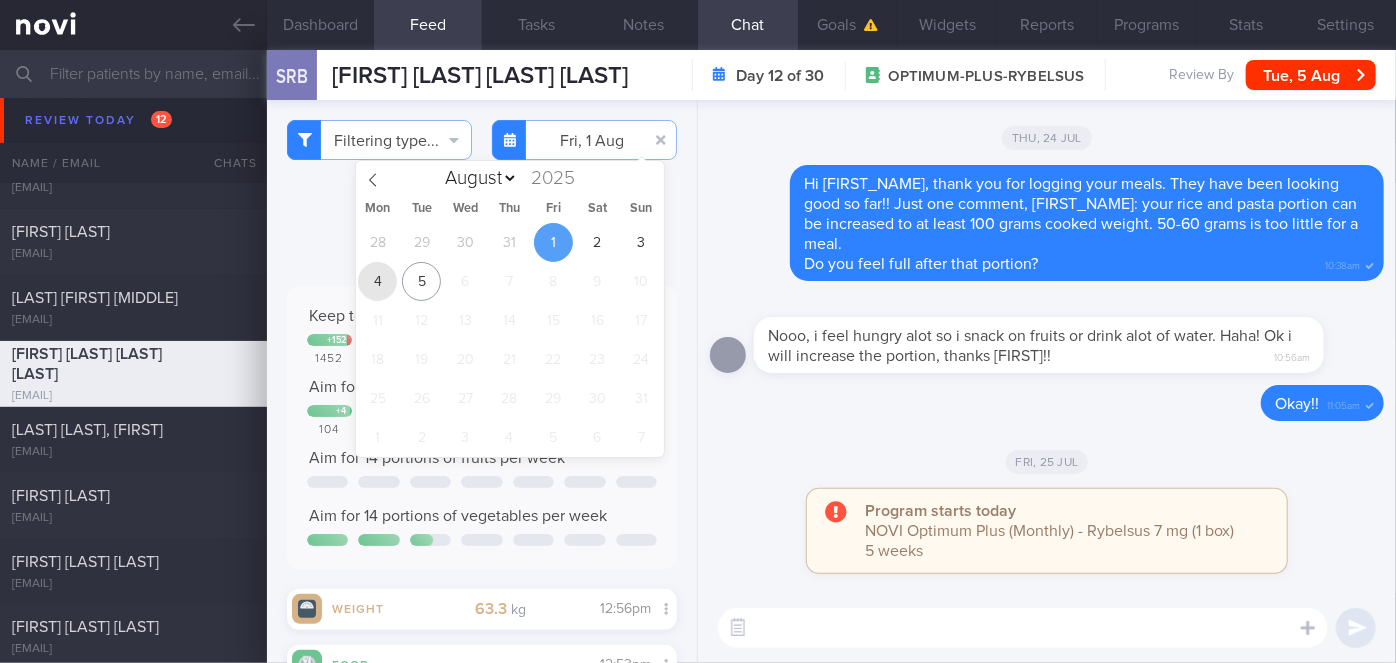 click on "4" at bounding box center (377, 281) 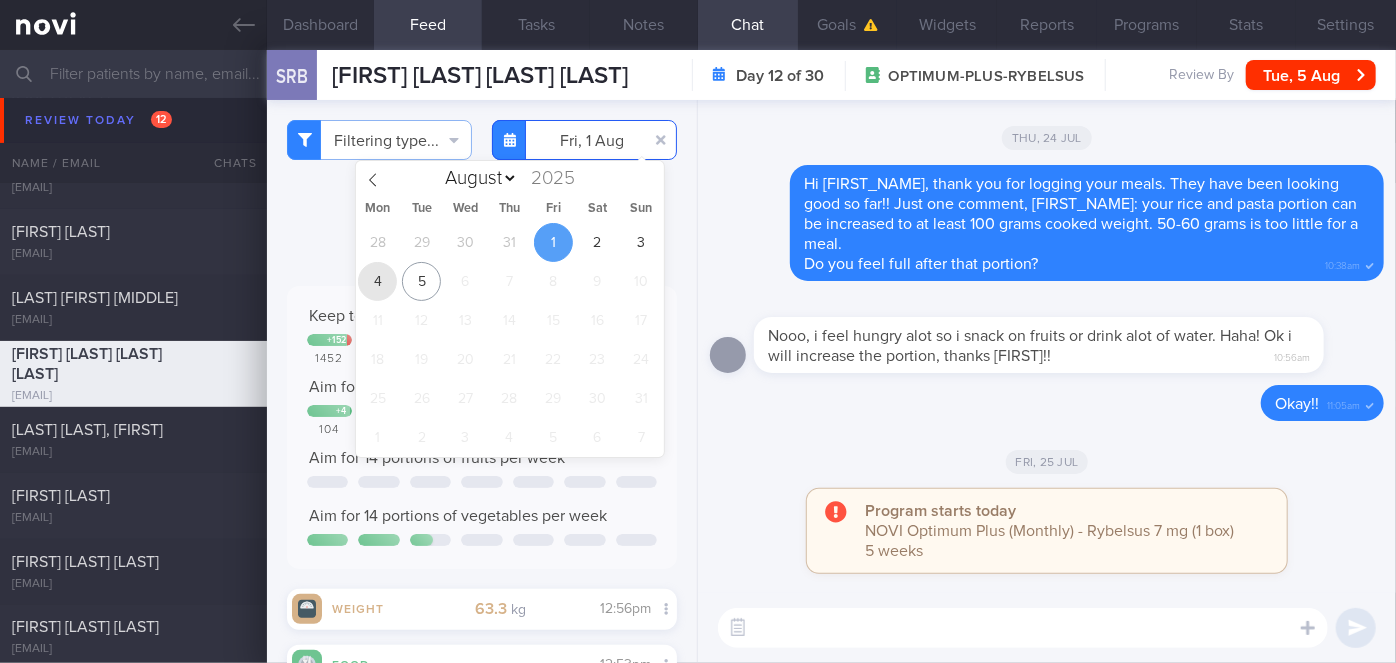 type on "2025-08-04" 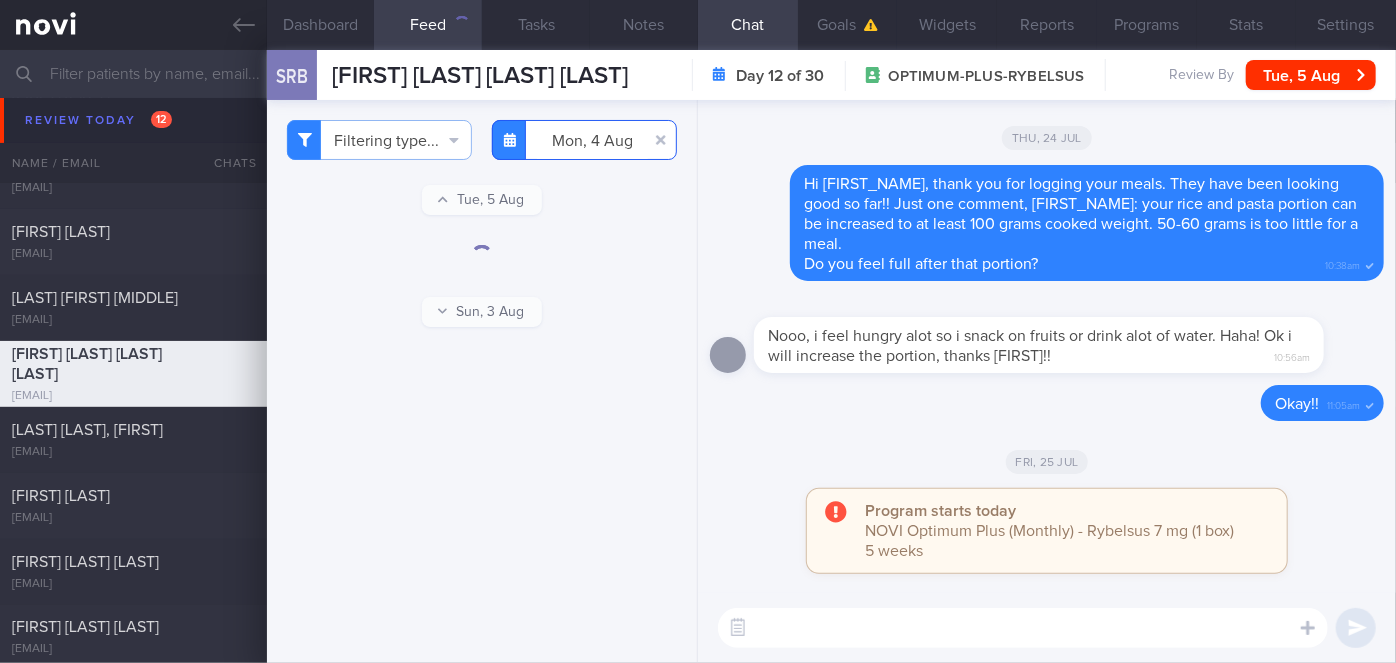 scroll, scrollTop: 0, scrollLeft: 0, axis: both 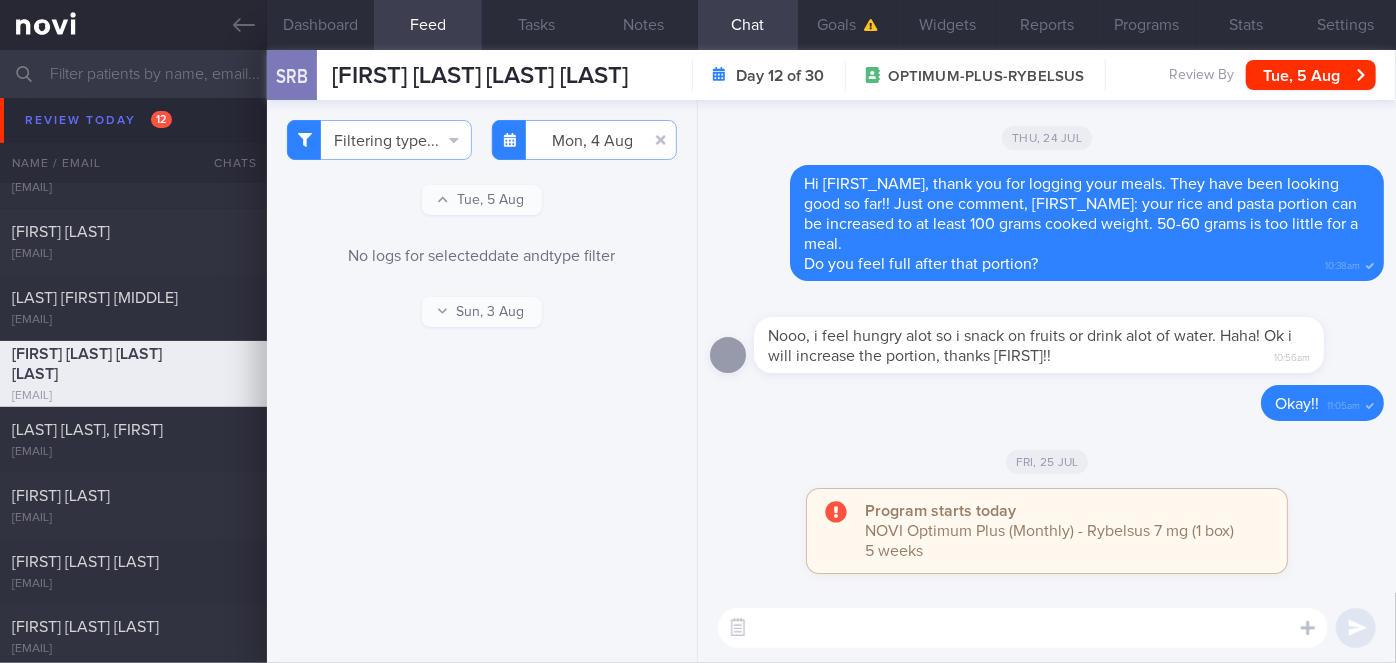 click on "​
​" at bounding box center [1047, 628] 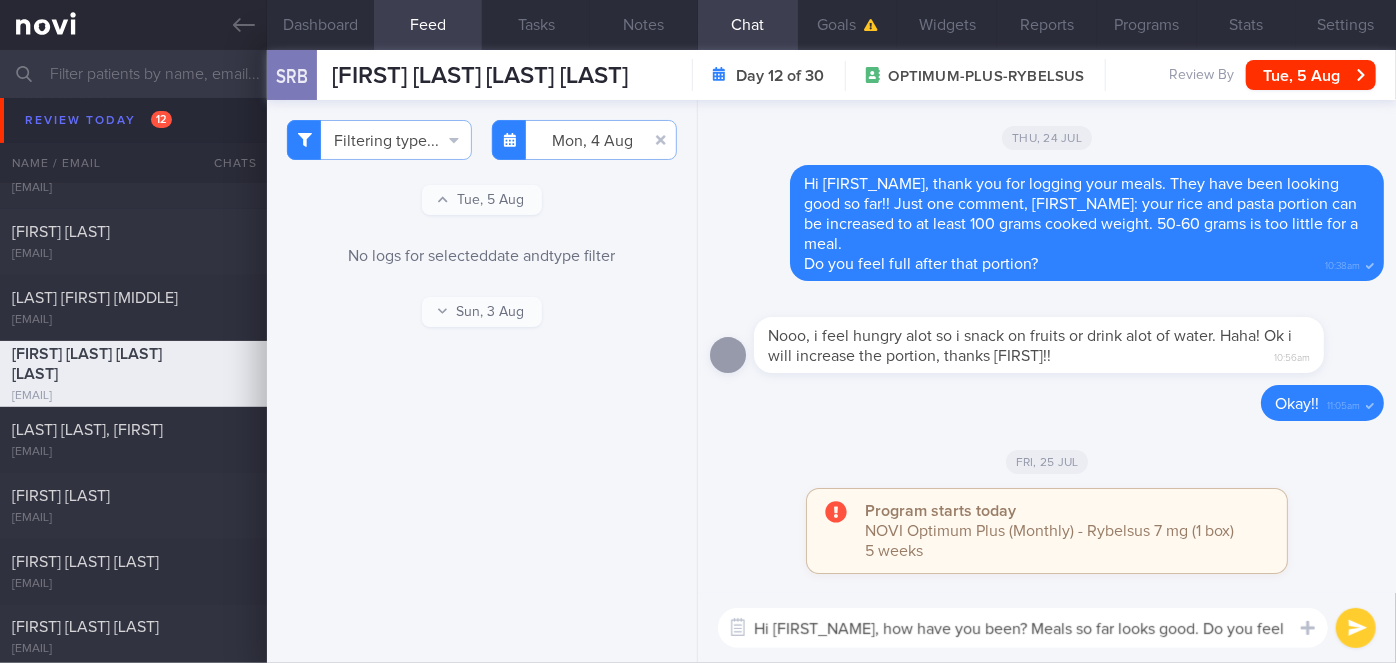 scroll, scrollTop: 0, scrollLeft: 0, axis: both 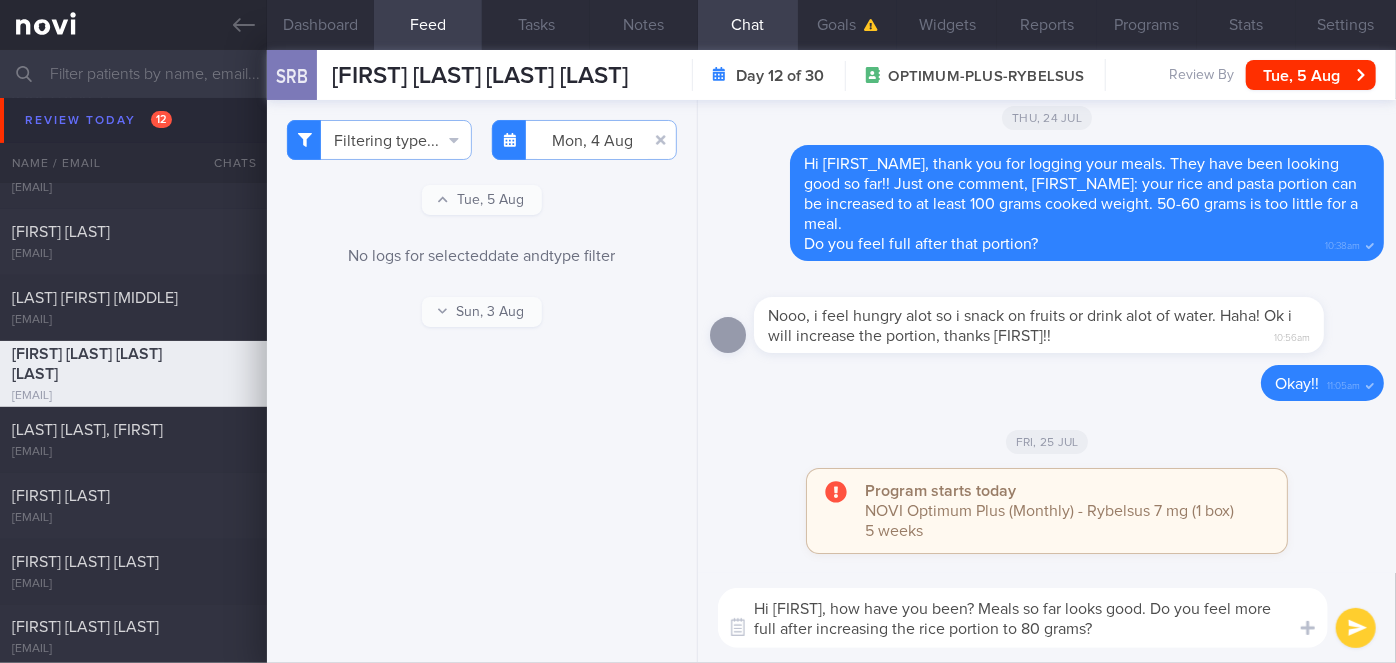 type on "Hi [FIRST], how have you been? Meals so far looks good. Do you feel more full after increasing the rice portion to 80 grams?" 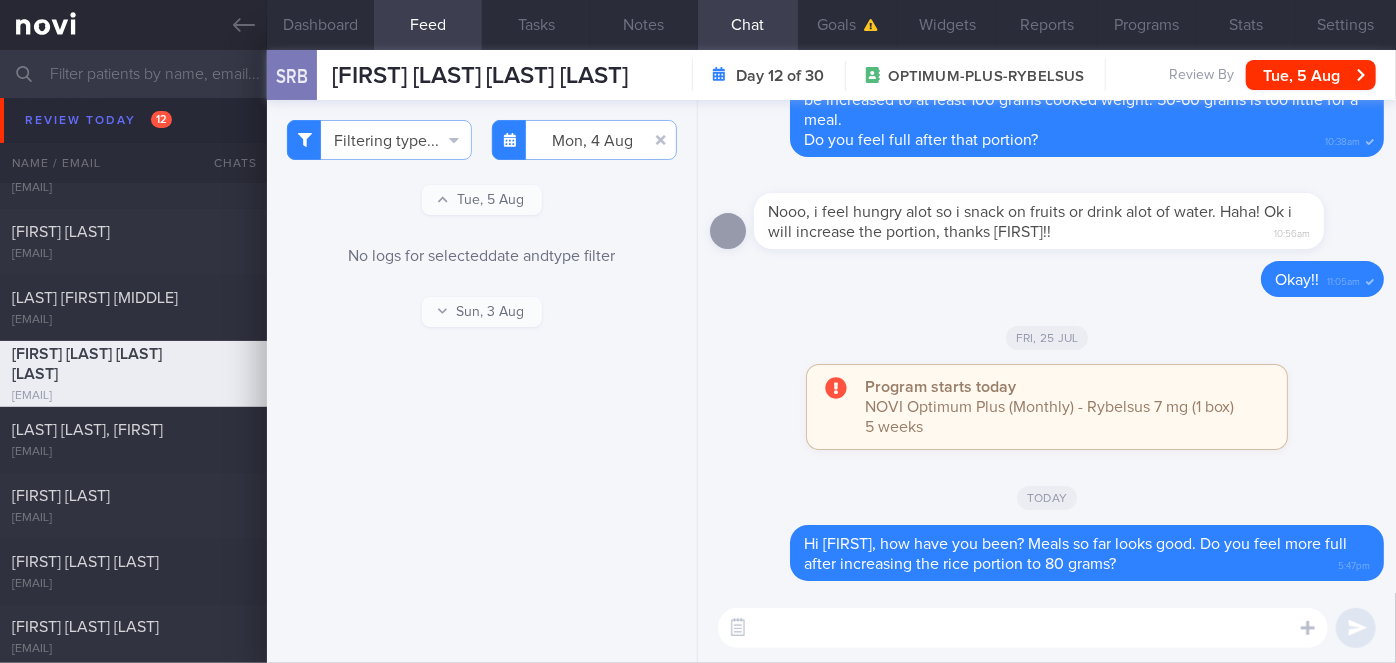 click at bounding box center [1023, 628] 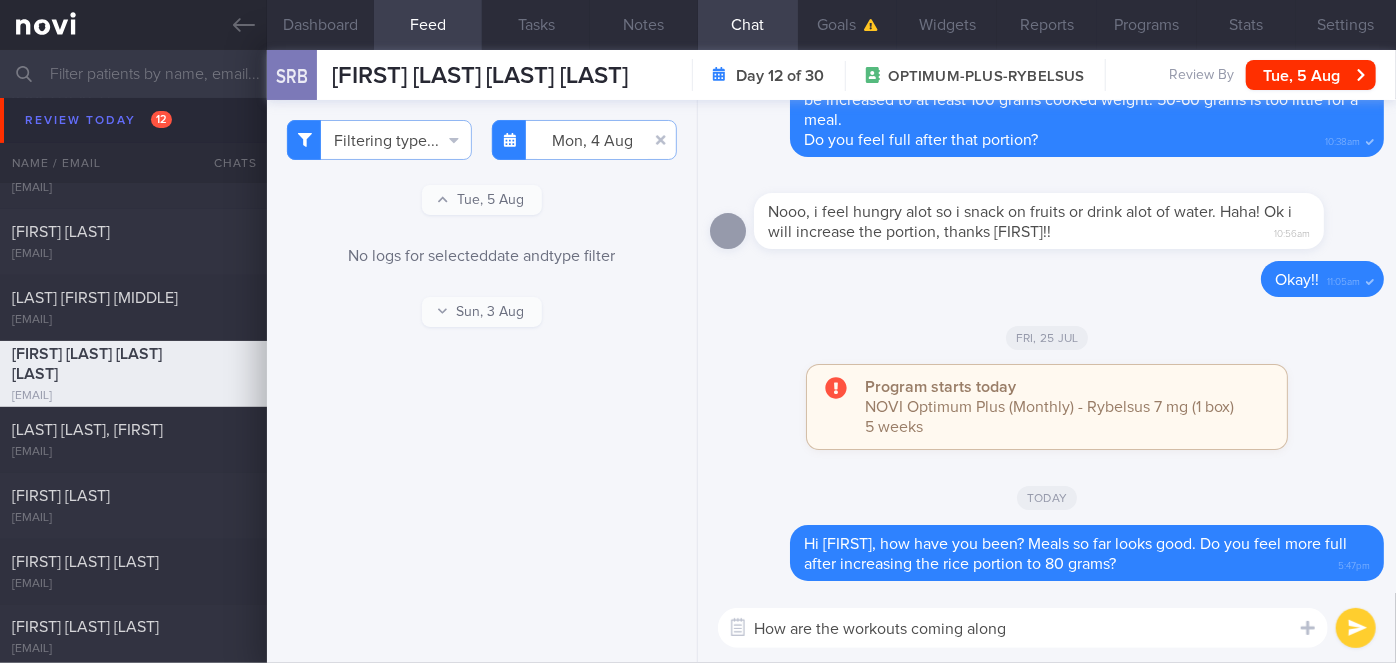 type on "How are the workouts coming along?" 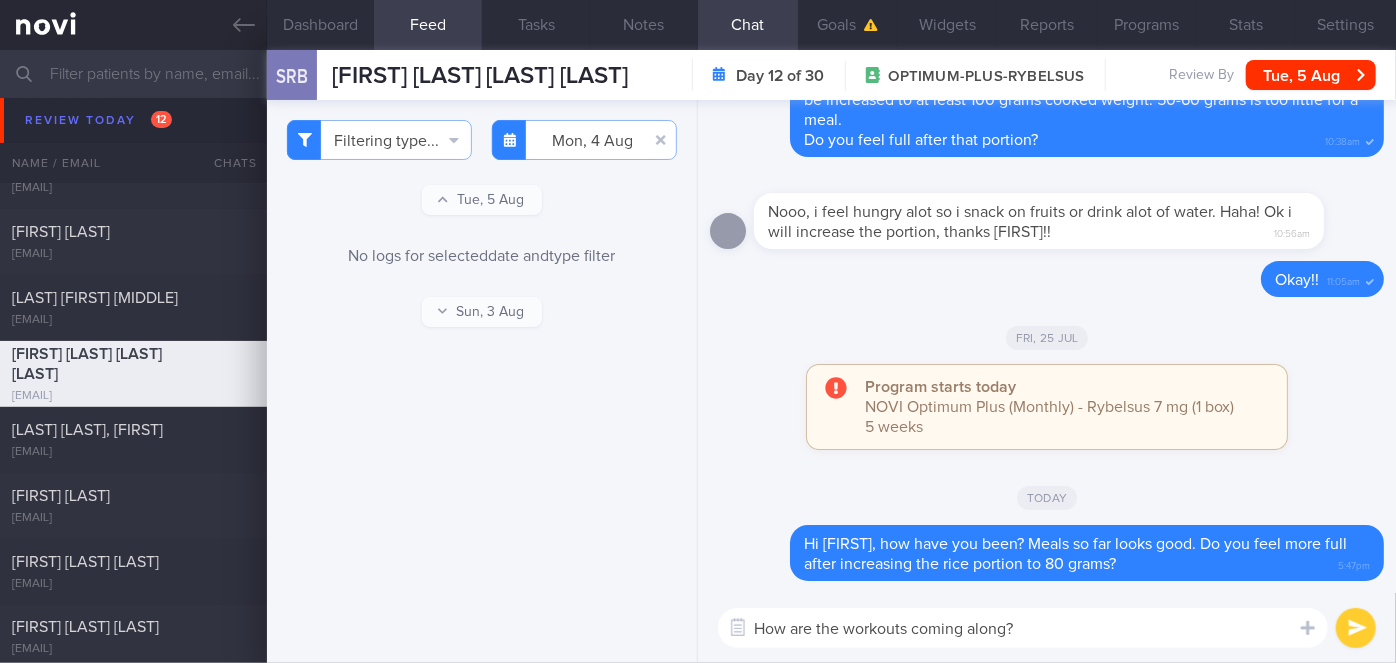 type 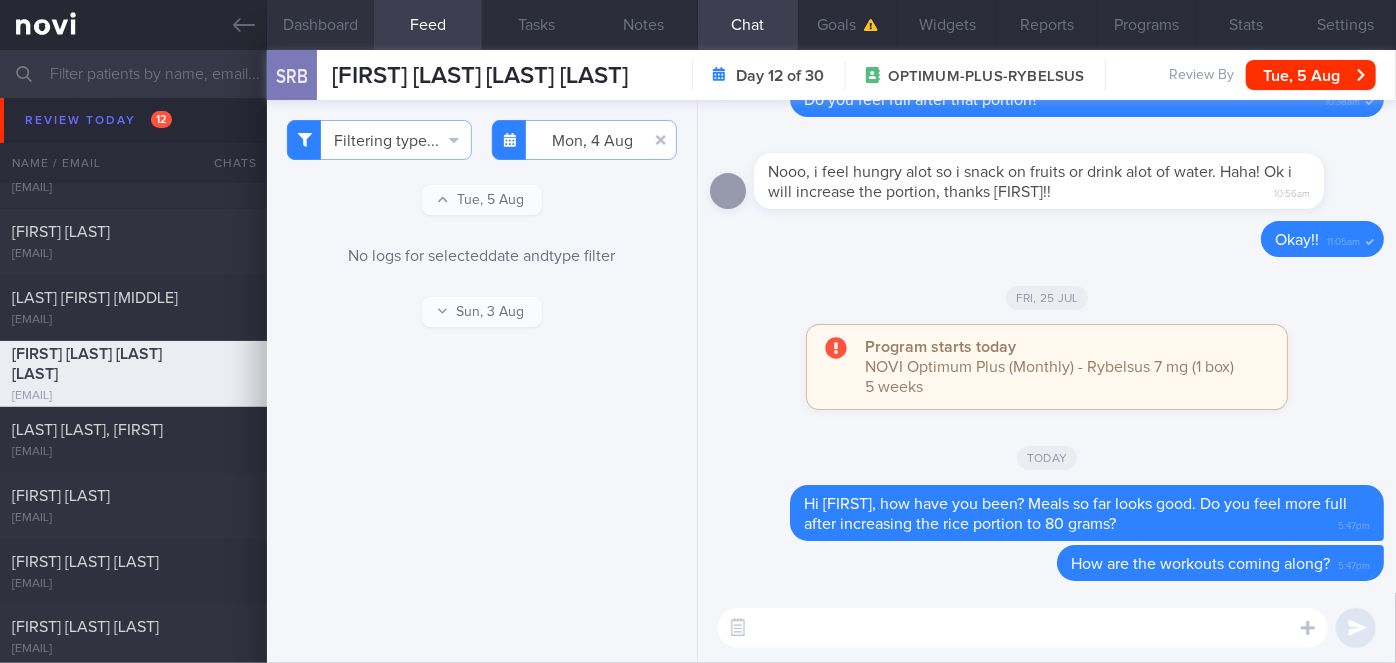 click on "Dashboard" at bounding box center [321, 25] 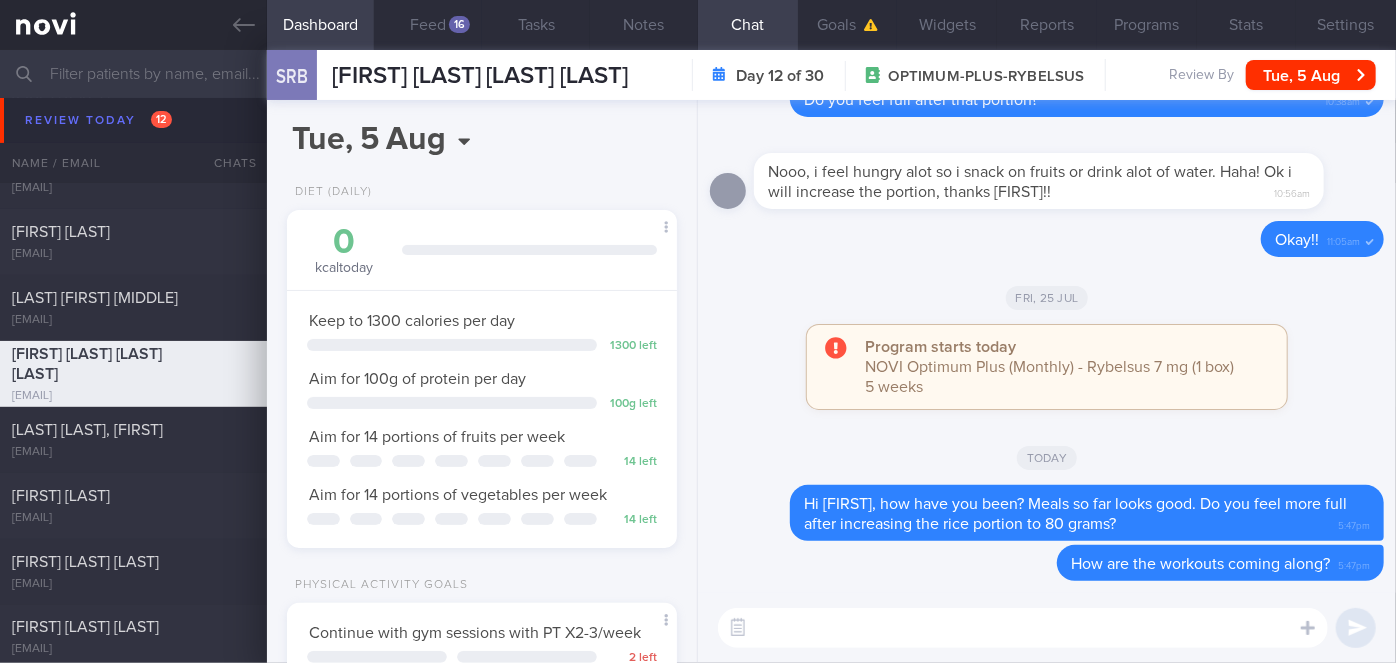 scroll, scrollTop: 416, scrollLeft: 0, axis: vertical 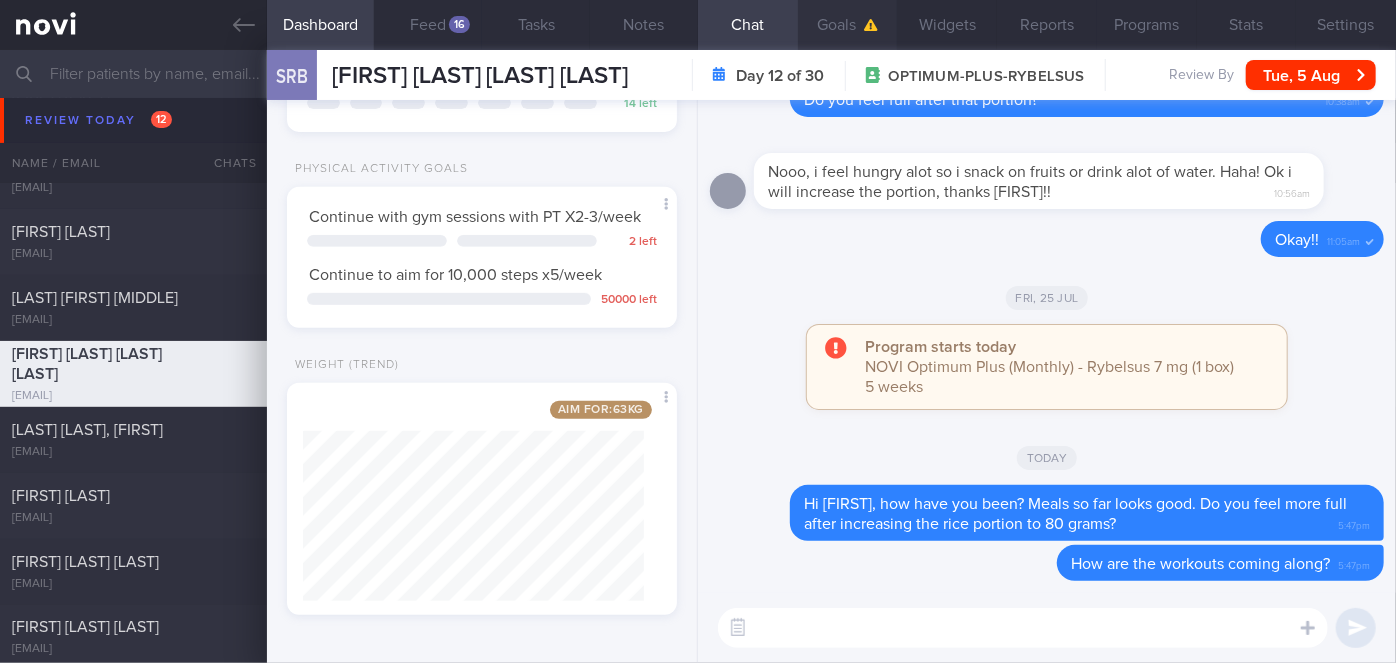 click on "Goals" at bounding box center [848, 25] 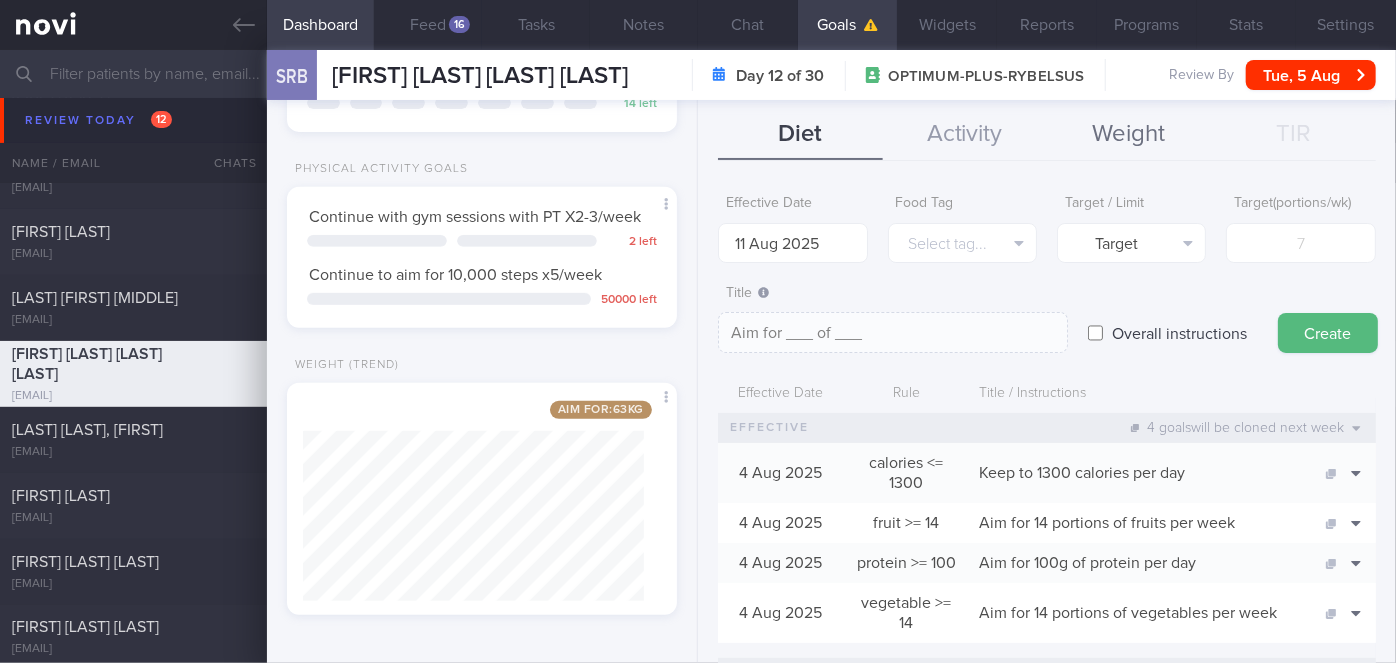 click on "Weight" at bounding box center (1129, 135) 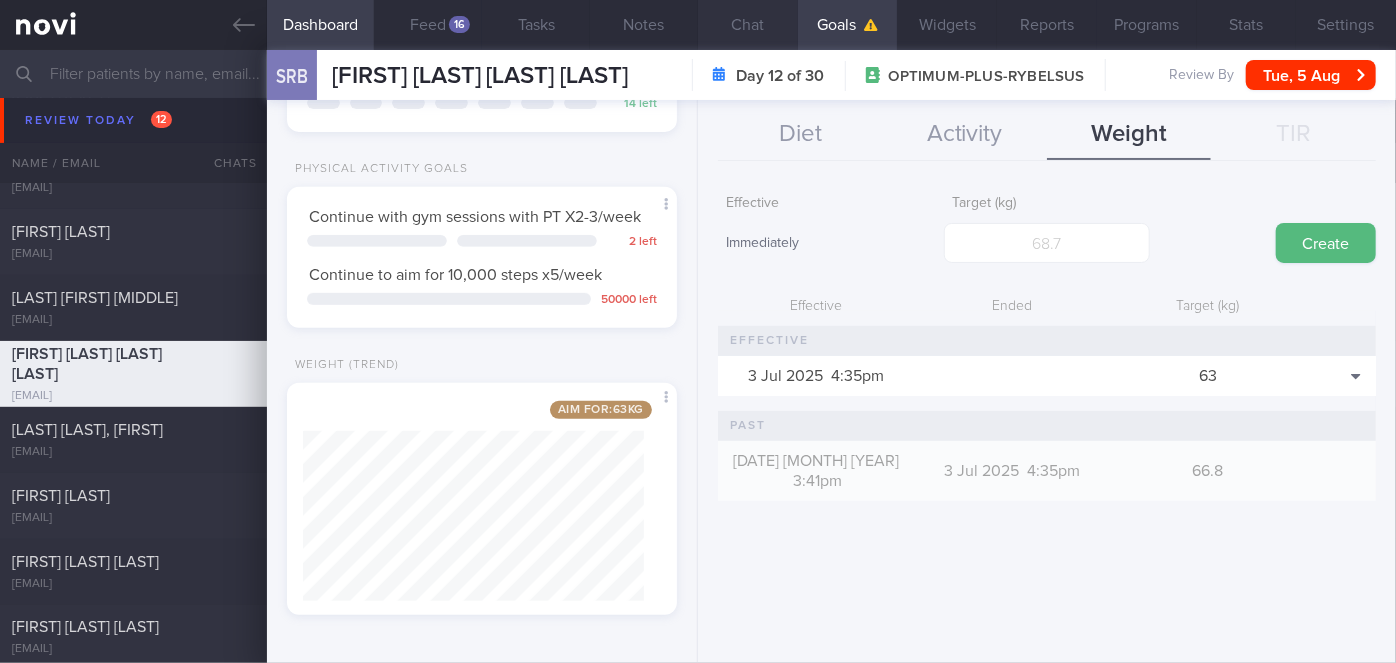 click on "Chat" at bounding box center (748, 25) 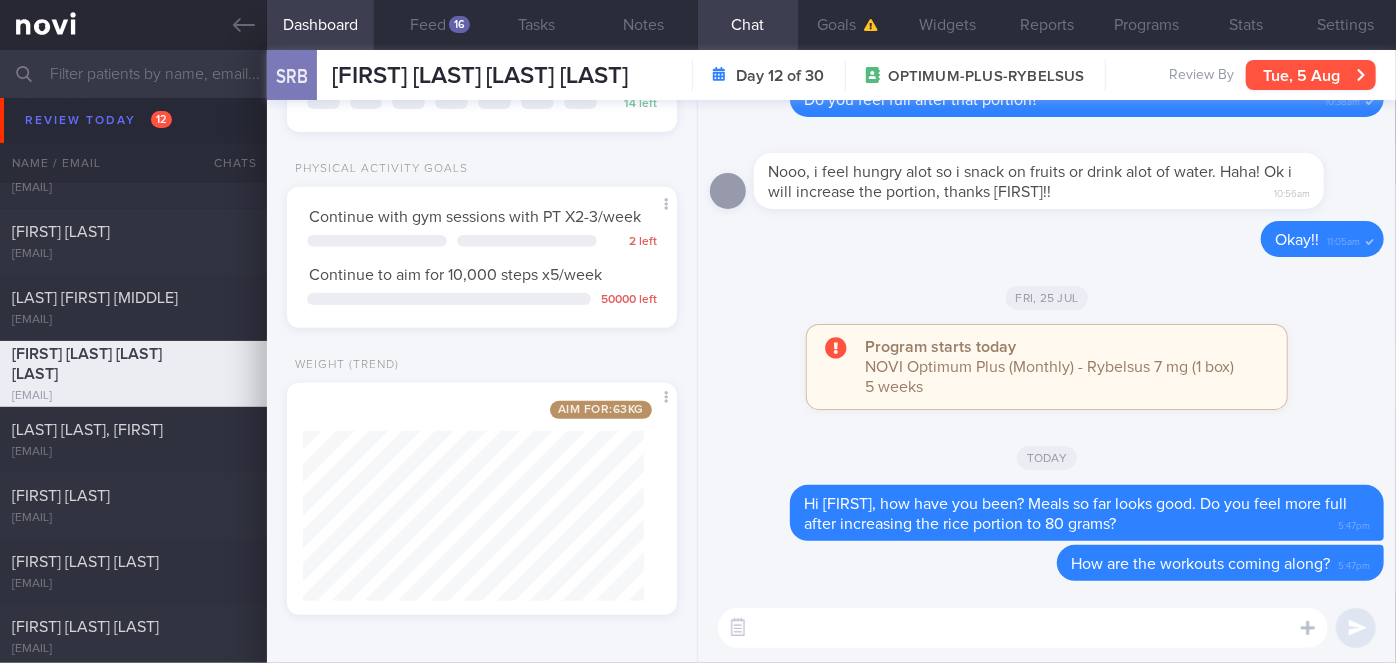 click on "Tue, 5 Aug" at bounding box center [1311, 75] 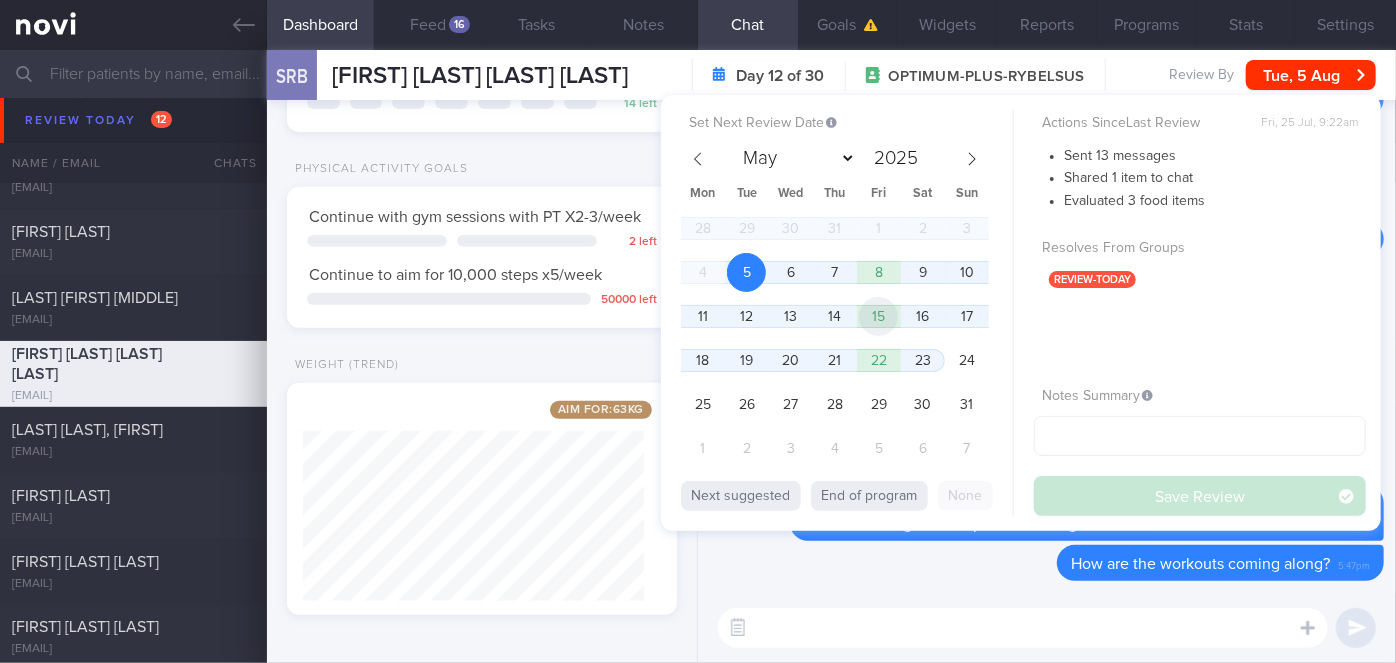 click on "15" at bounding box center (878, 316) 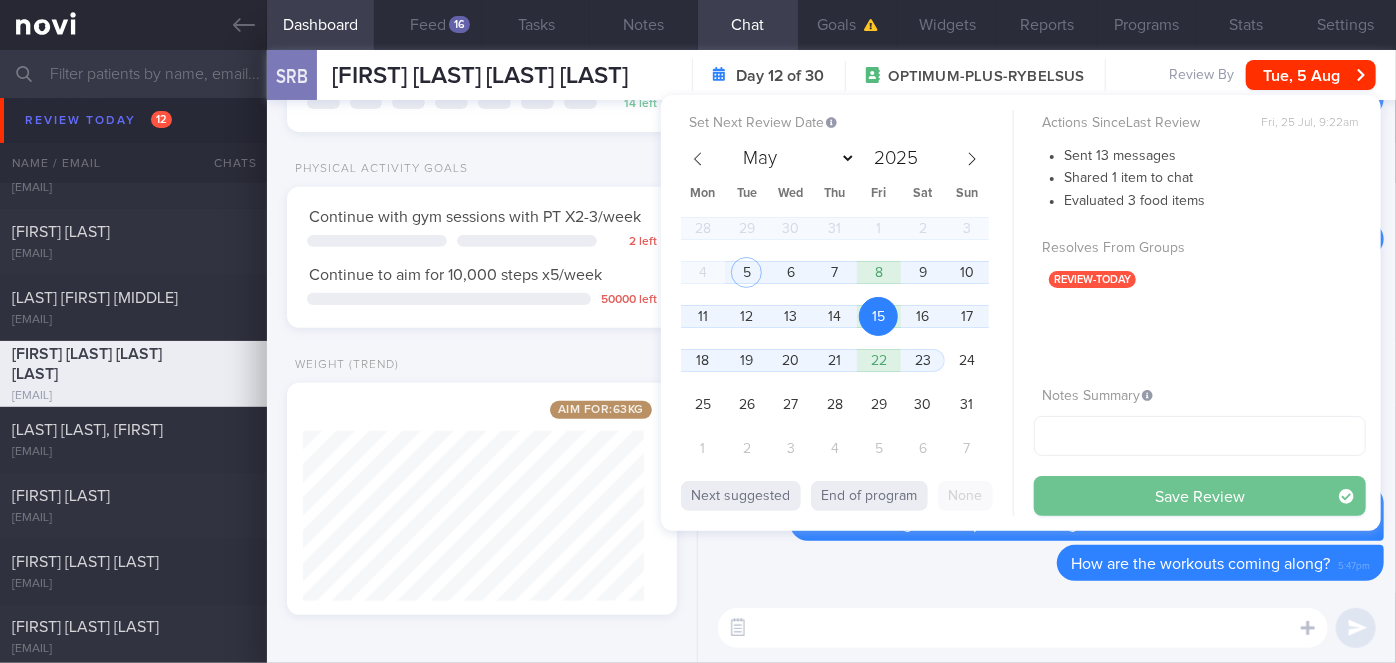 click on "Save Review" at bounding box center (1200, 496) 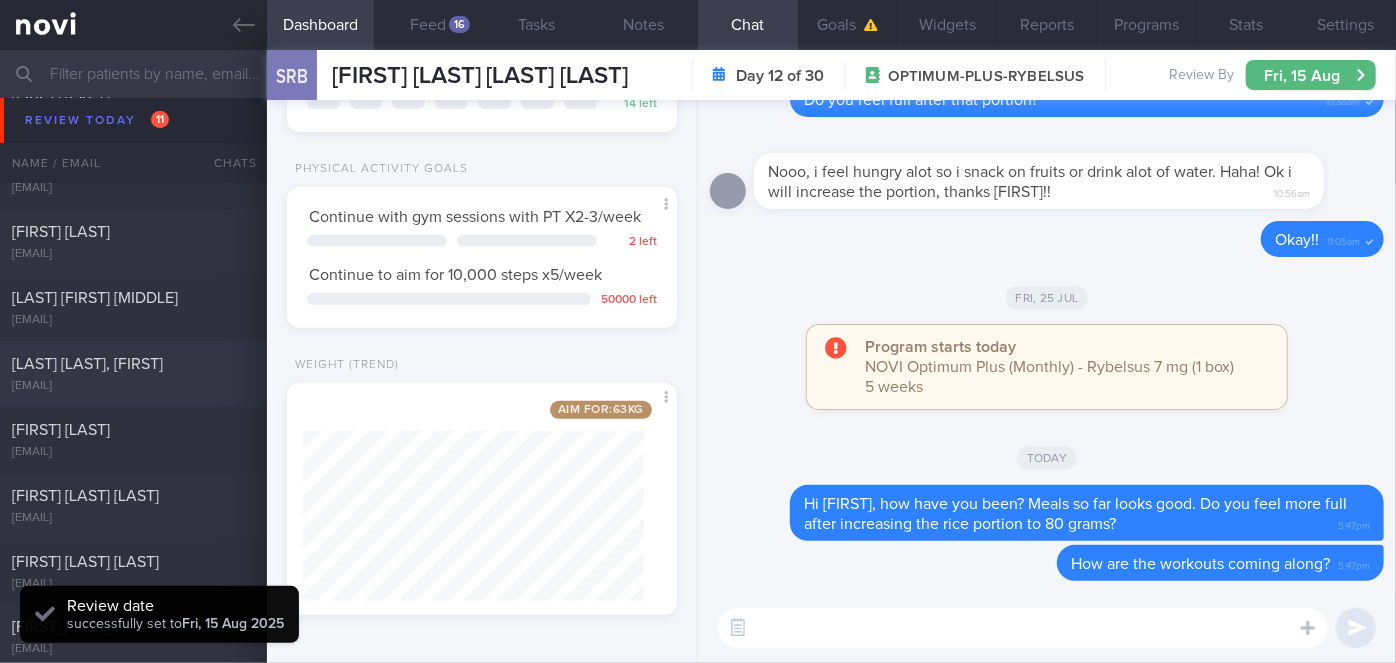 scroll, scrollTop: 5053, scrollLeft: 0, axis: vertical 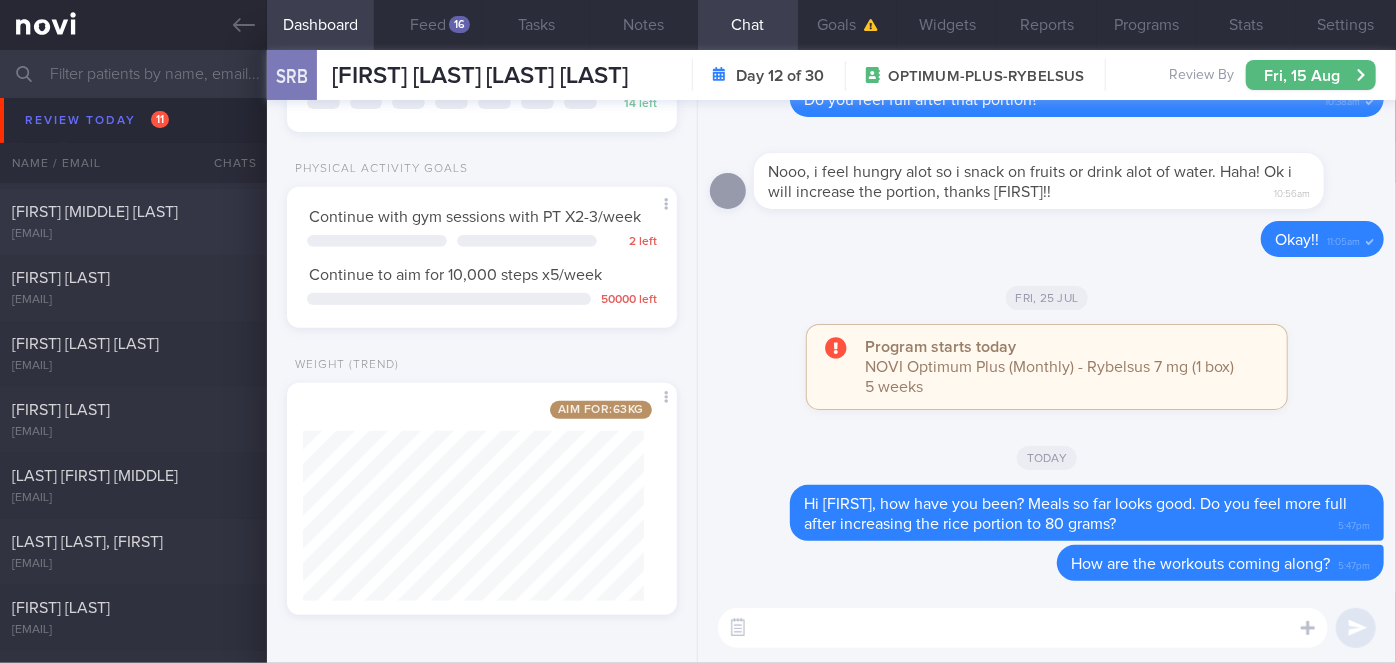 click on "[FIRST] [LAST]
[EMAIL]
[DAY], [NUMBER] [MONTH]
20 days ago
OPTIMUM-PLUS-WEGOVY" 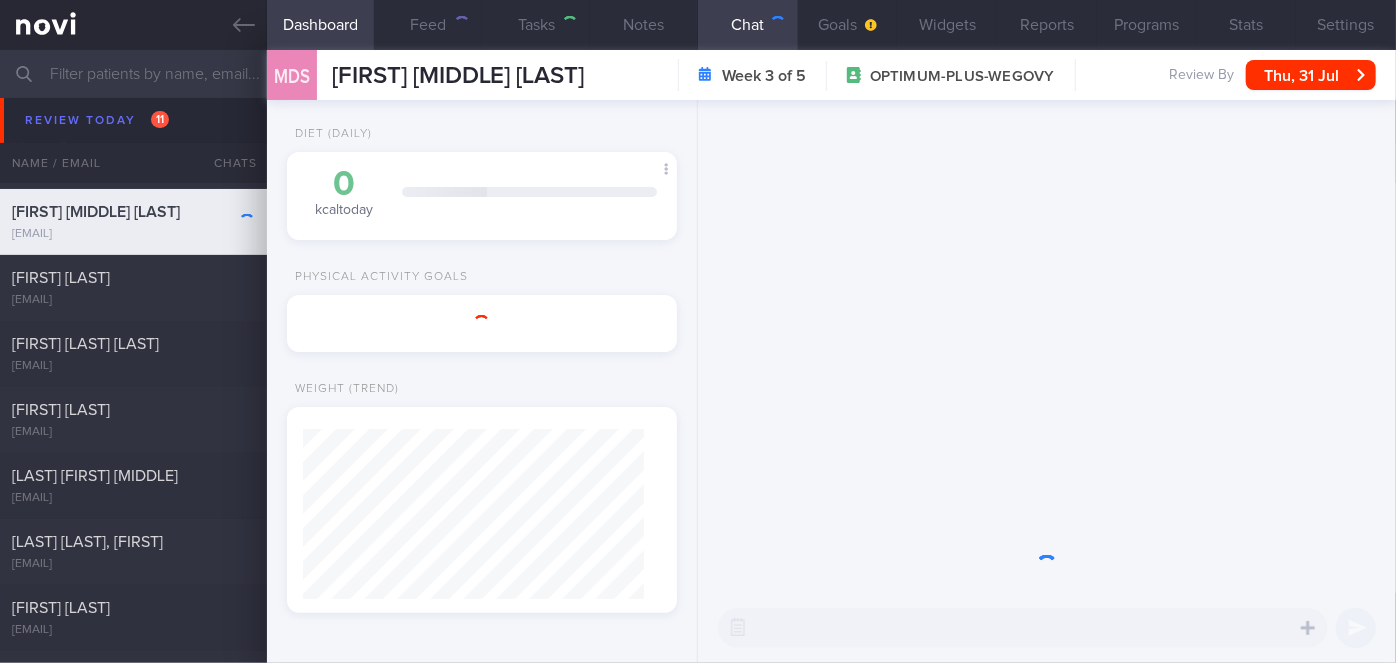 scroll, scrollTop: 56, scrollLeft: 0, axis: vertical 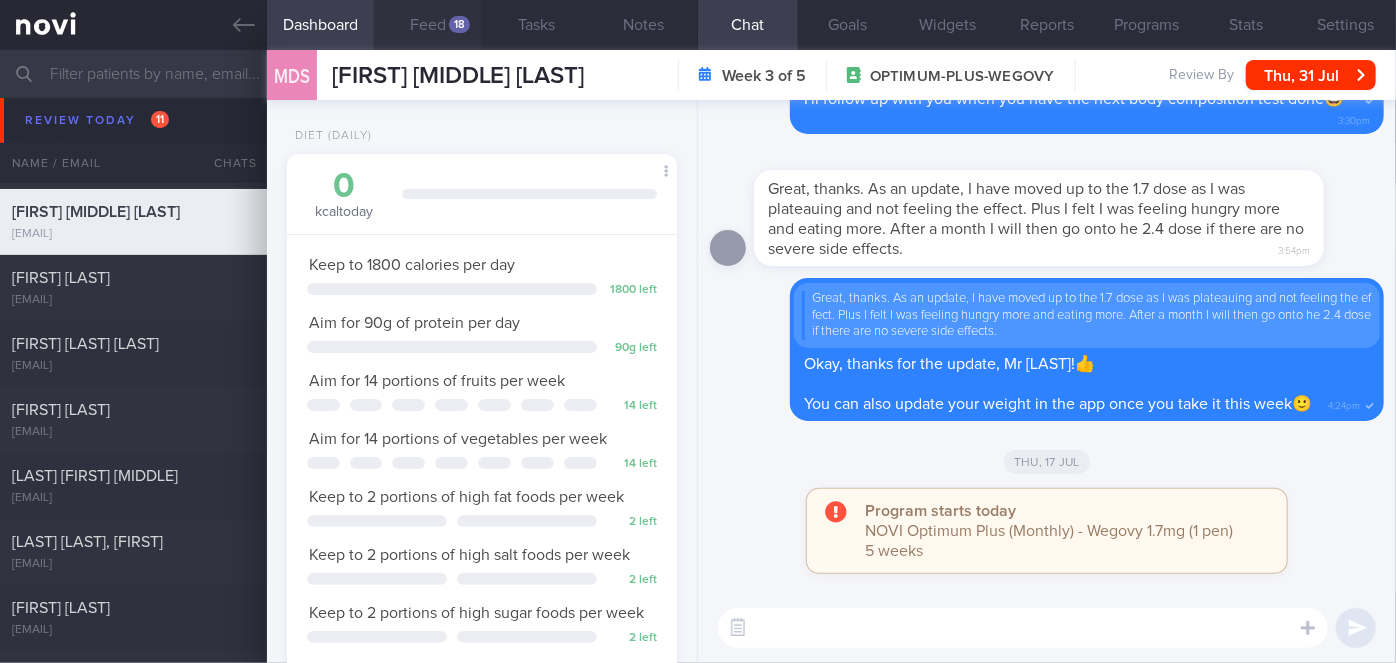 click on "Feed
18" at bounding box center [428, 25] 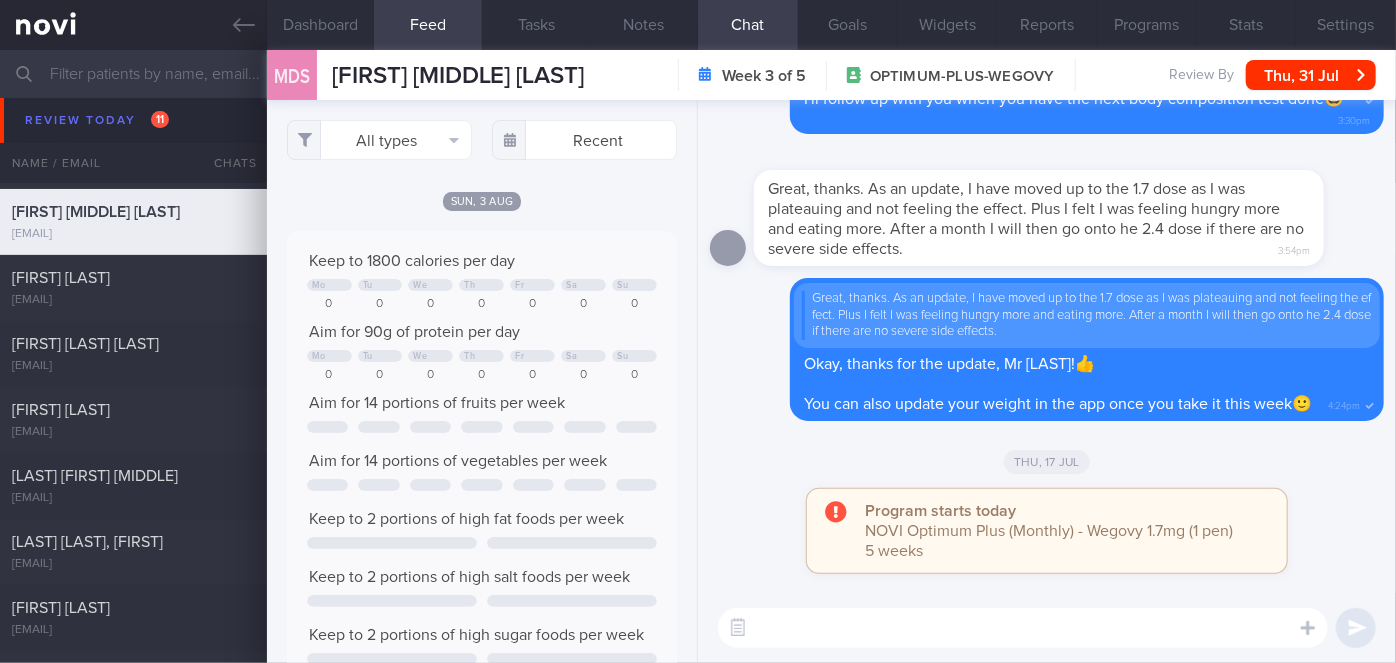 scroll, scrollTop: 999912, scrollLeft: 999648, axis: both 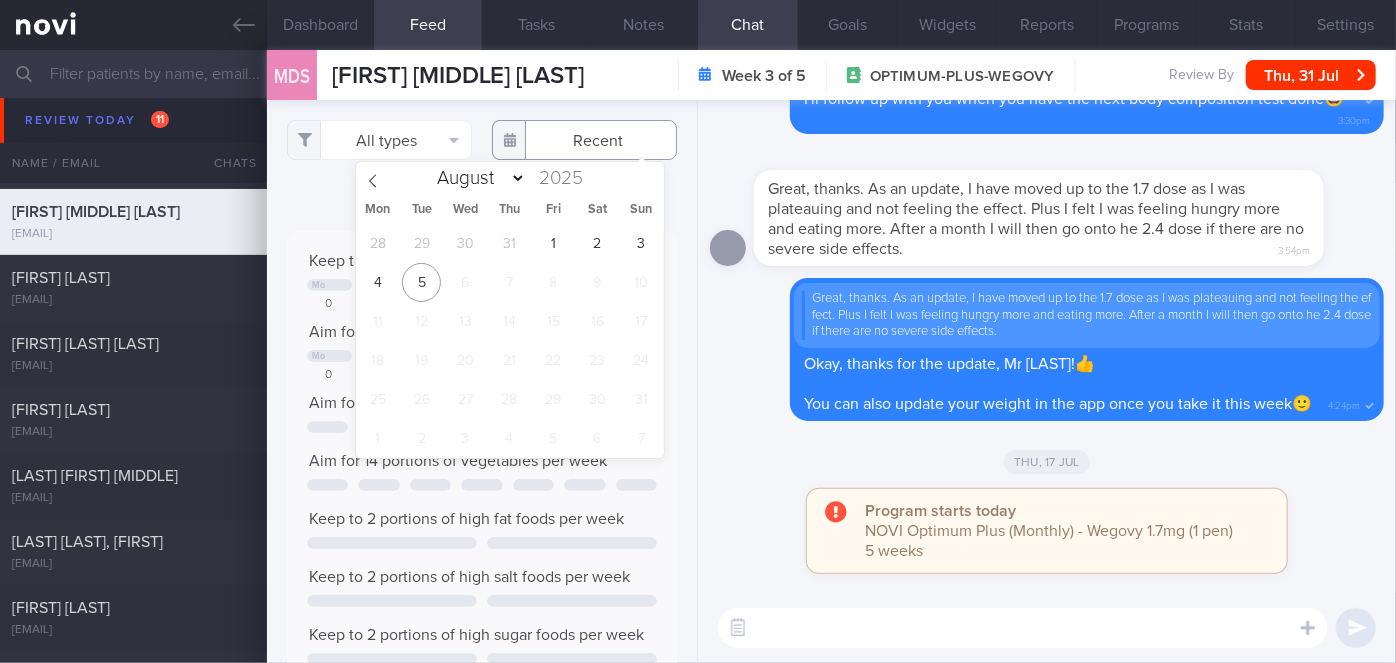 click at bounding box center (584, 140) 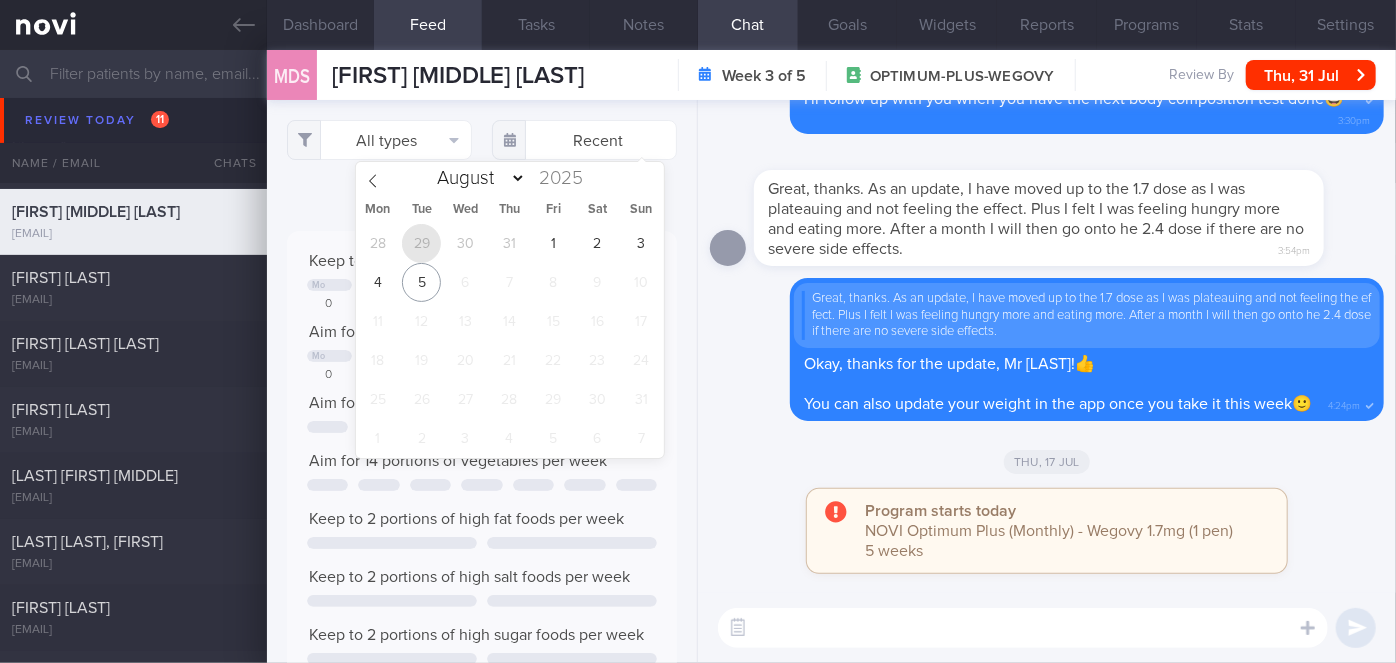 click on "29" at bounding box center [421, 243] 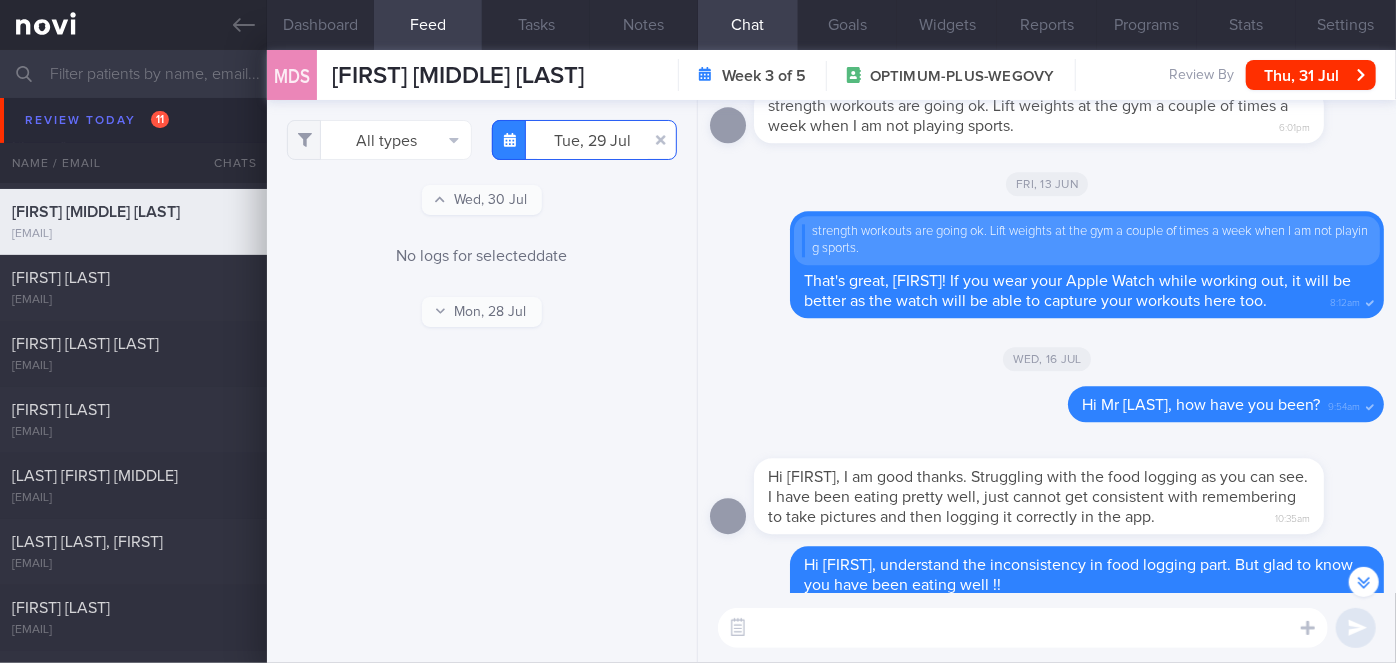 scroll, scrollTop: 0, scrollLeft: 0, axis: both 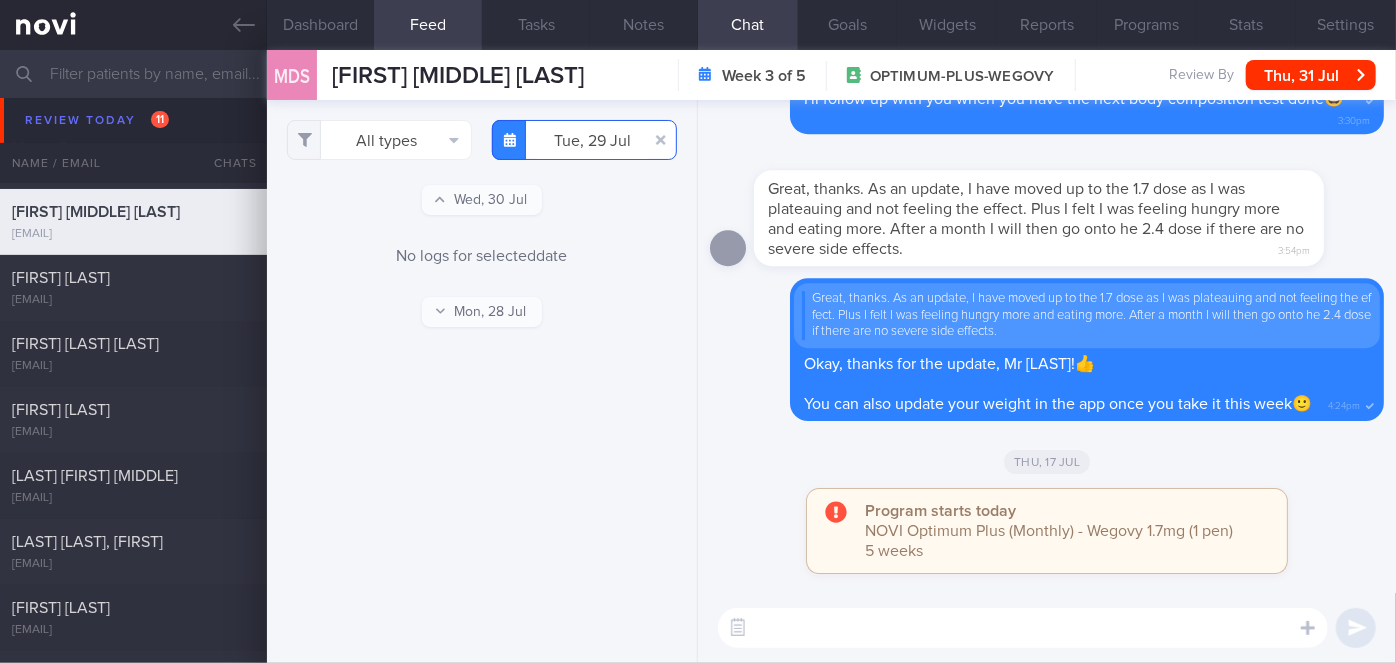 click on "2025-07-29" at bounding box center (584, 140) 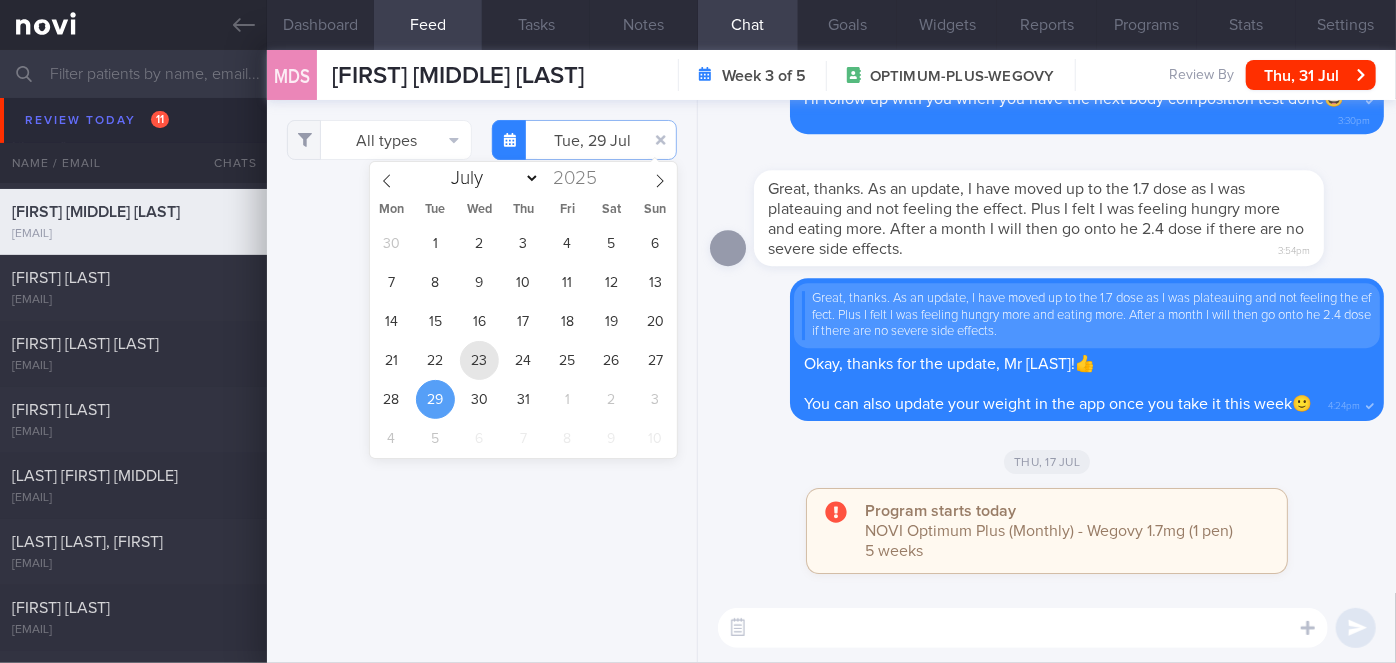 click on "23" at bounding box center (479, 360) 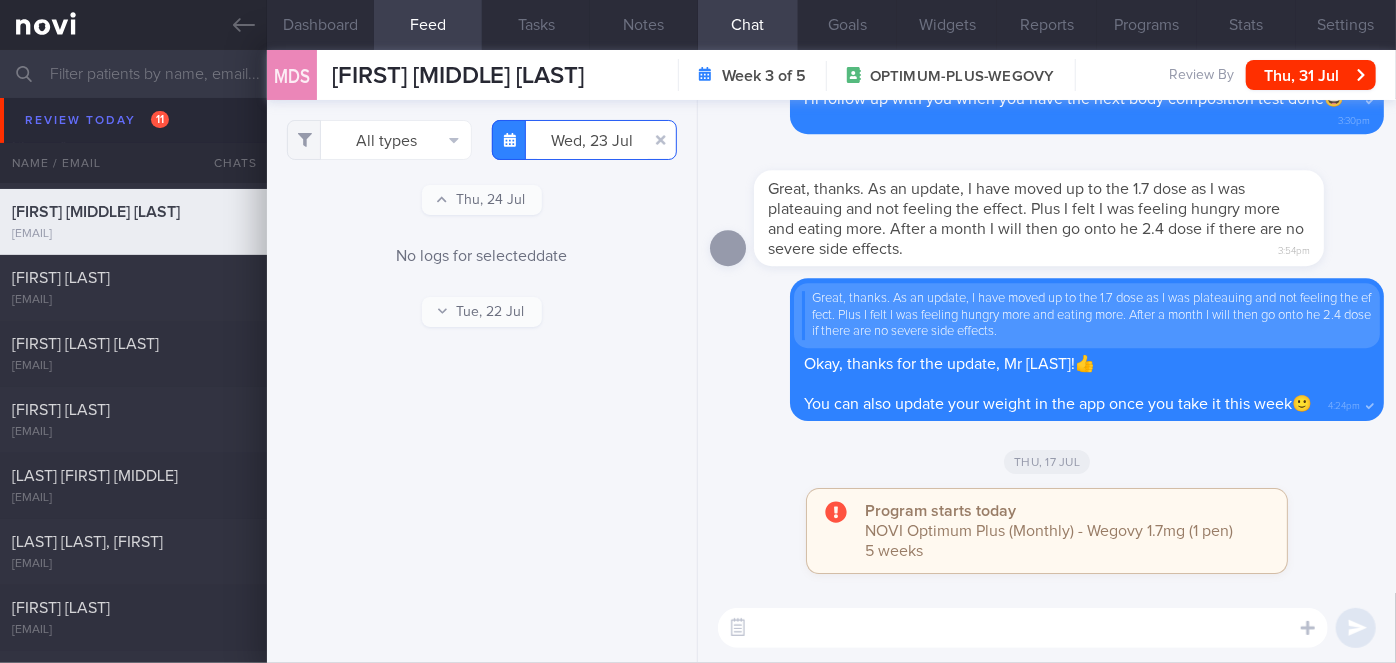 click on "2025-07-23" at bounding box center [584, 140] 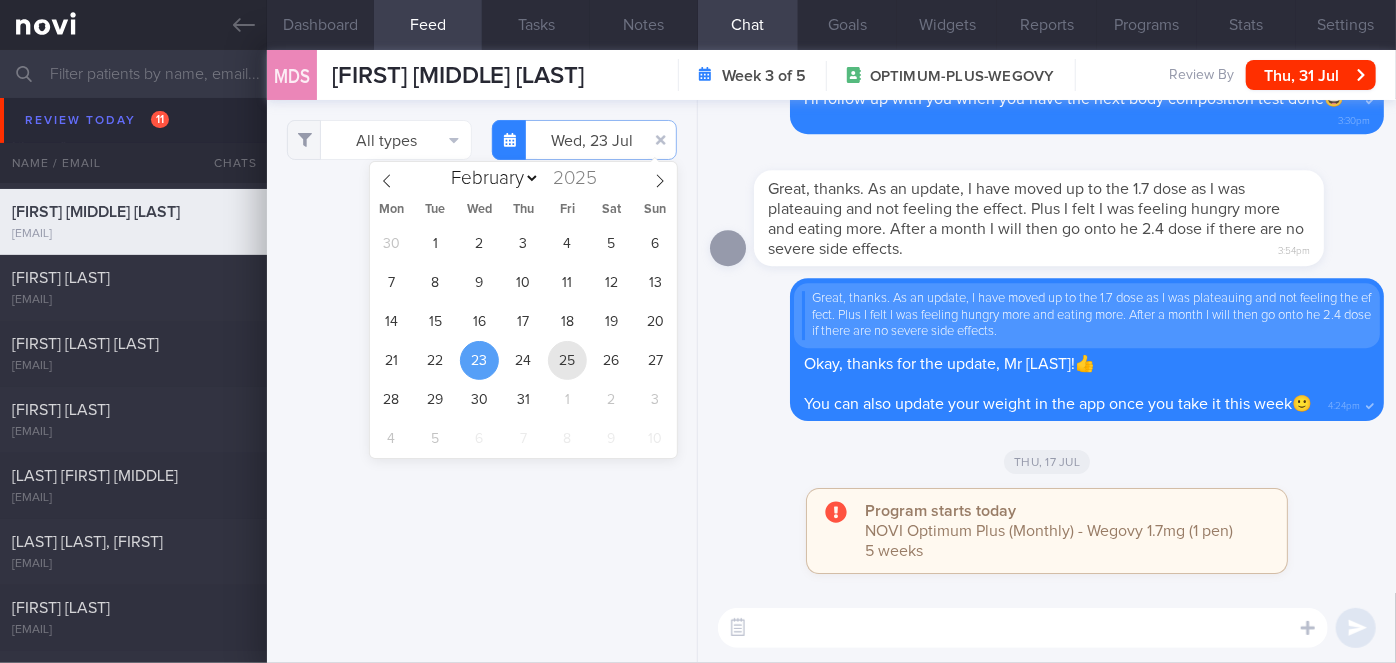 click on "25" at bounding box center [567, 360] 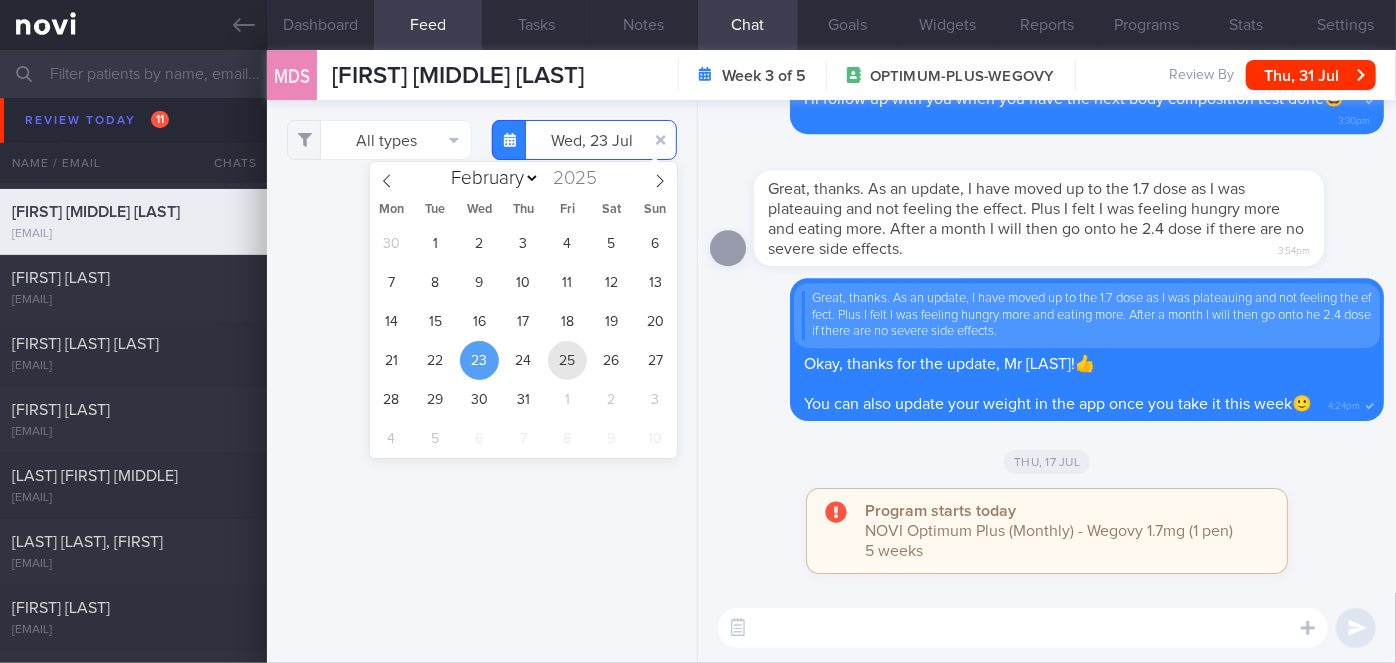 type on "[DATE]" 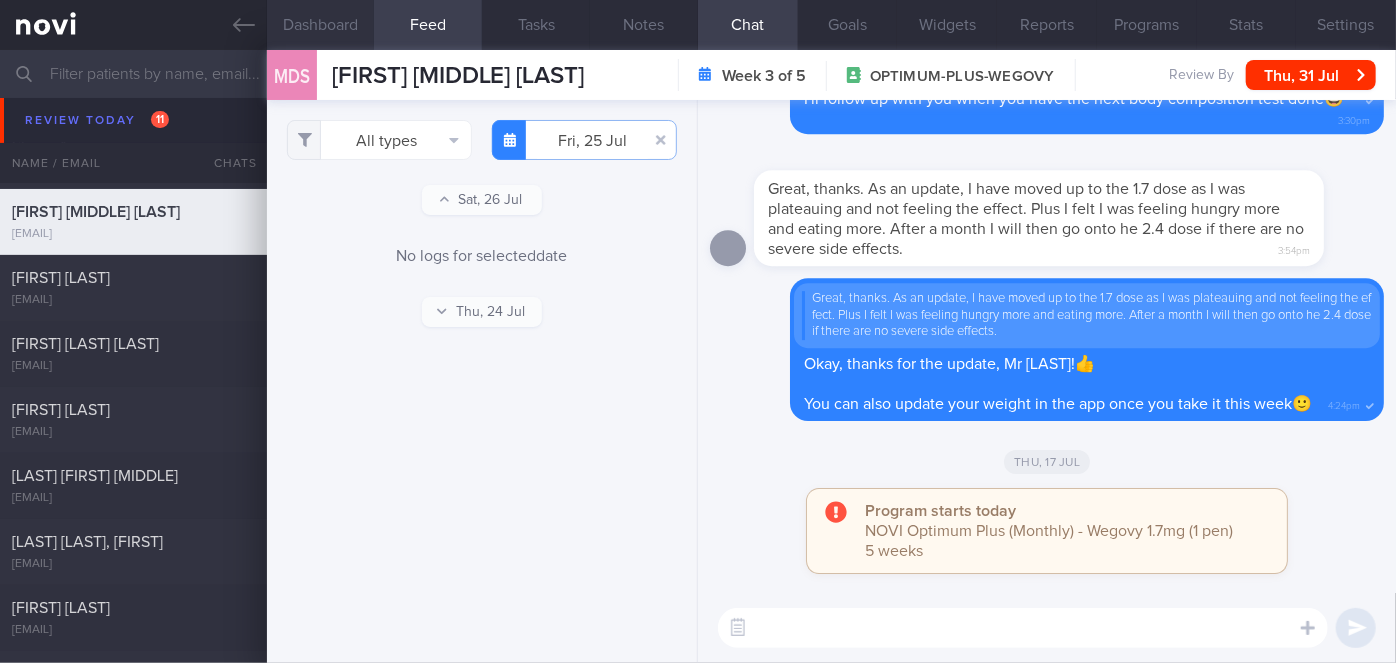 click on "Dashboard" at bounding box center (321, 25) 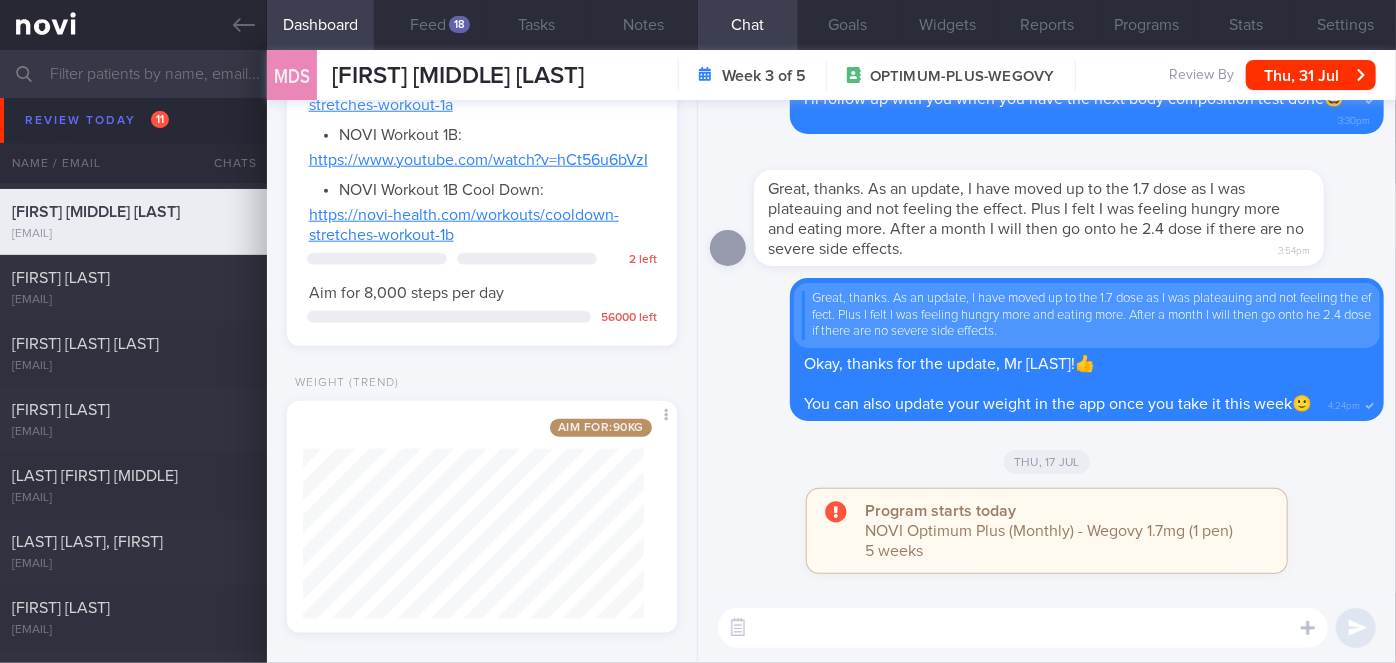 scroll, scrollTop: 1126, scrollLeft: 0, axis: vertical 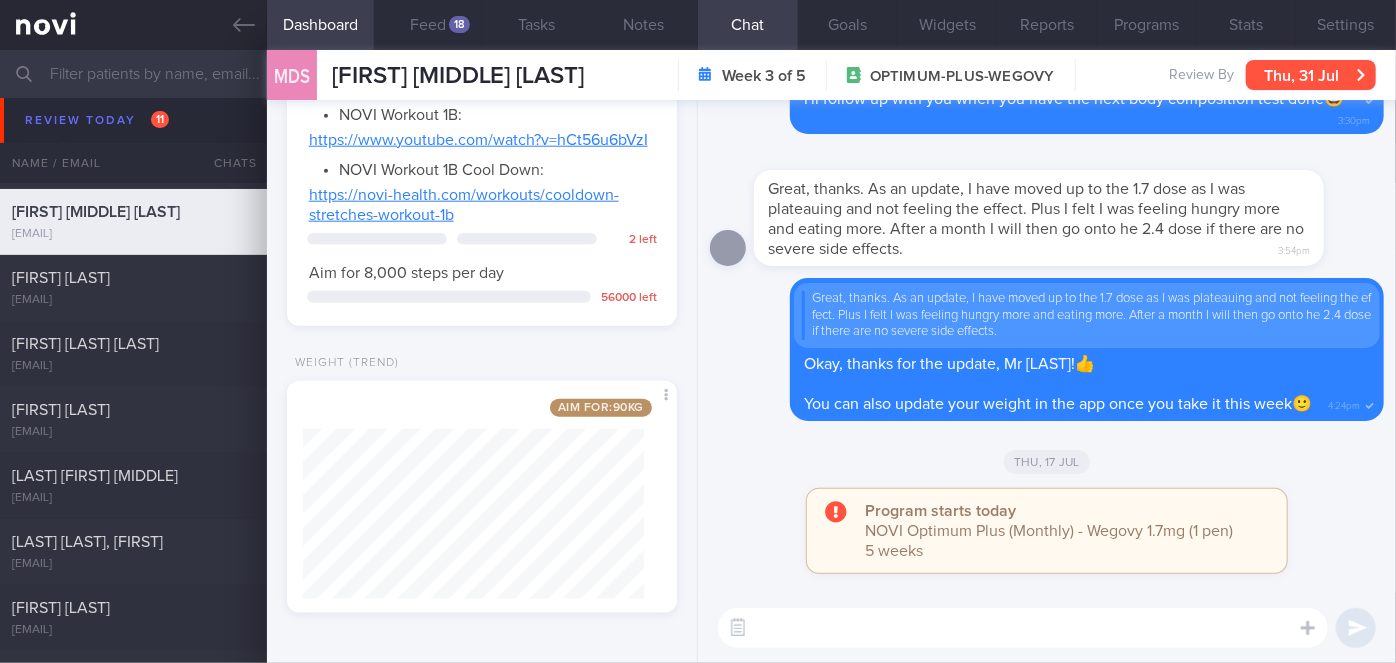 click on "Thu, 31 Jul" at bounding box center (1311, 75) 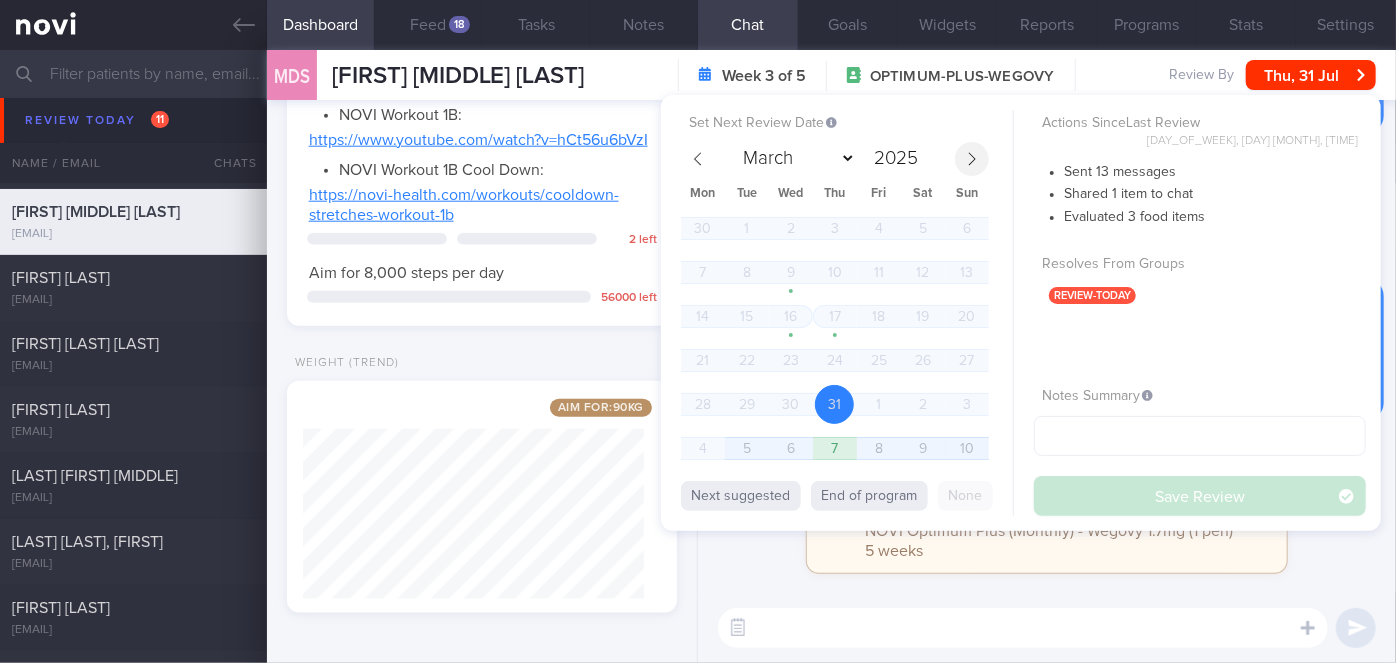 click 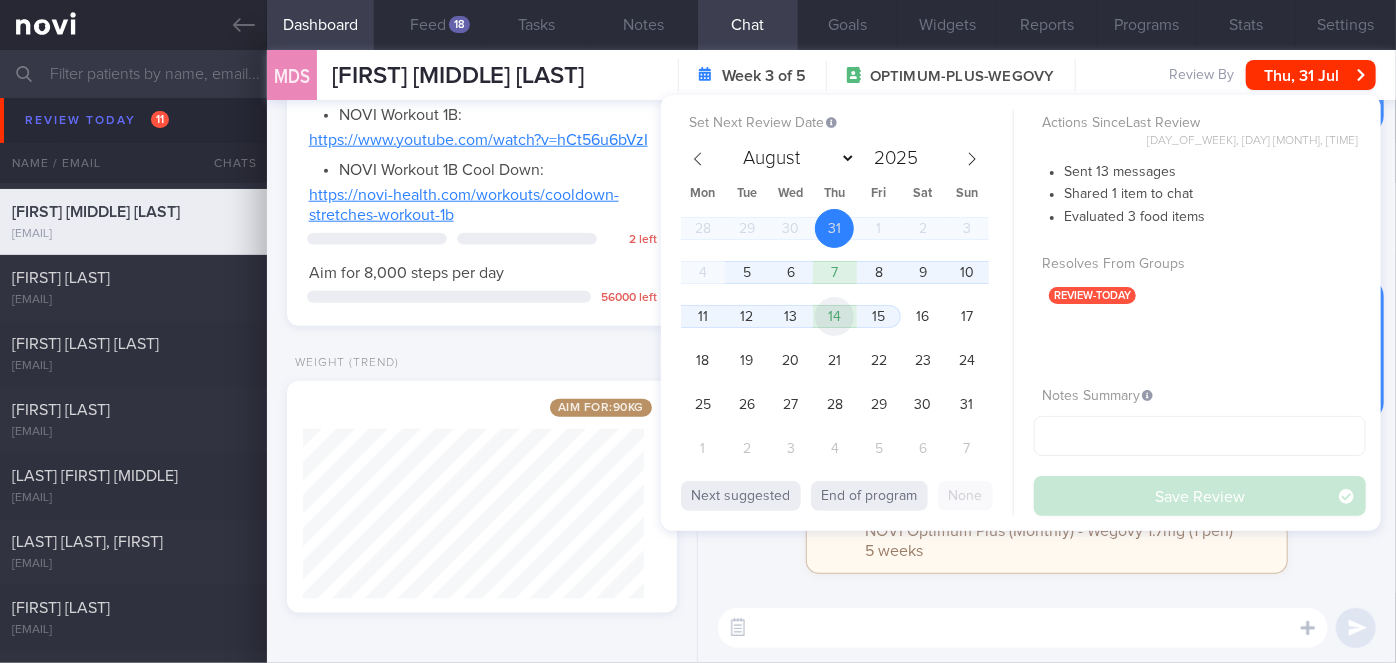 click on "14" at bounding box center [834, 316] 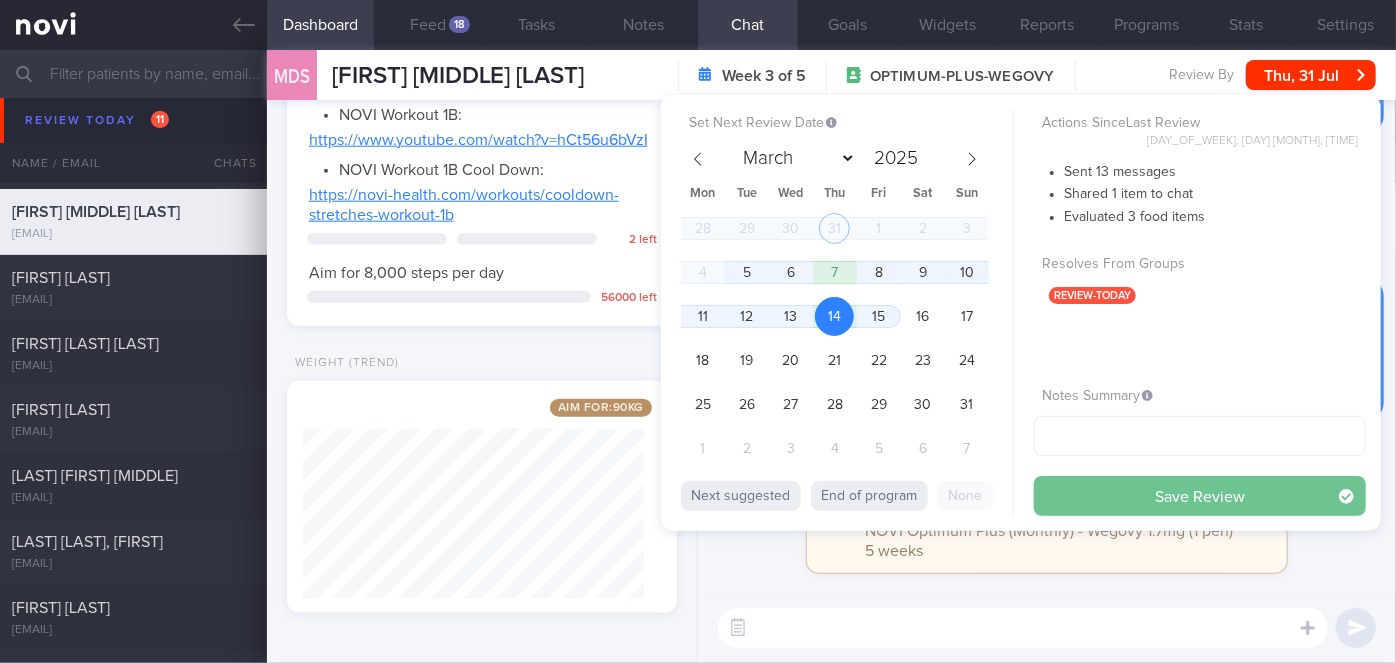 click on "Save Review" at bounding box center (1200, 496) 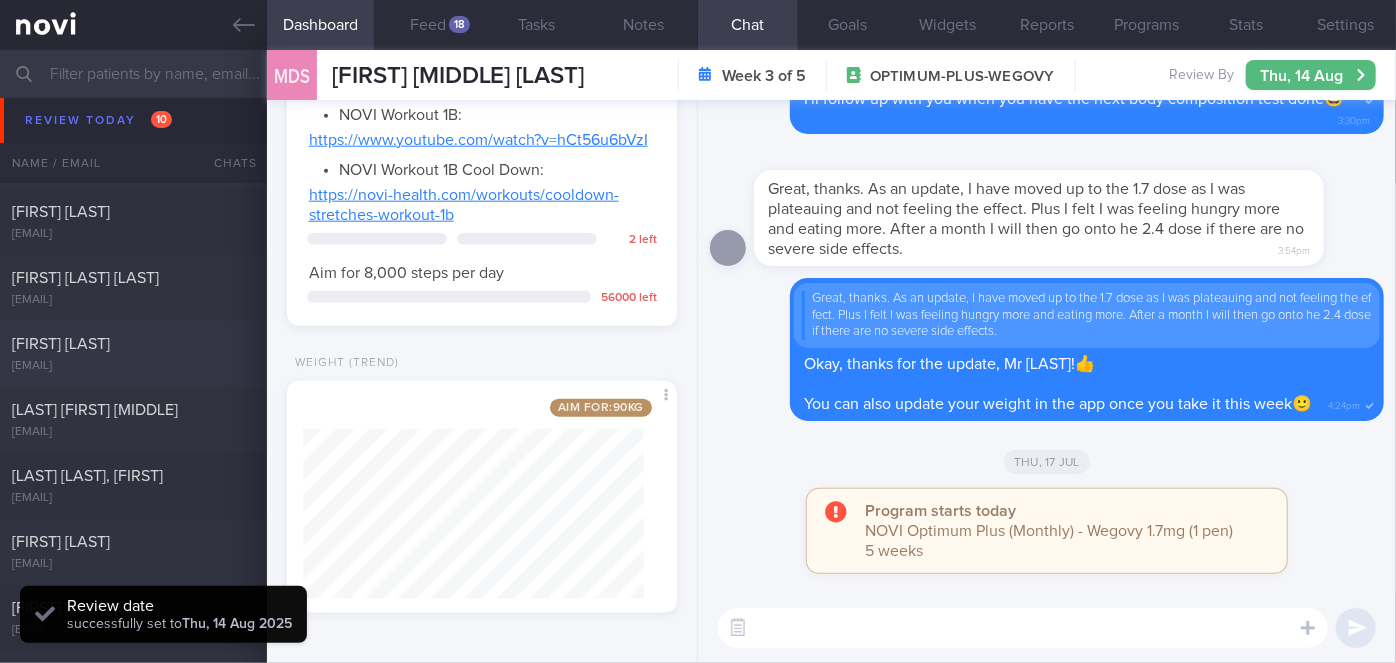 click on "[EMAIL]" at bounding box center (133, 366) 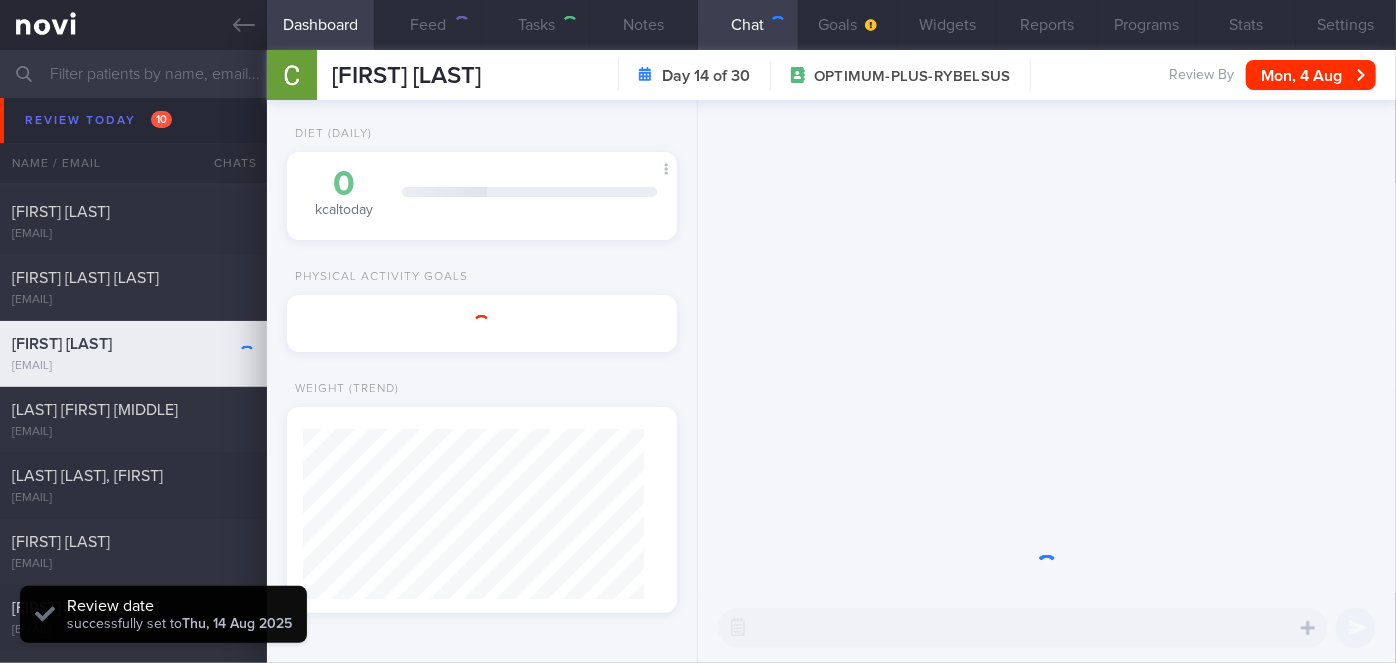 scroll, scrollTop: 56, scrollLeft: 0, axis: vertical 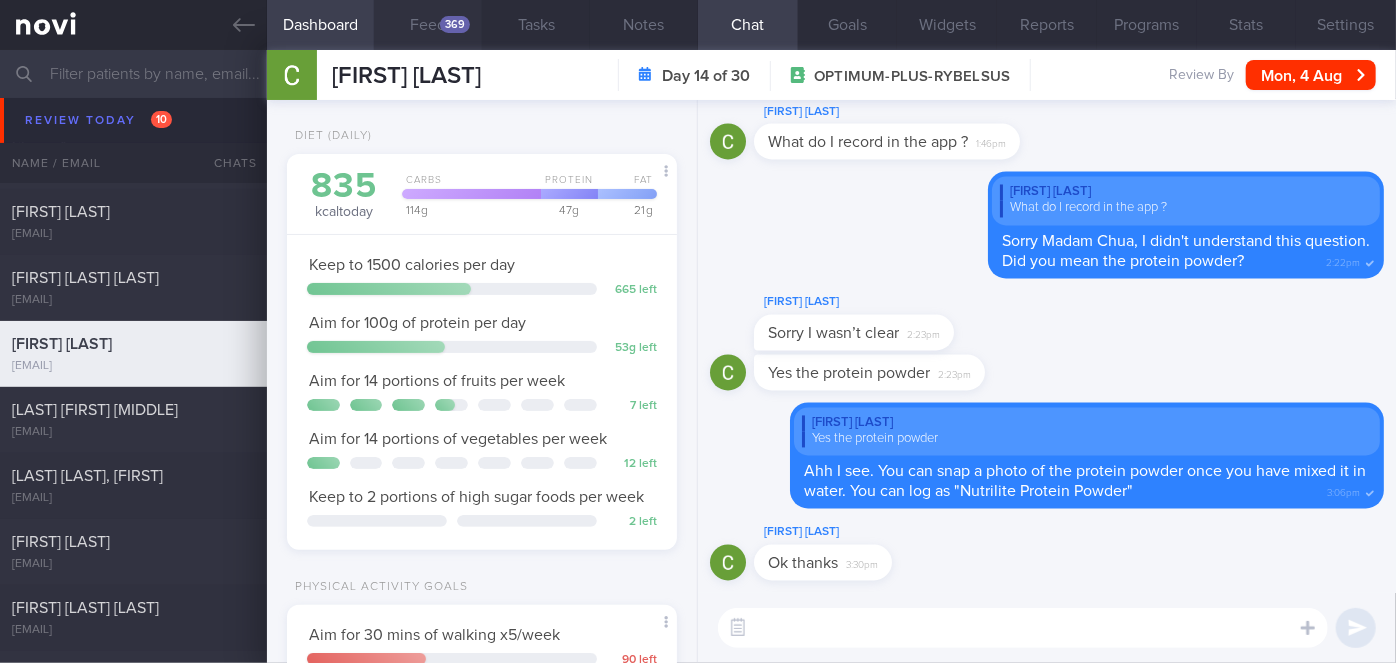 click on "369" at bounding box center [455, 24] 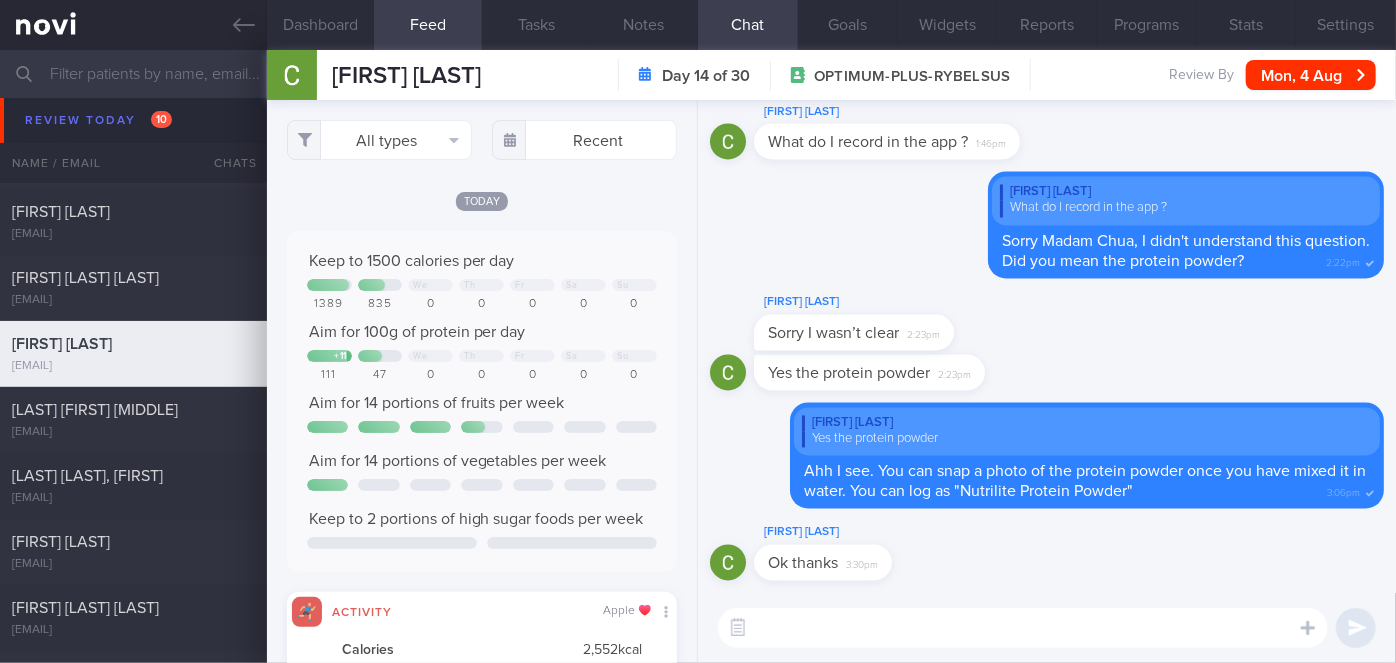 scroll, scrollTop: 999912, scrollLeft: 999648, axis: both 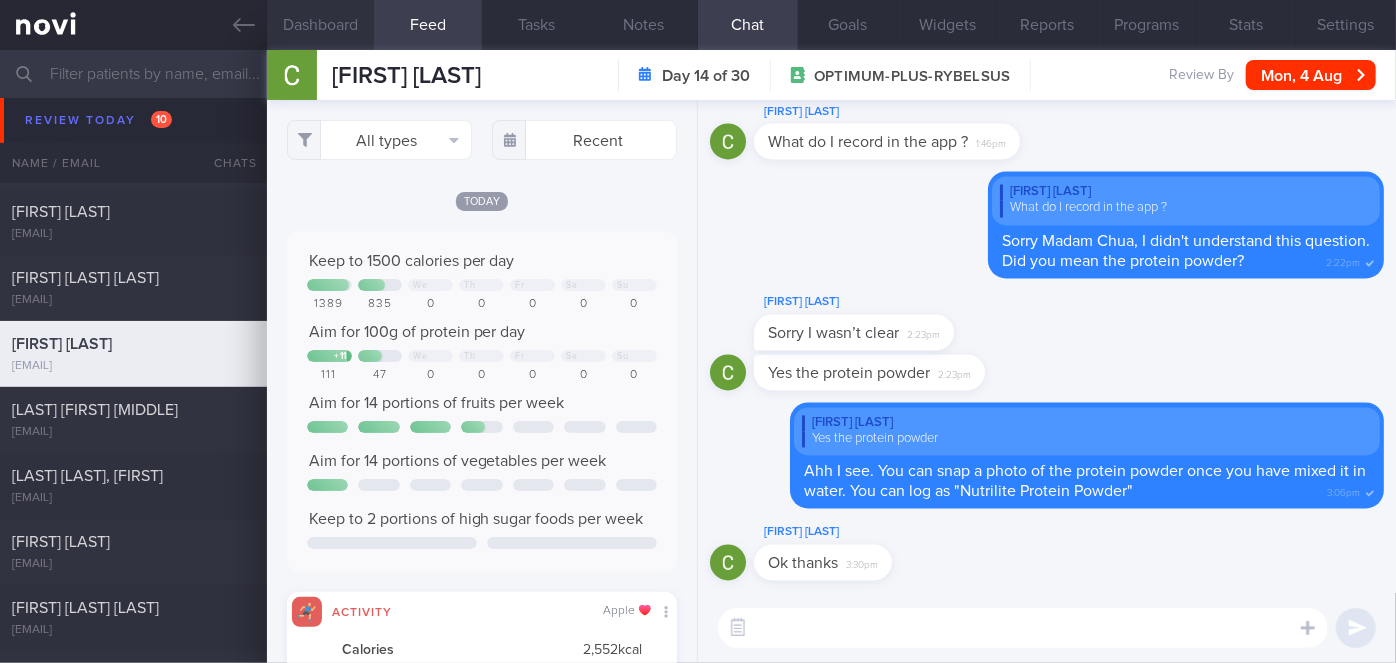 click on "Dashboard" at bounding box center (321, 25) 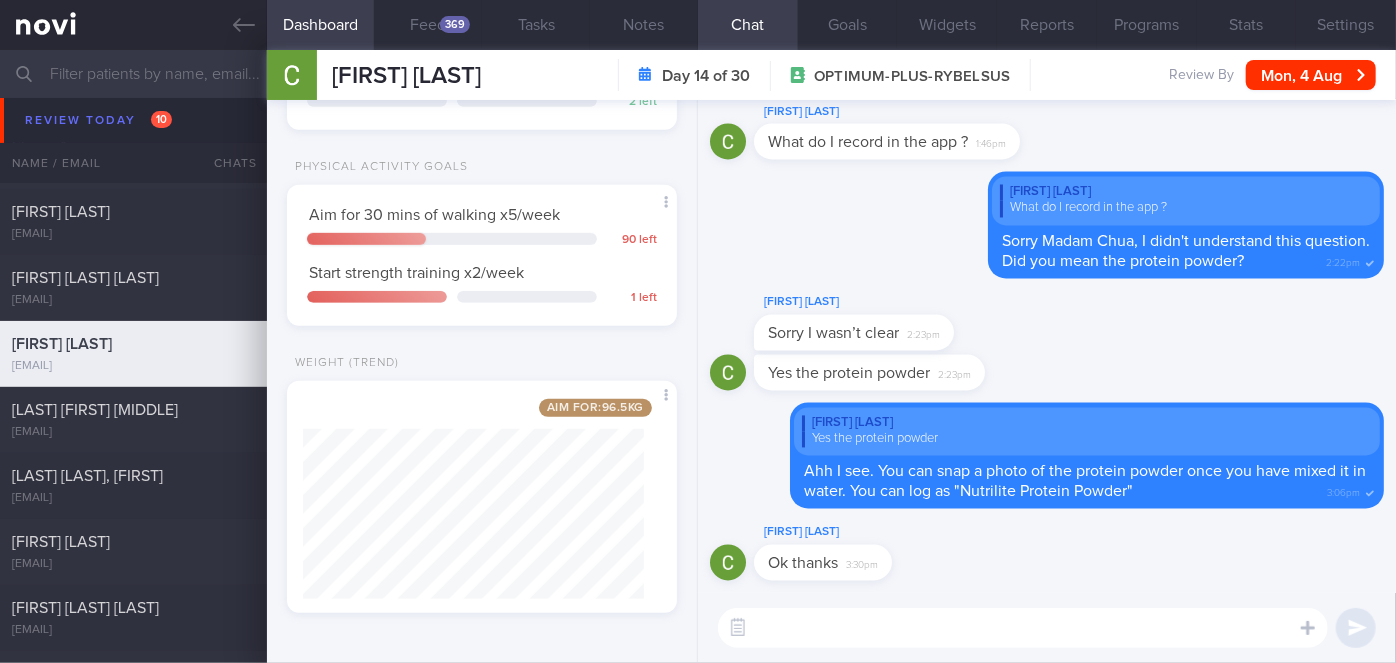 scroll, scrollTop: 0, scrollLeft: 0, axis: both 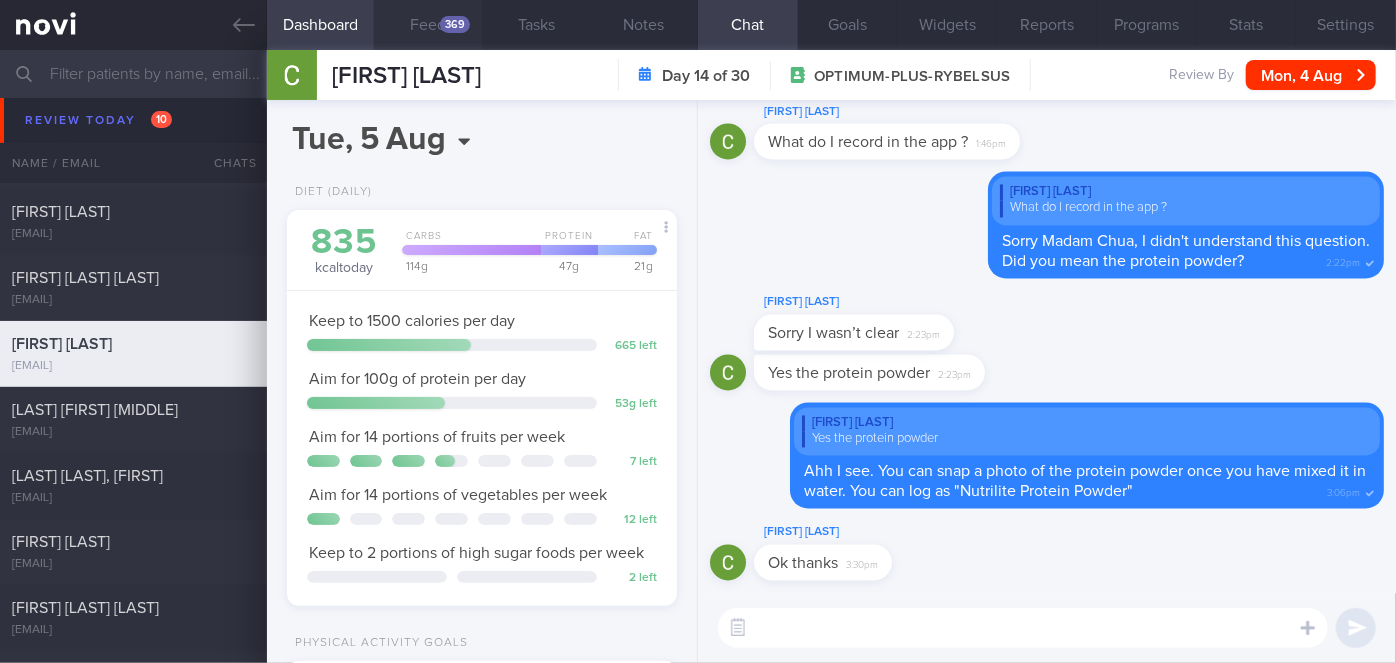 click on "Feed
369" at bounding box center (428, 25) 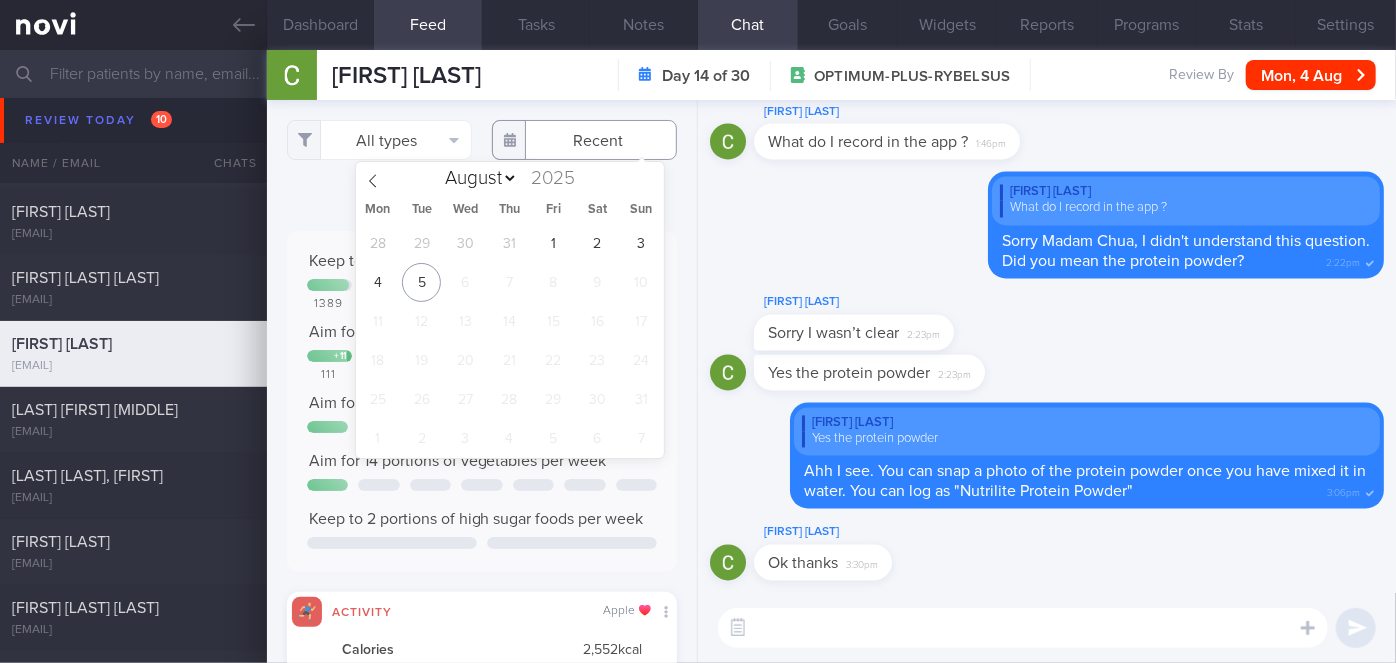 click at bounding box center [584, 140] 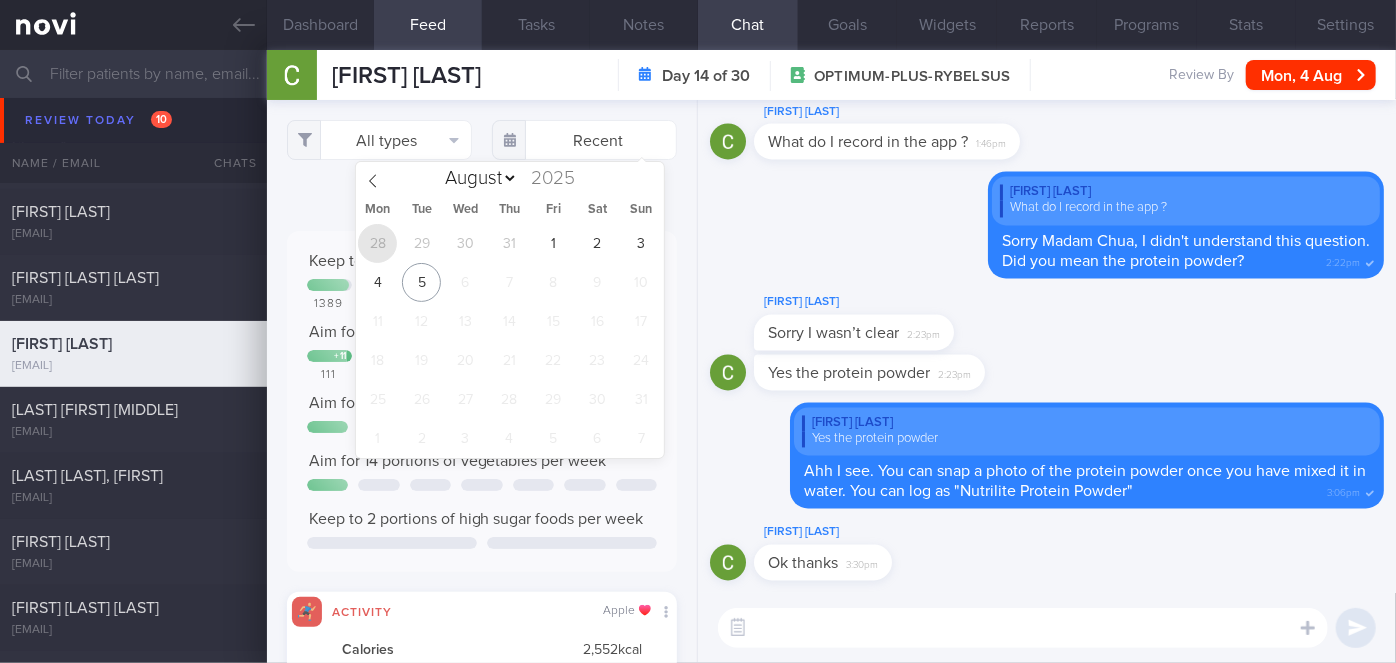click on "28" at bounding box center (377, 243) 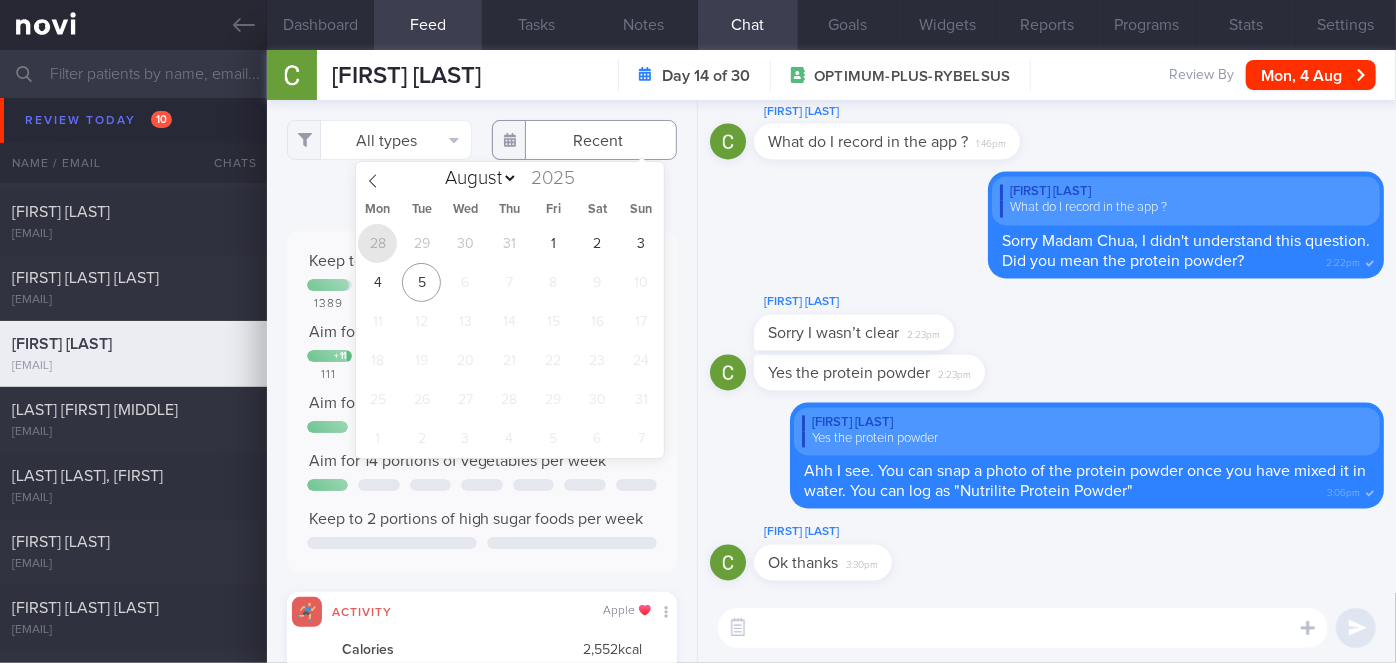 type on "2025-07-28" 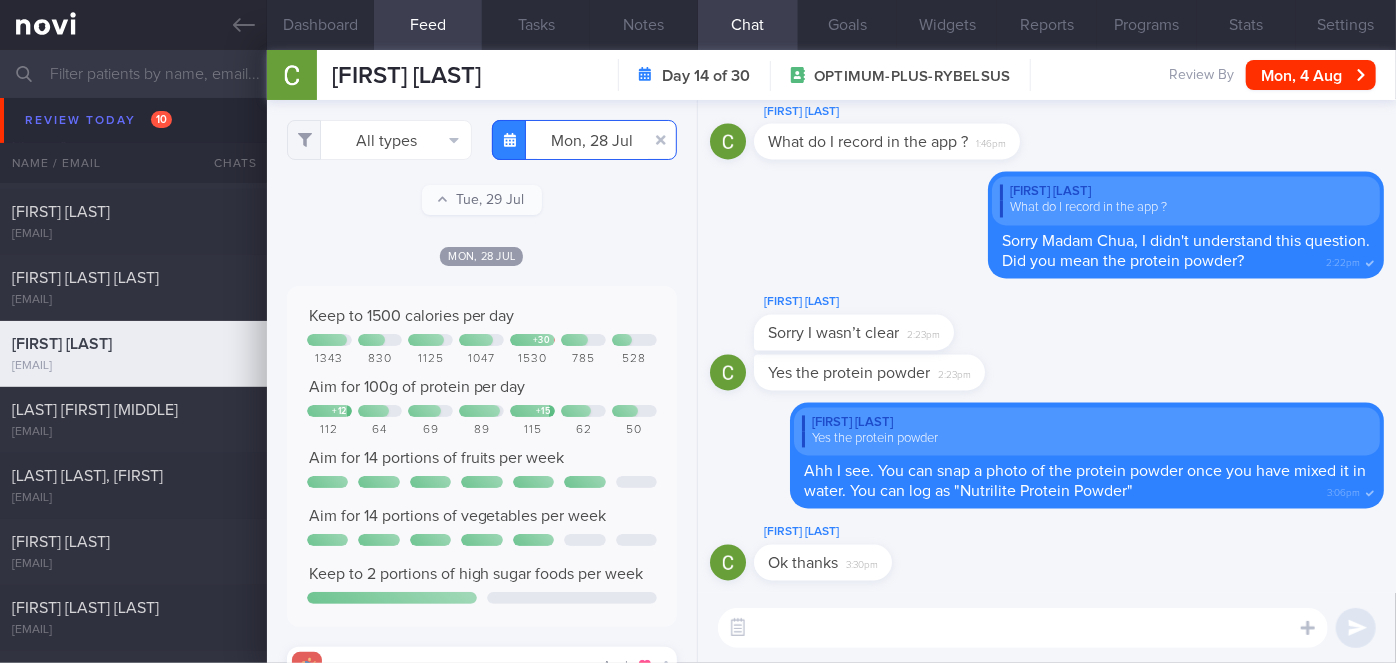 scroll, scrollTop: 999912, scrollLeft: 999648, axis: both 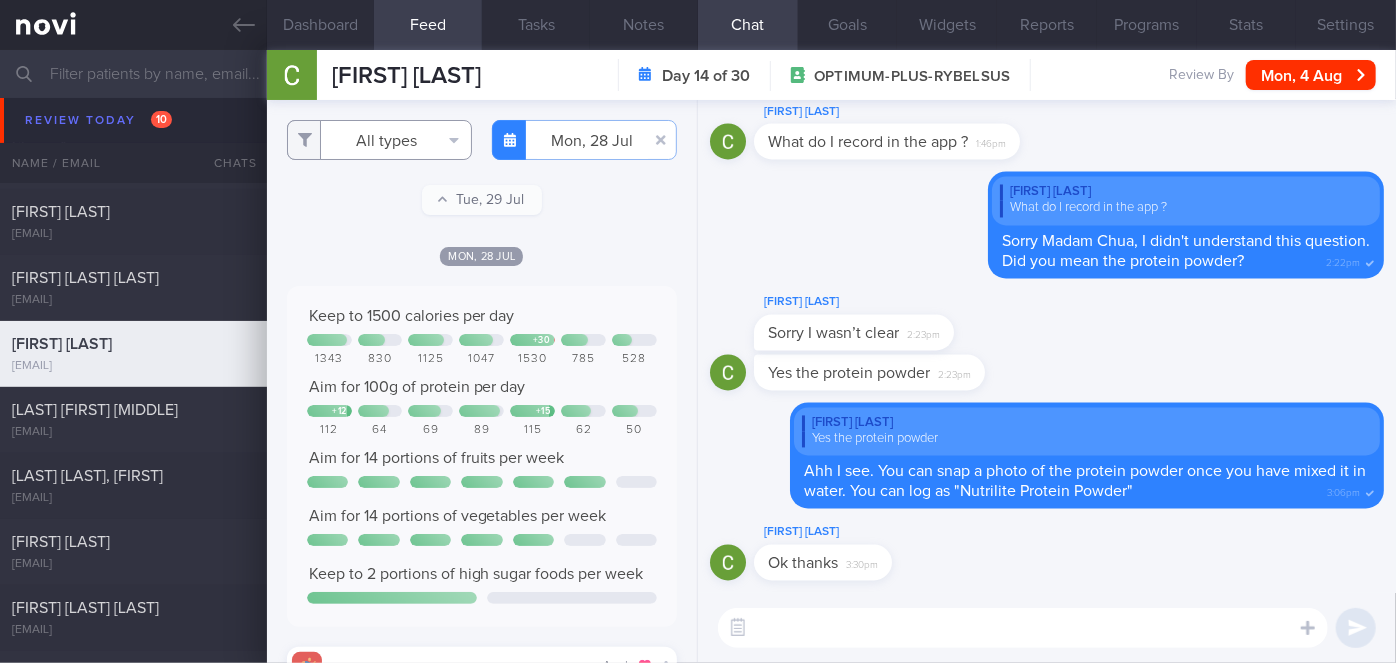 click on "All types" at bounding box center [379, 140] 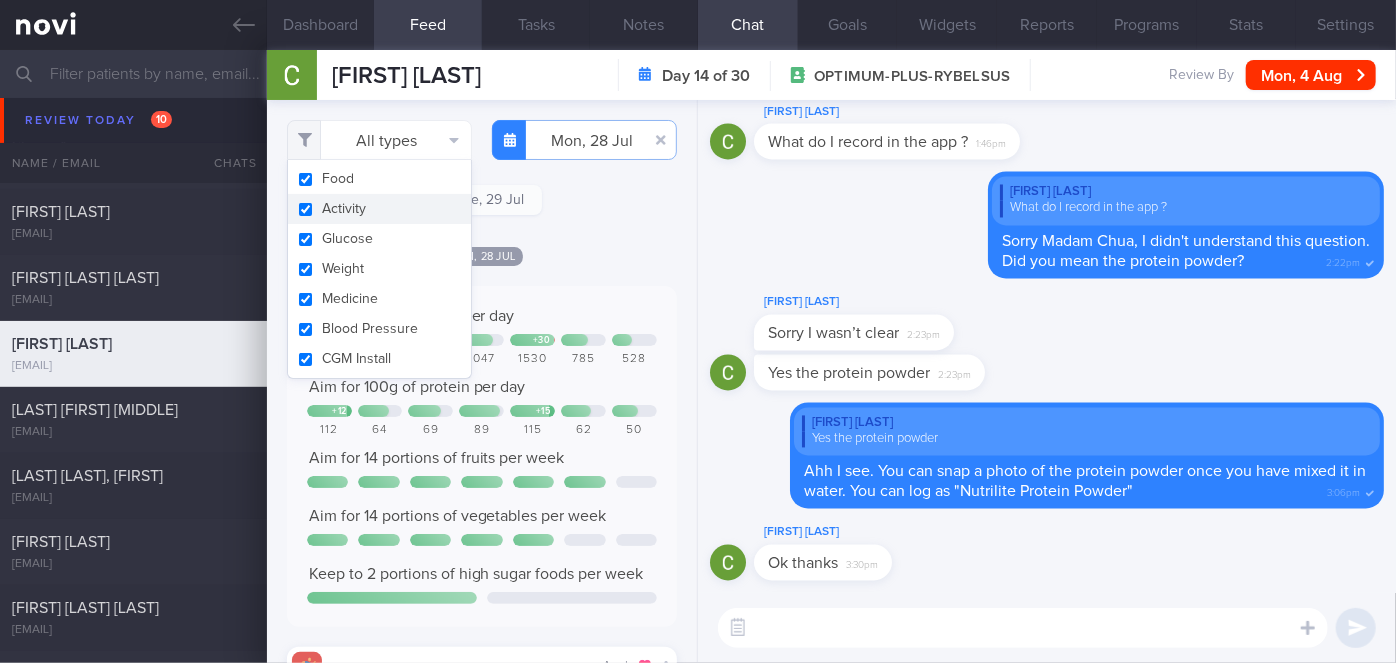 click on "Activity" at bounding box center (379, 209) 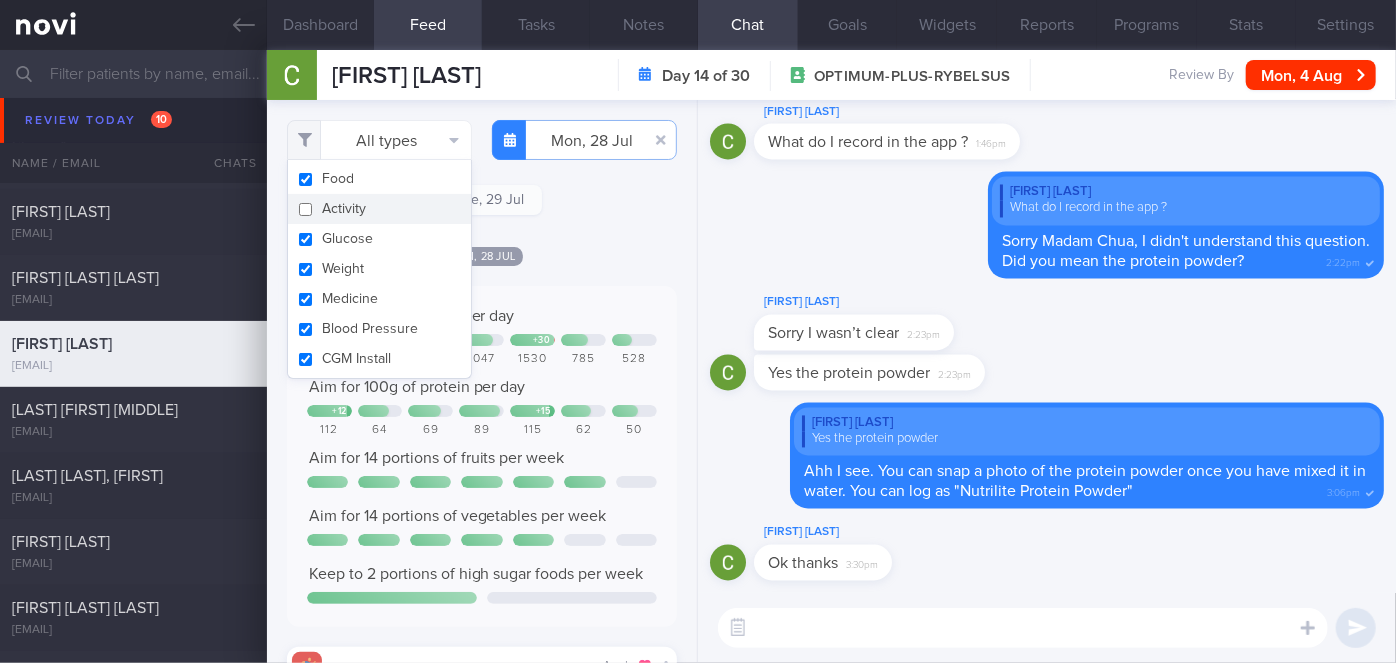 checkbox on "false" 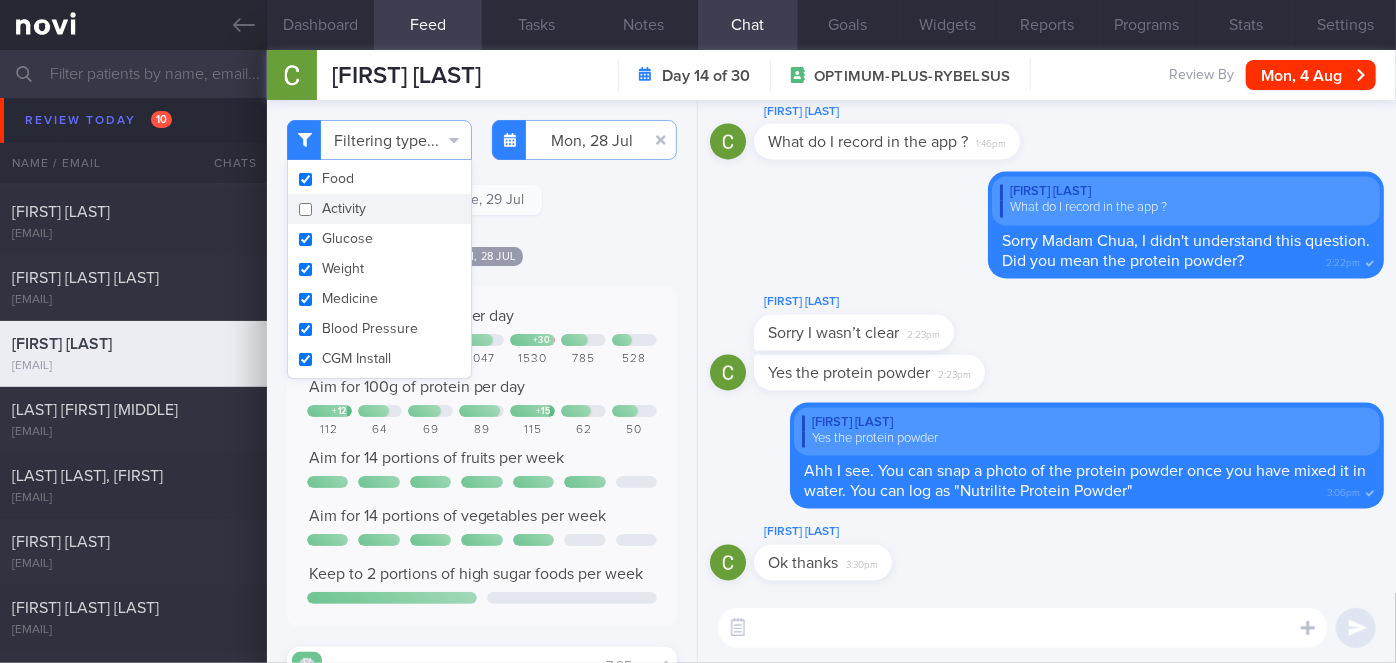click on "Filtering type...
Food
Activity
Glucose
Weight
Medicine
Blood Pressure
CGM Install
Mon, 28 Jul
2025-07-28
Tue, 29 Jul
Mon, 28 Jul" at bounding box center [482, 381] 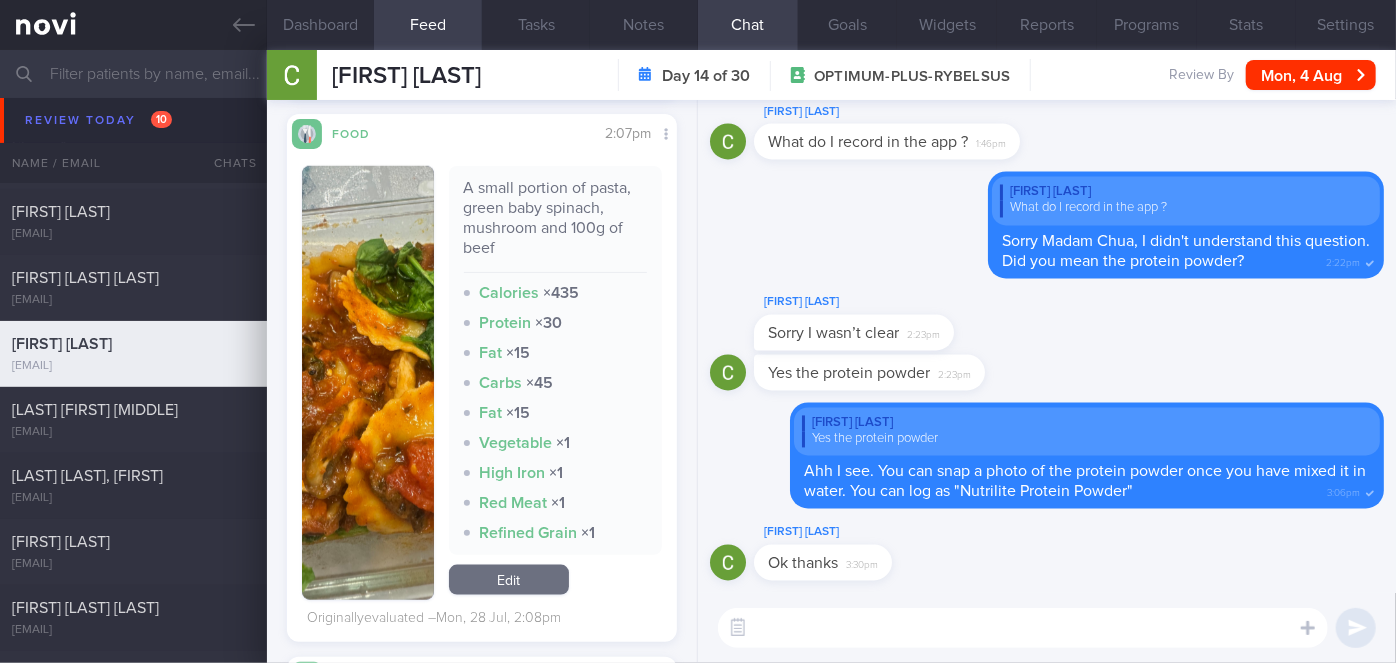 click at bounding box center (368, 383) 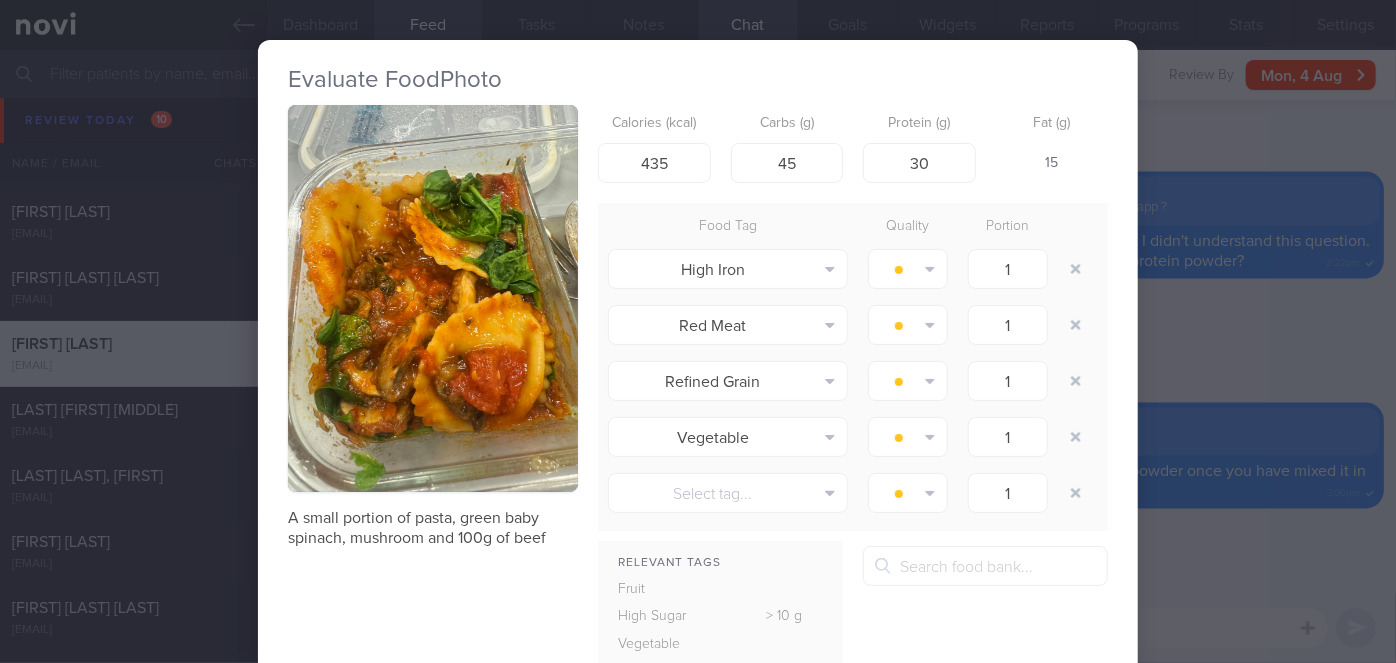 click on "Evaluate Food  Photo
A small portion of pasta, green baby spinach, mushroom and 100g of beef
Calories (kcal)
435
Carbs (g)
45
Protein (g)
30
Fat (g)
15
Food Tag
Quality
Portion
High Iron
Alcohol
Fried
Fruit
Healthy Fats
High Calcium
High Cholesterol" at bounding box center (698, 331) 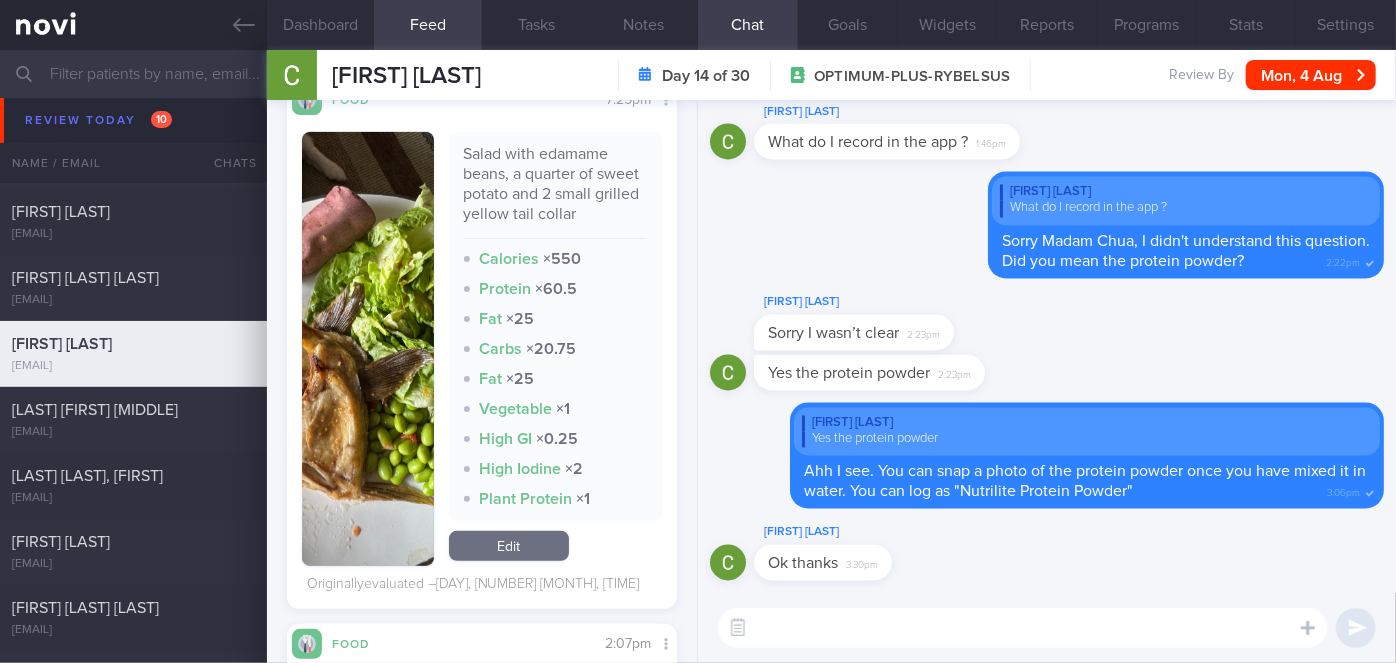 click at bounding box center (368, 349) 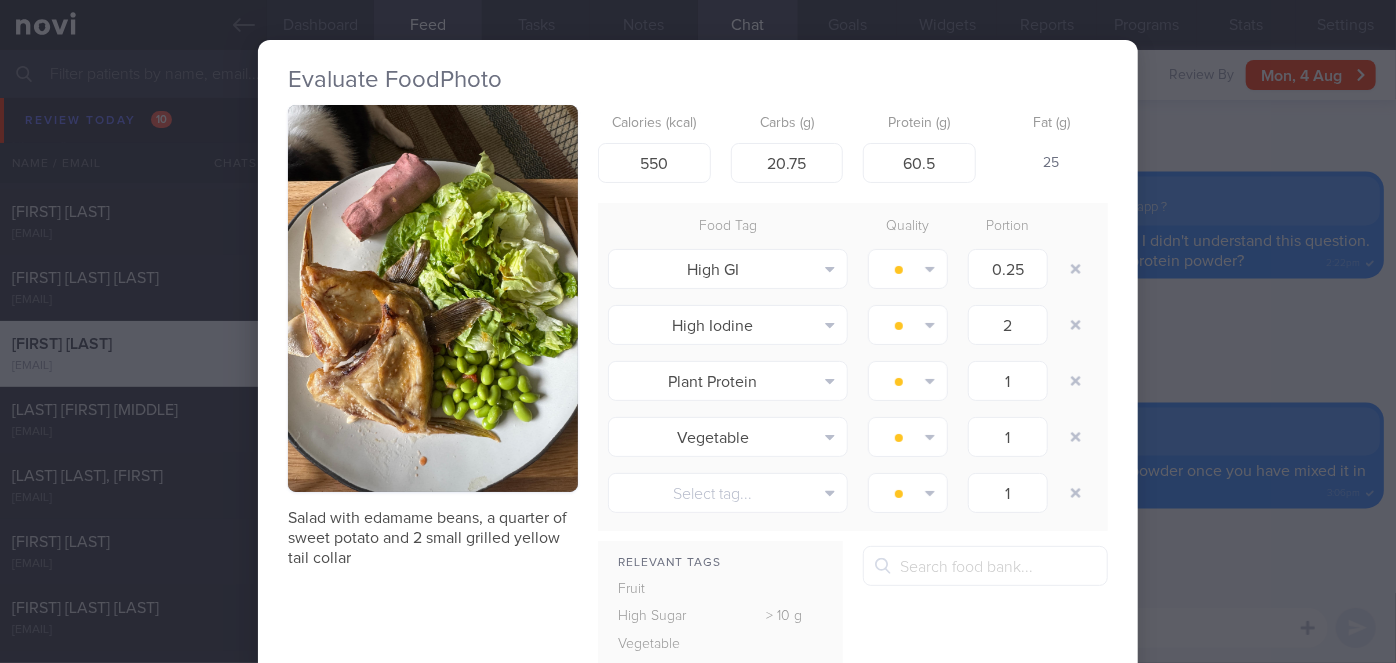 click on "Evaluate Food  Photo
Salad with edamame beans, a quarter of sweet potato and 2 small grilled yellow tail collar
Calories (kcal)
550
Carbs (g)
20.75
Protein (g)
60.5
Fat (g)
25
Food Tag
Quality
Portion
High GI
Alcohol
Fried
Fruit
Healthy Fats
High Calcium" at bounding box center (698, 331) 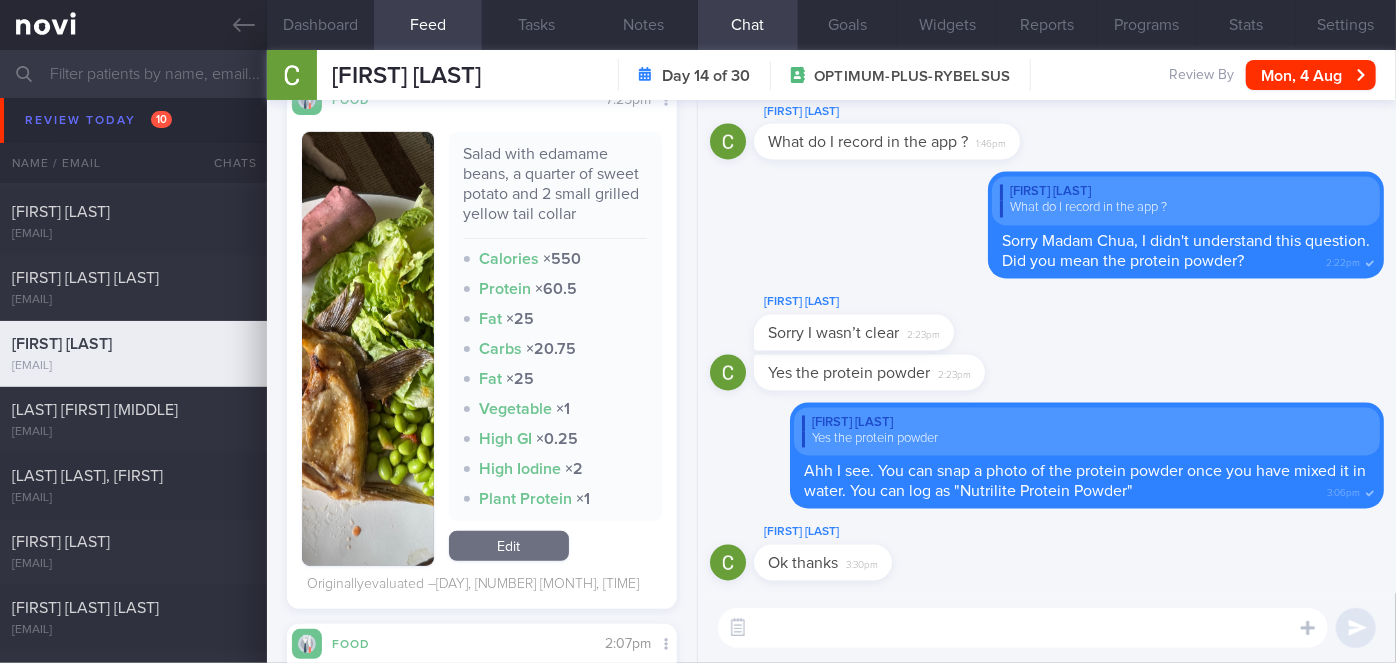 scroll, scrollTop: 0, scrollLeft: 0, axis: both 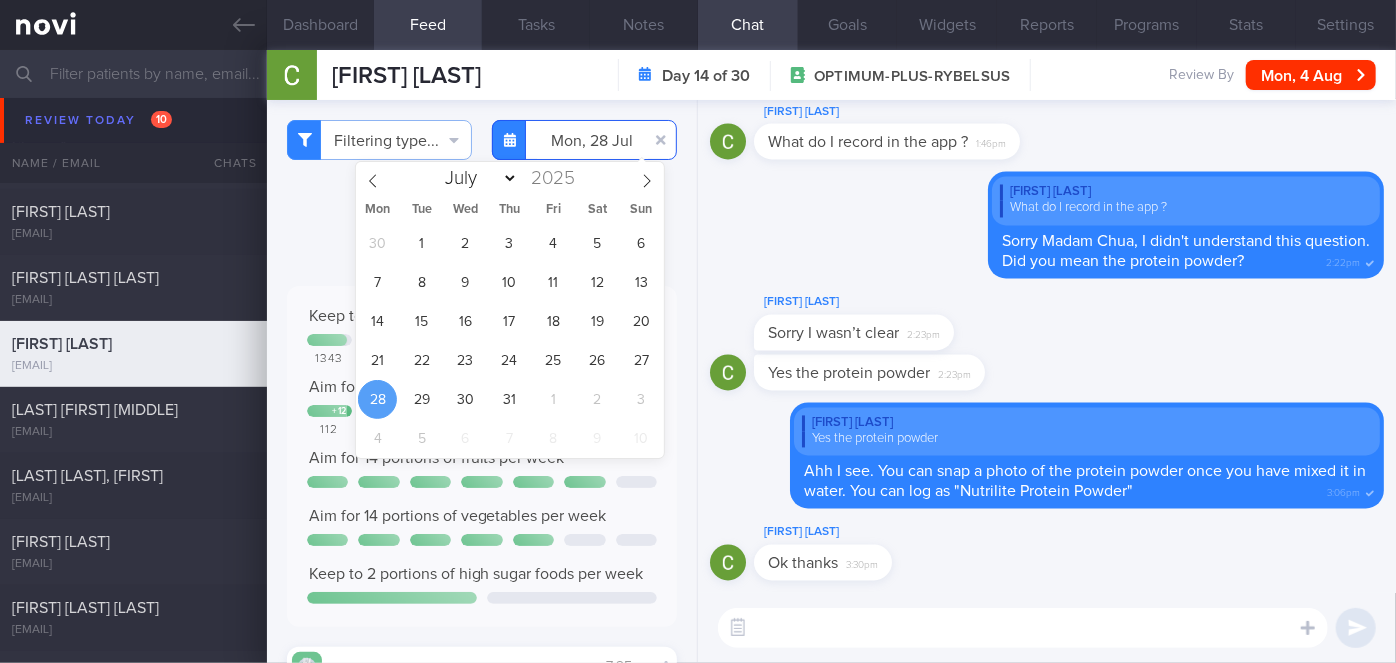 click on "2025-07-28" at bounding box center (584, 140) 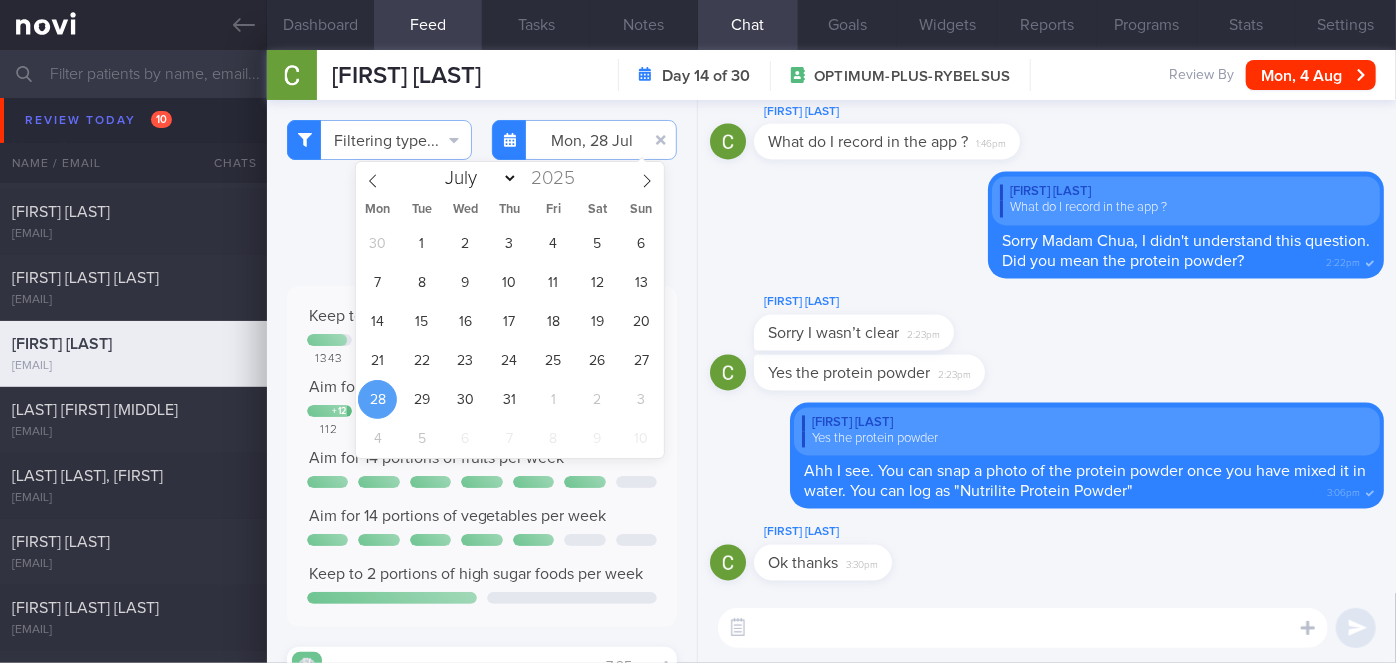 click on "30 1 2 3 4 5 6 7 8 9 10 11 12 13 14 15 16 17 18 19 20 21 22 23 24 25 26 27 28 29 30 31 1 2 3 4 5 6 7 8 9 10" at bounding box center (510, 341) 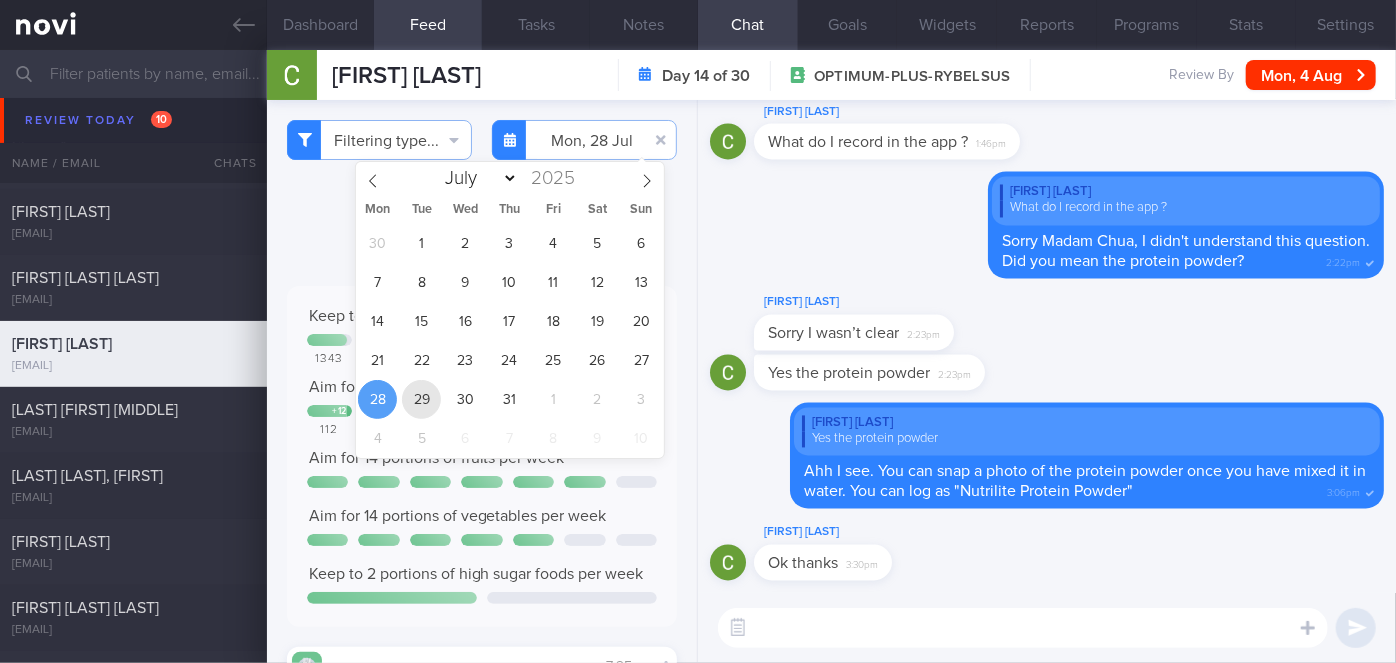 click on "29" at bounding box center [421, 399] 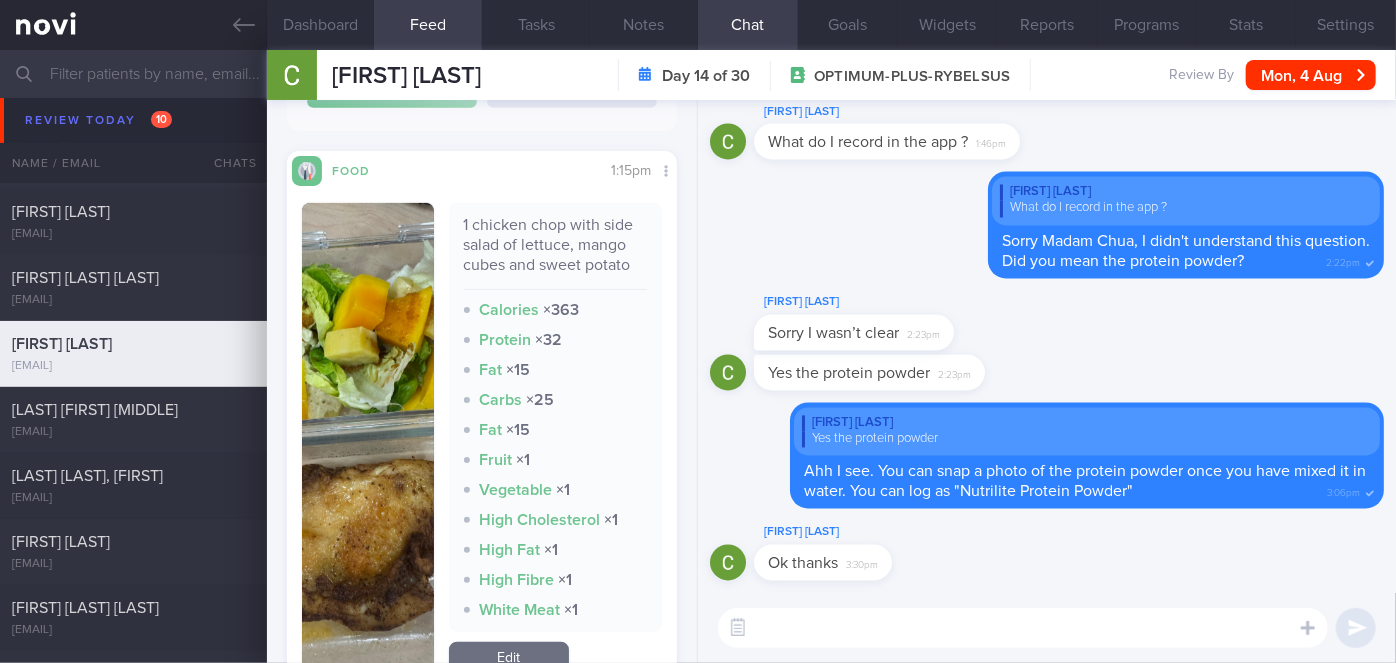 scroll, scrollTop: 496, scrollLeft: 0, axis: vertical 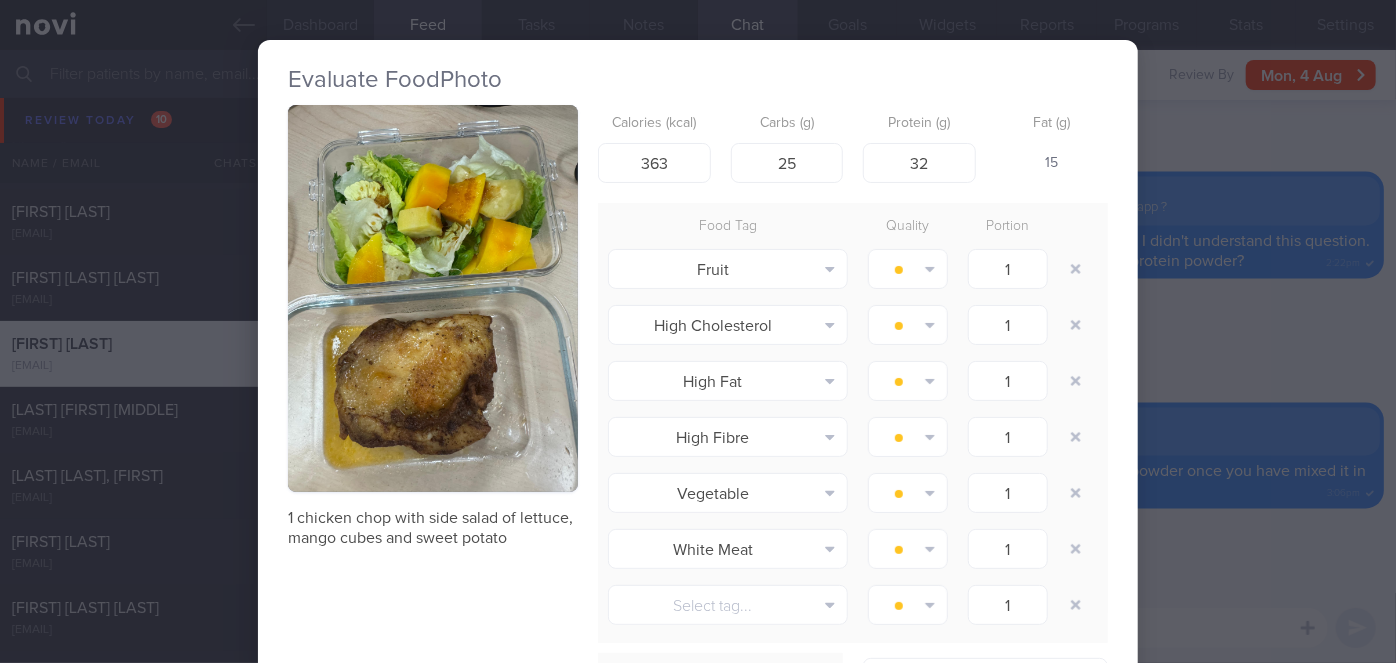click on "Evaluate Food  Photo
1 chicken chop with side salad of lettuce, mango cubes and sweet potato
Calories (kcal)
363
Carbs (g)
25
Protein (g)
32
Fat (g)
15
Food Tag
Quality
Portion
Fruit
Alcohol
Fried
Fruit
Healthy Fats
High Calcium
High Cholesterol" at bounding box center [698, 331] 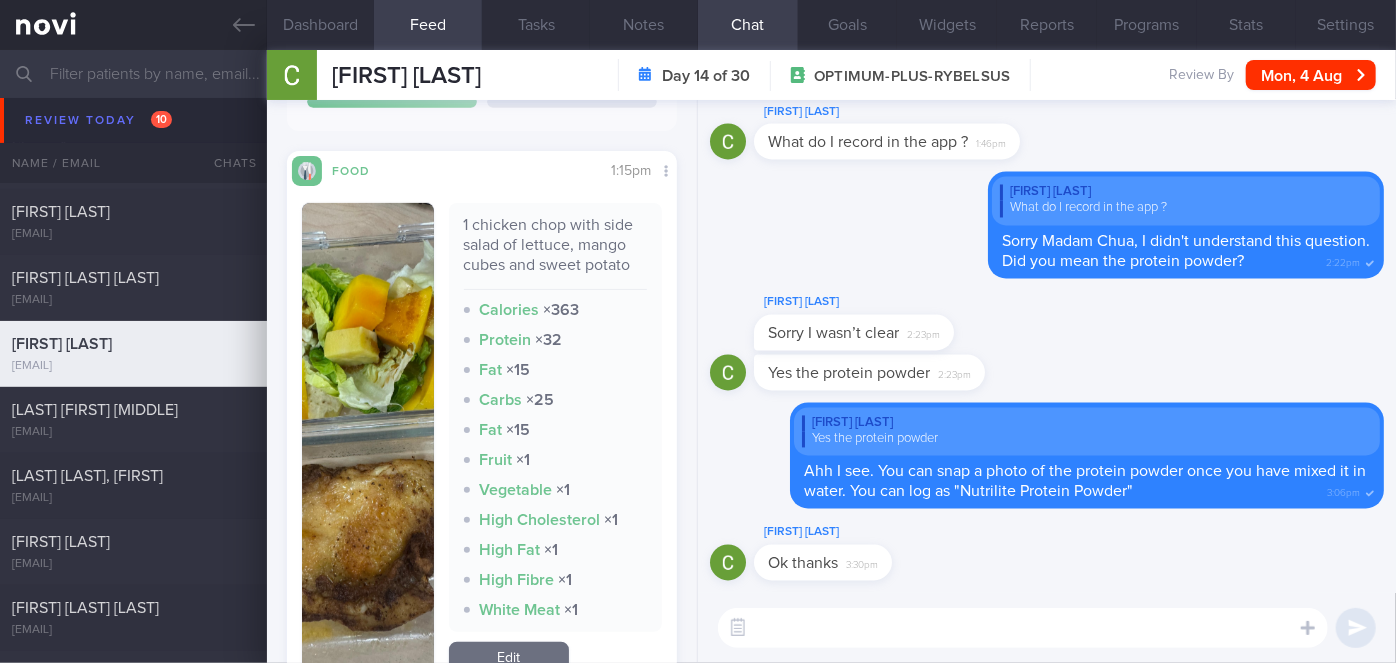 scroll, scrollTop: 0, scrollLeft: 0, axis: both 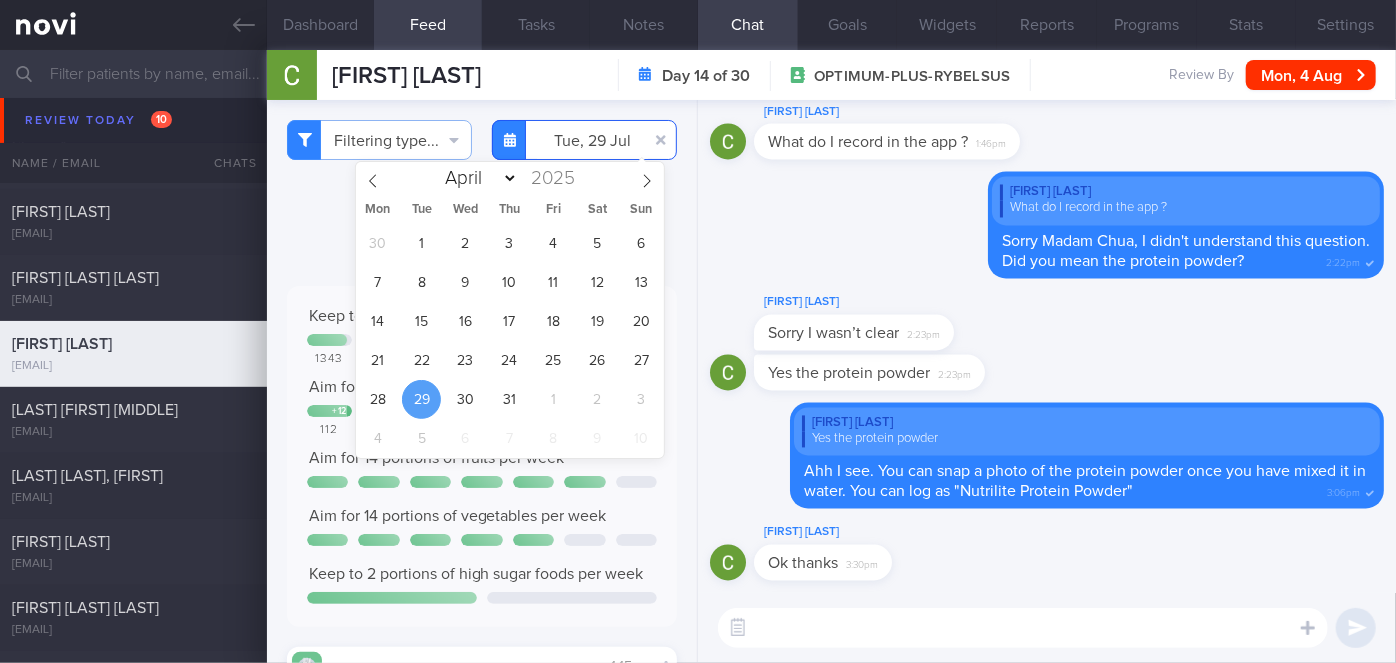 click on "2025-07-29" at bounding box center [584, 140] 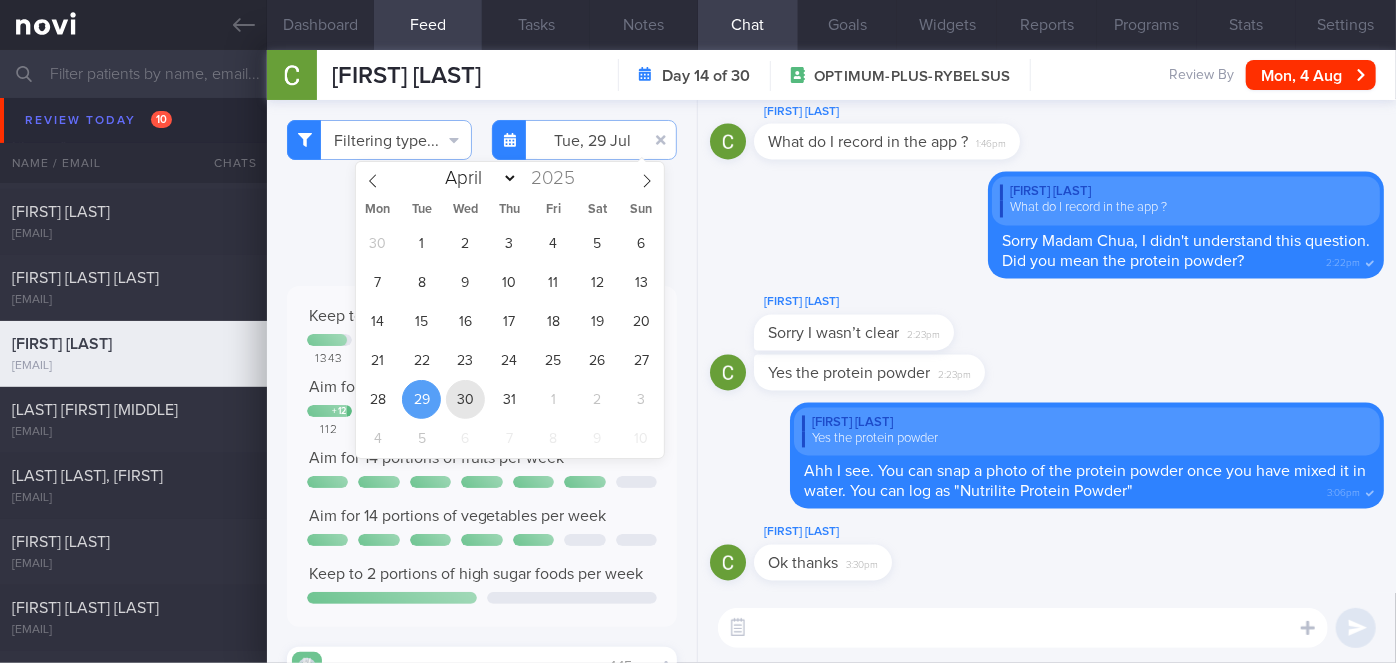 click on "30" at bounding box center (465, 399) 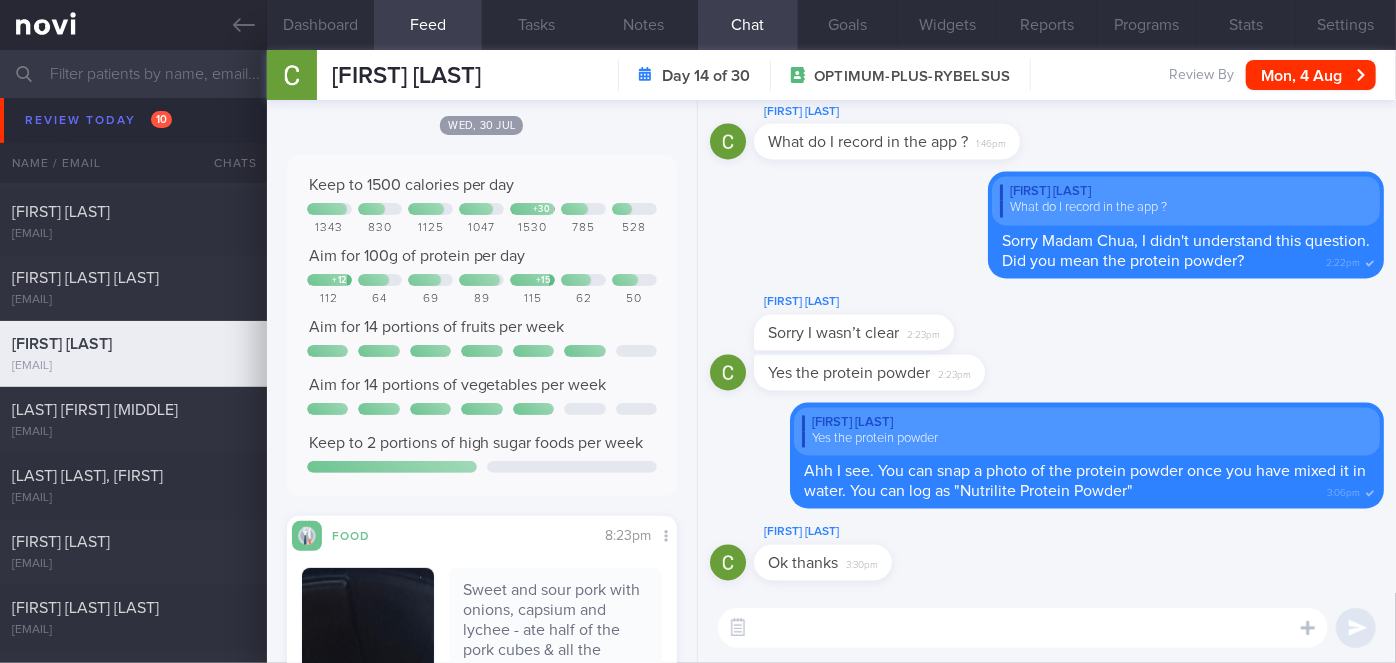 scroll, scrollTop: 35, scrollLeft: 0, axis: vertical 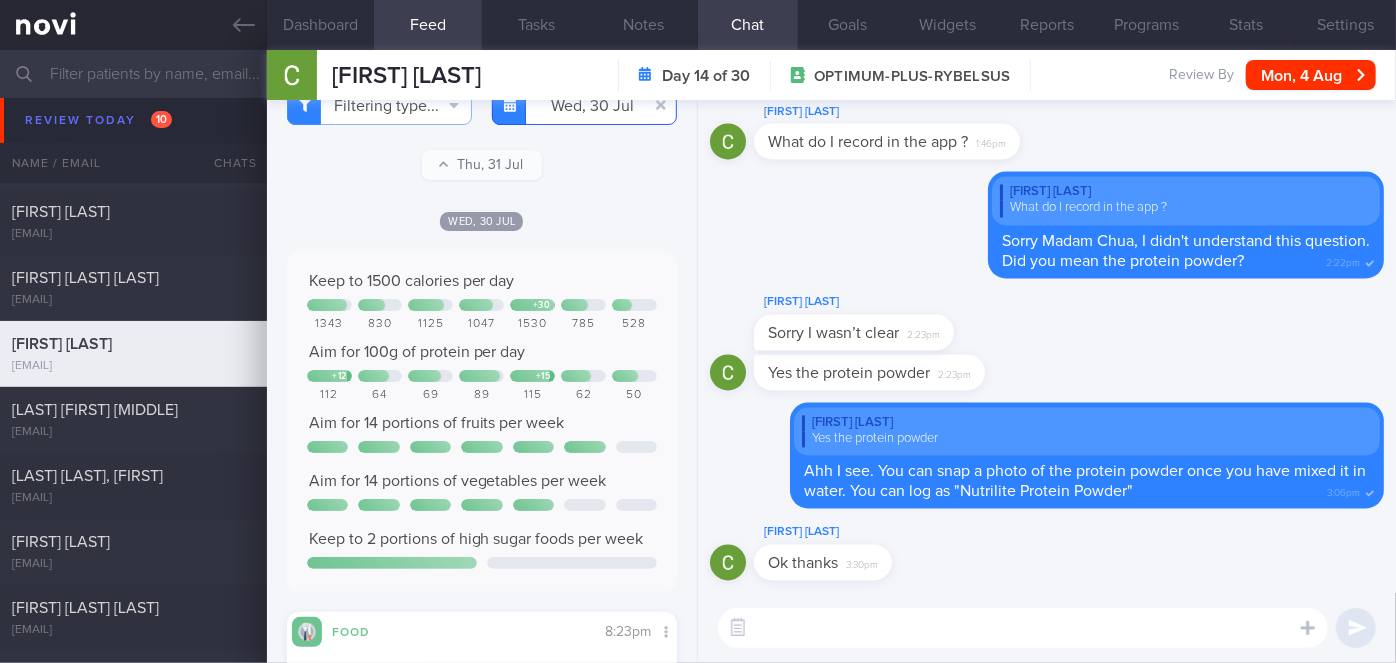 click on "2025-07-30" at bounding box center [584, 105] 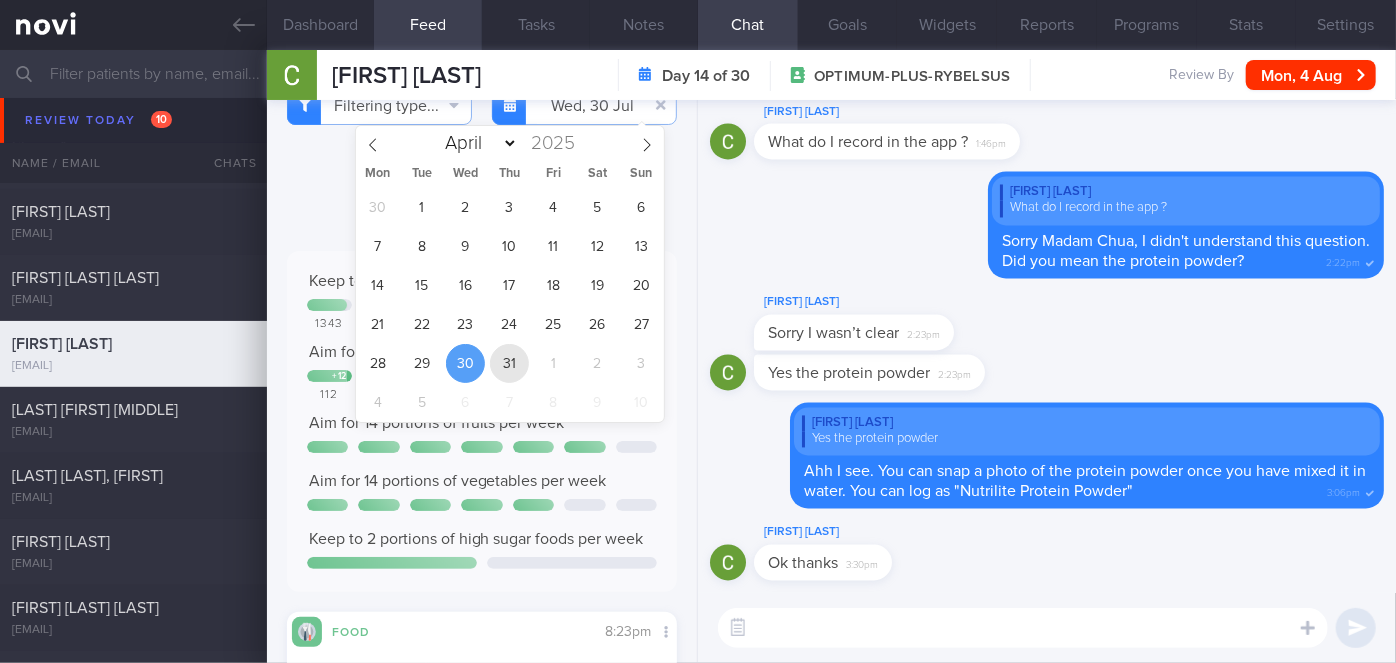 click on "31" at bounding box center (509, 363) 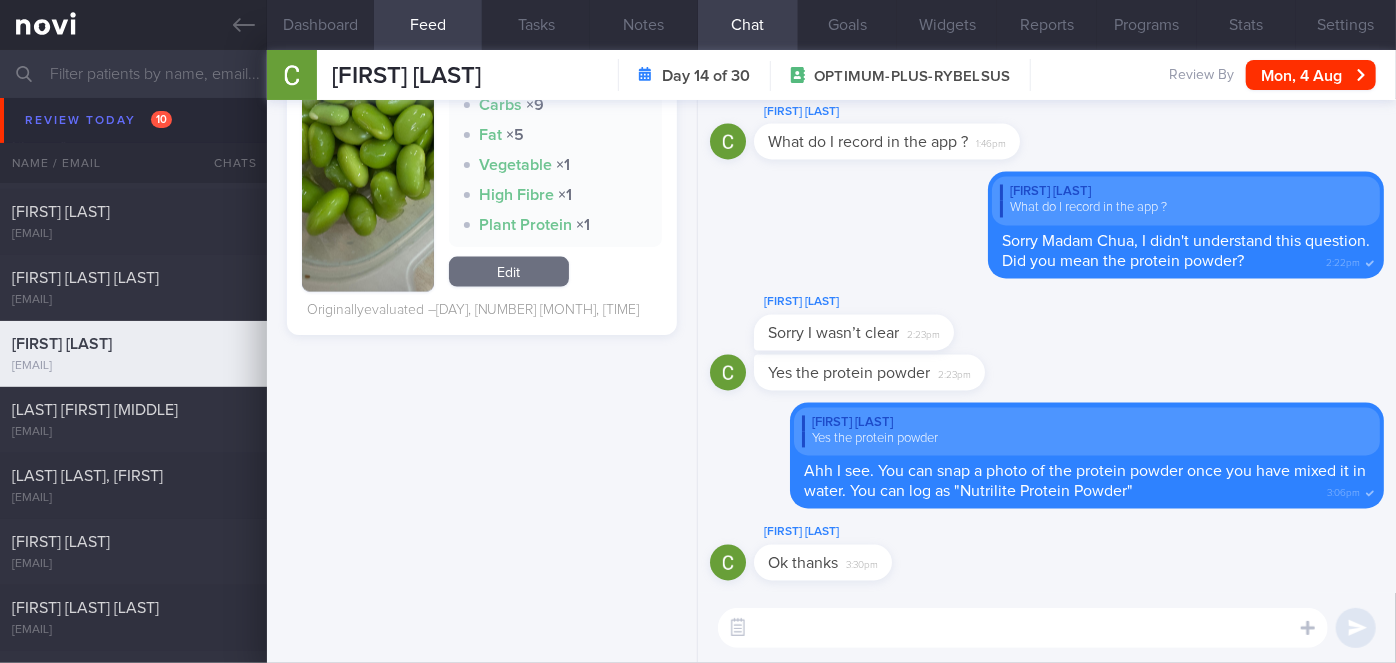 scroll, scrollTop: 0, scrollLeft: 0, axis: both 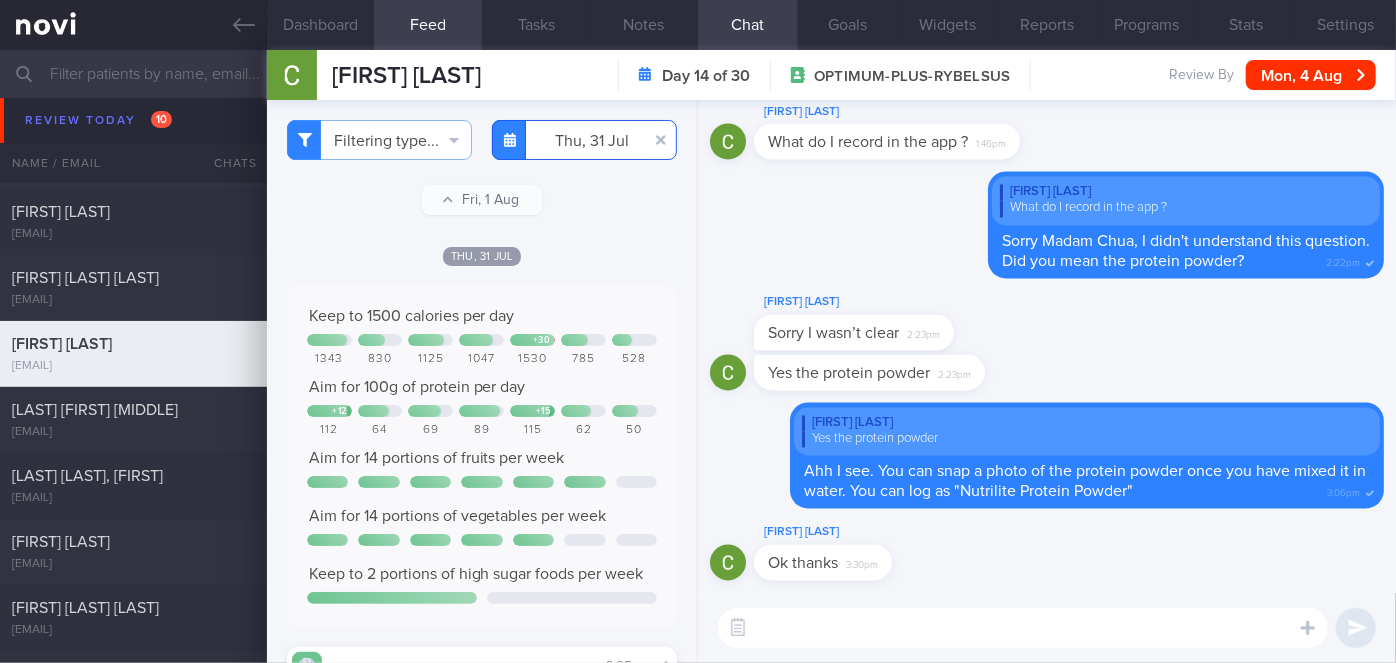 click on "[DATE]" at bounding box center (584, 140) 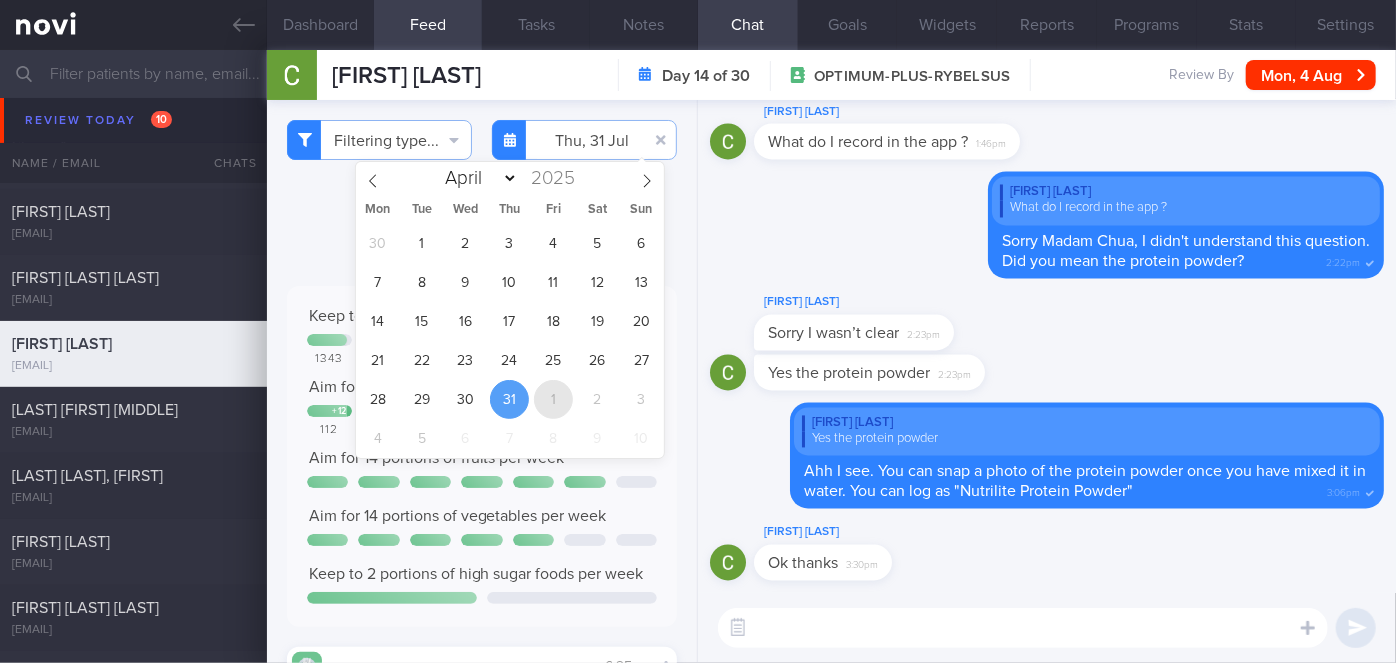 click on "1" at bounding box center [553, 399] 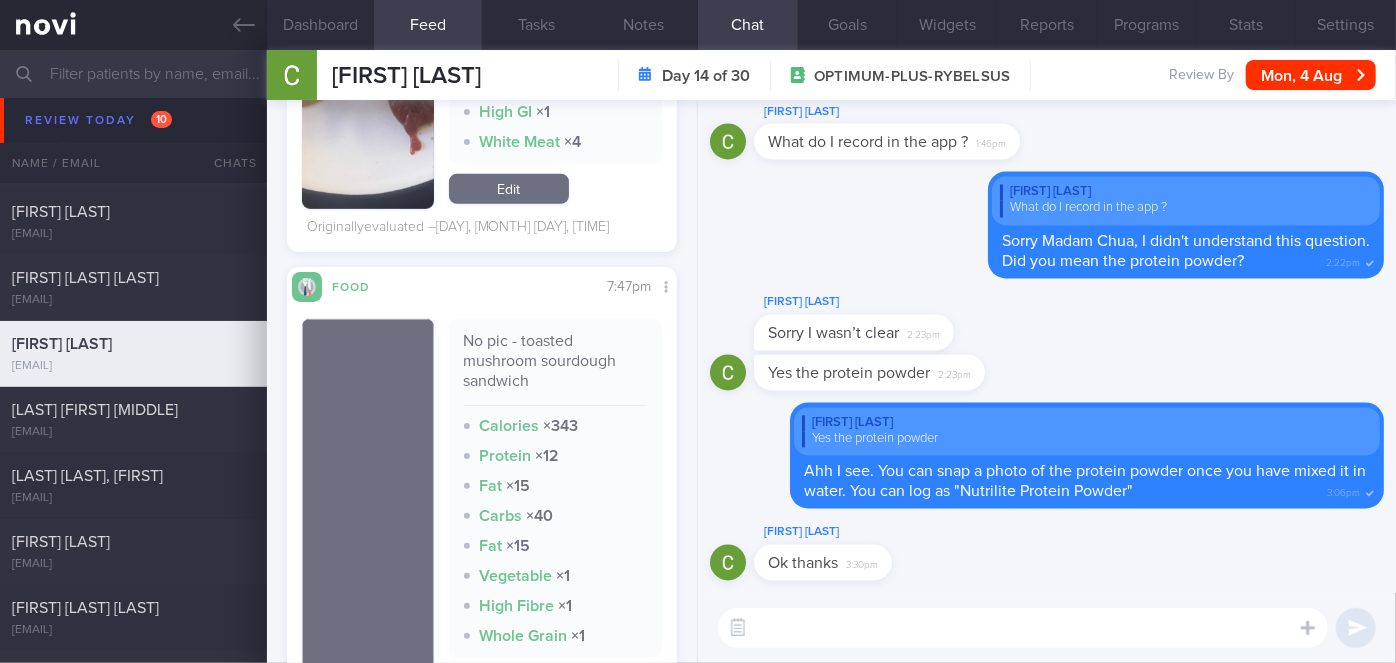 scroll, scrollTop: 0, scrollLeft: 0, axis: both 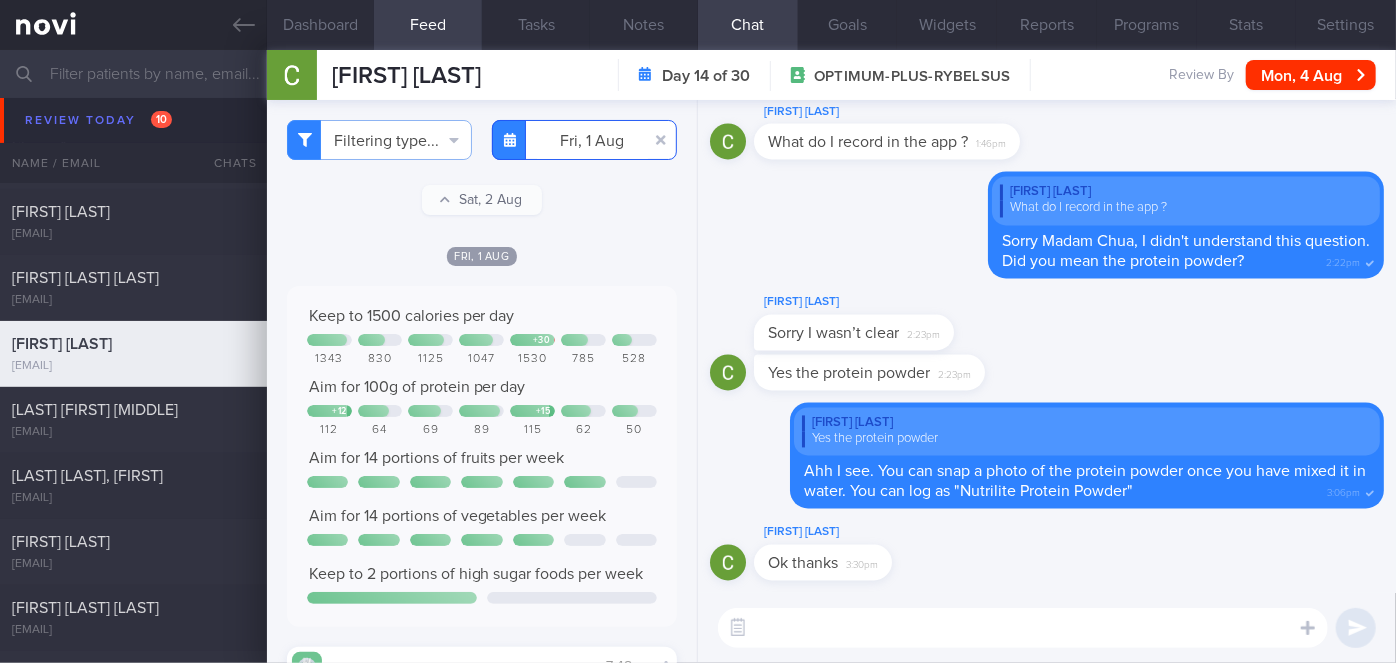 click on "2025-08-01" at bounding box center (584, 140) 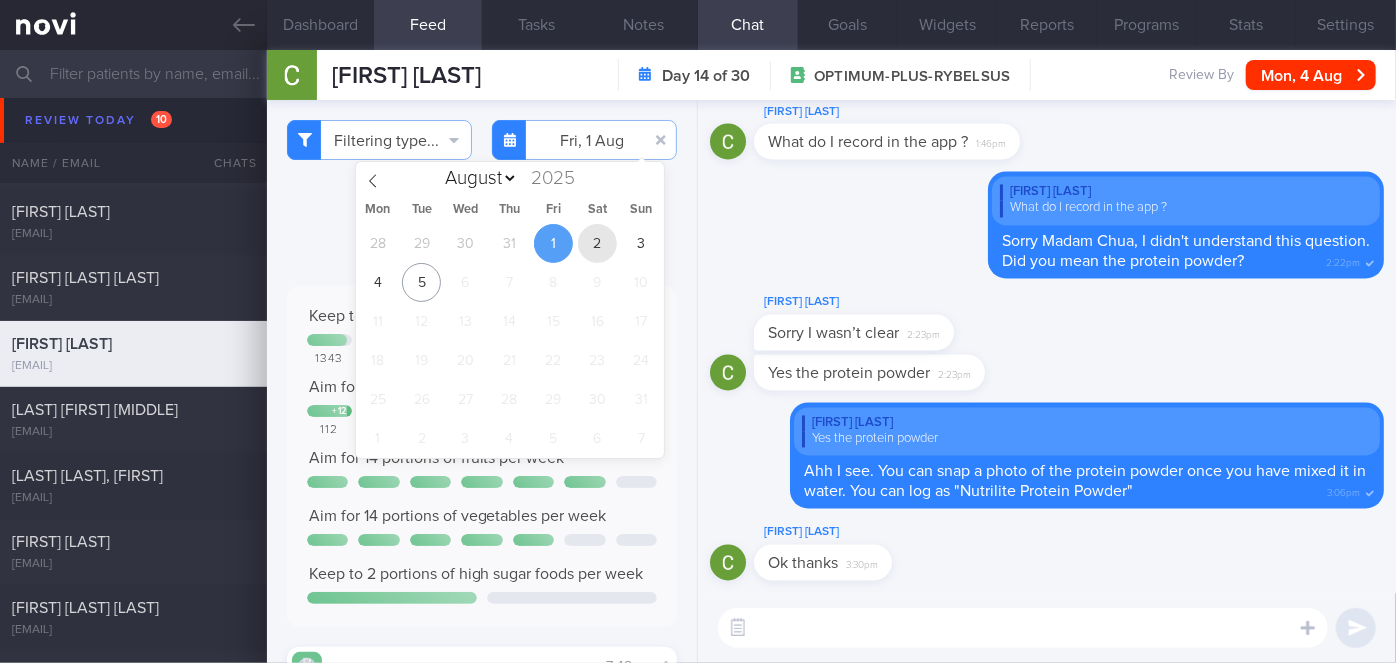 click on "2" at bounding box center (597, 243) 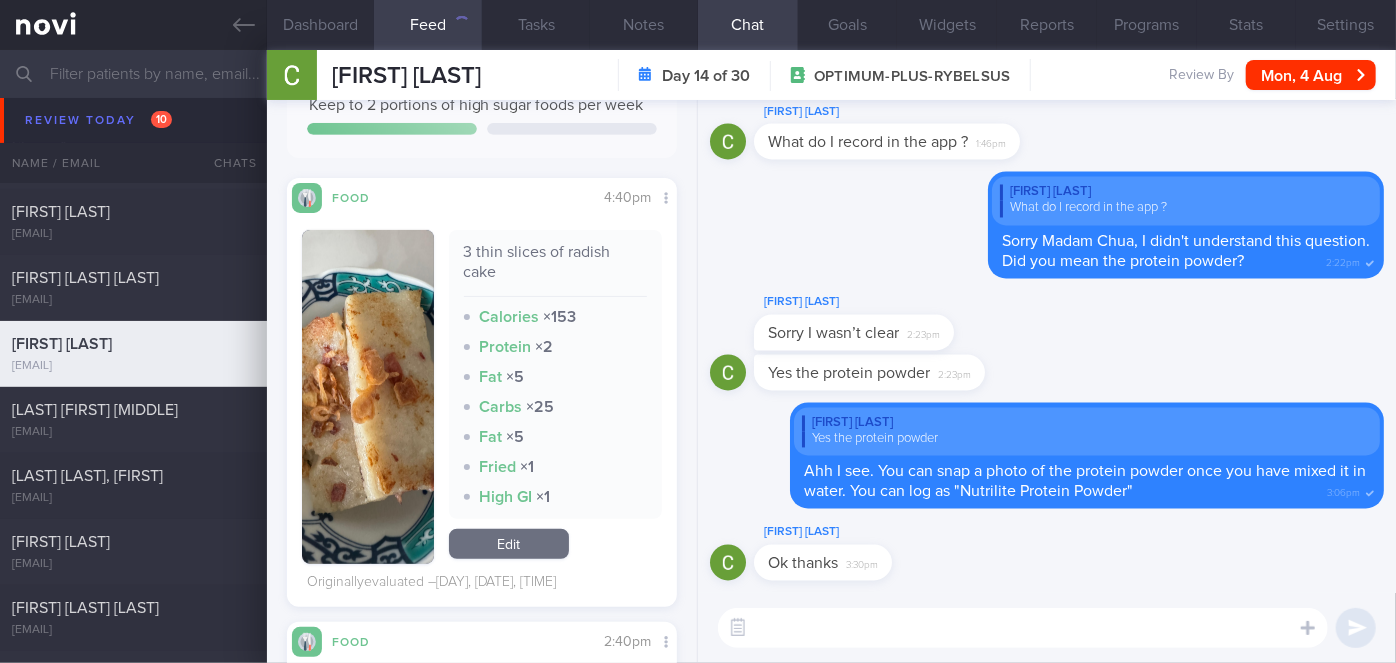 scroll, scrollTop: 0, scrollLeft: 0, axis: both 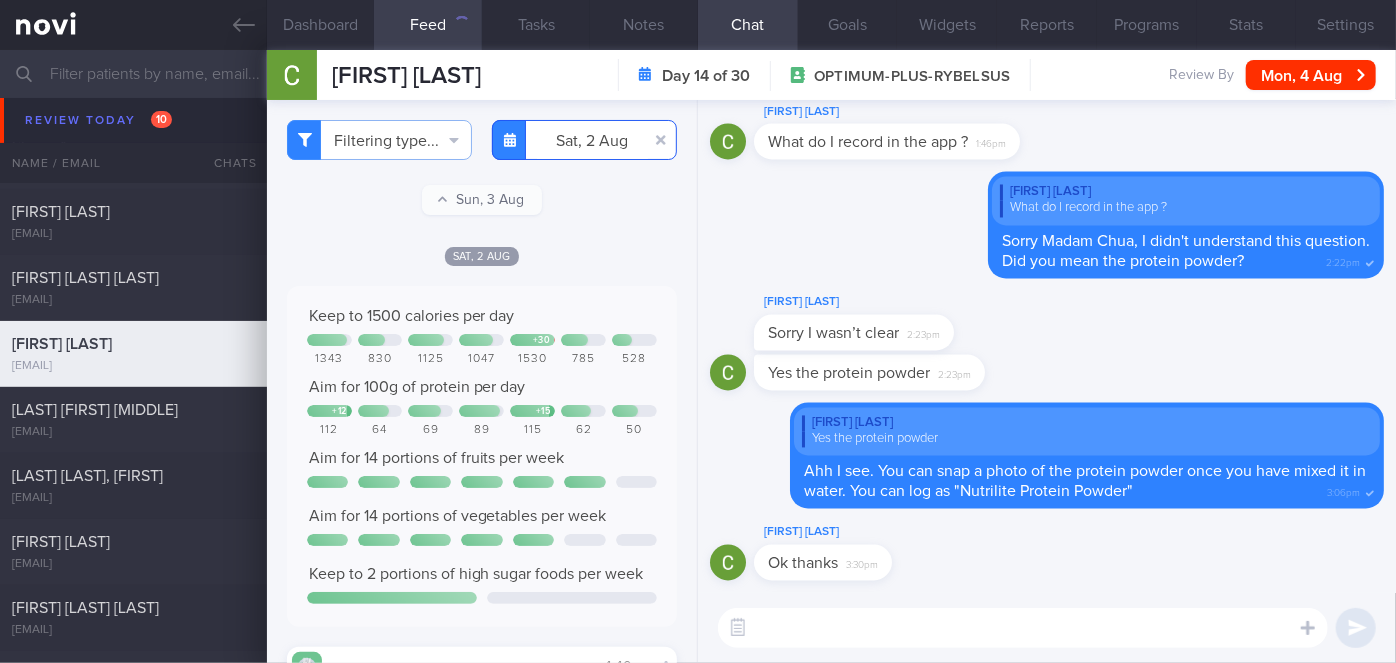 click on "2025-08-02" at bounding box center [584, 140] 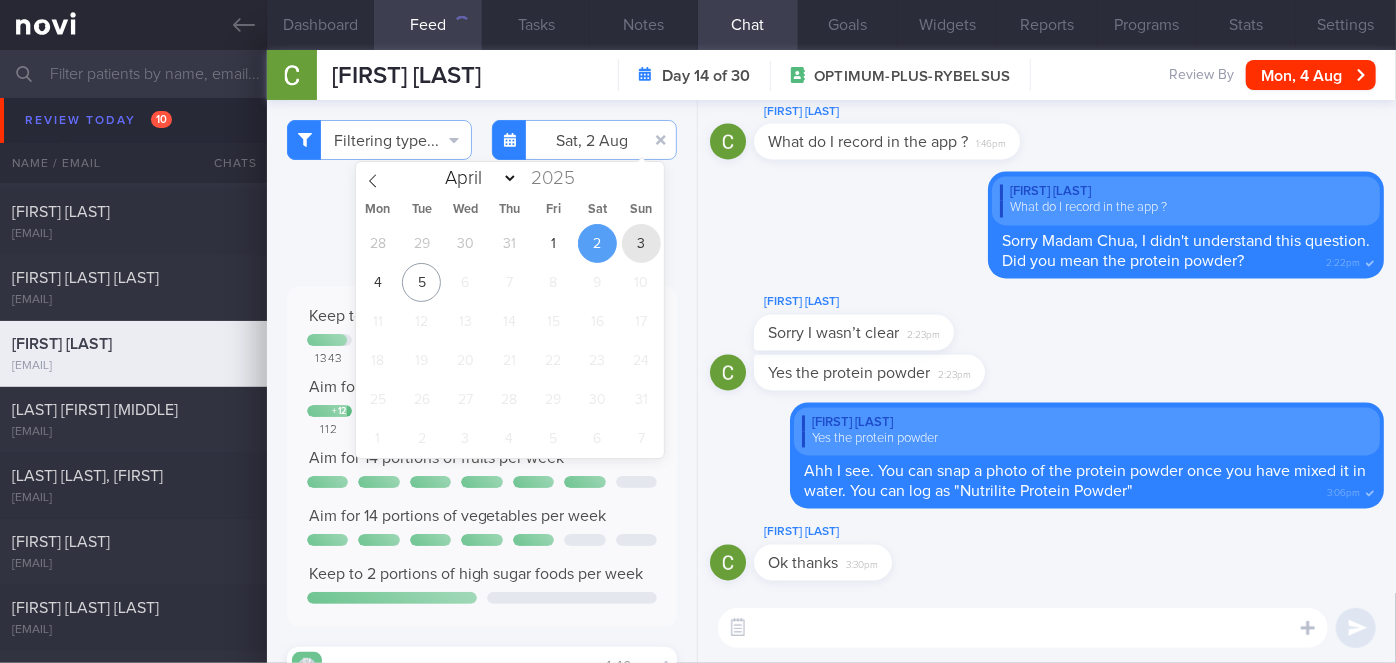 click on "3" at bounding box center (641, 243) 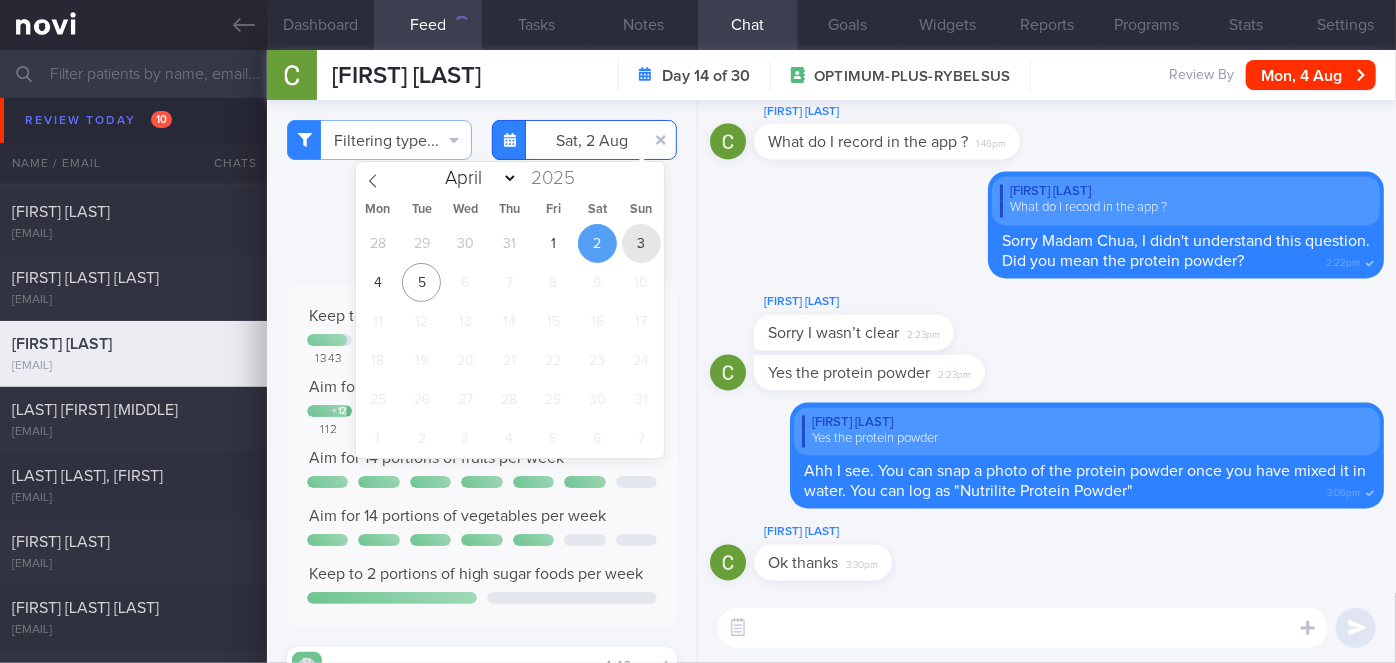 type on "[YEAR]-[MONTH]-[DATE]" 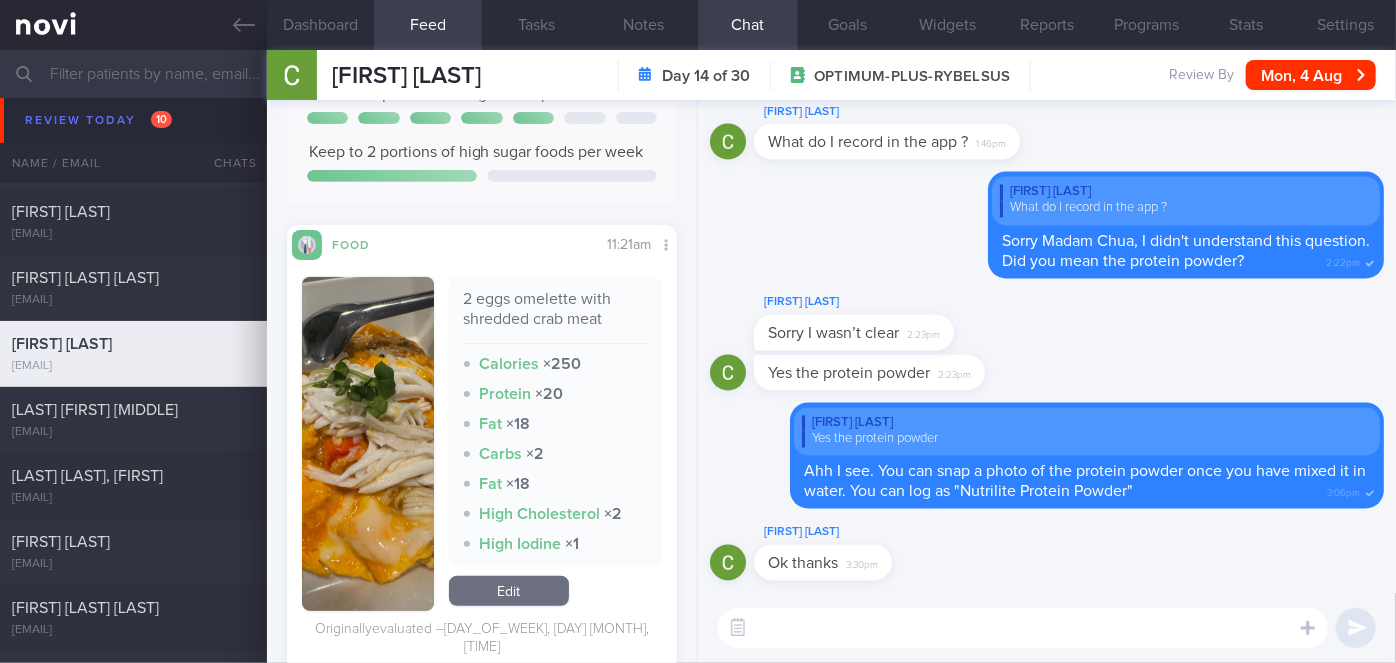 scroll, scrollTop: 718, scrollLeft: 0, axis: vertical 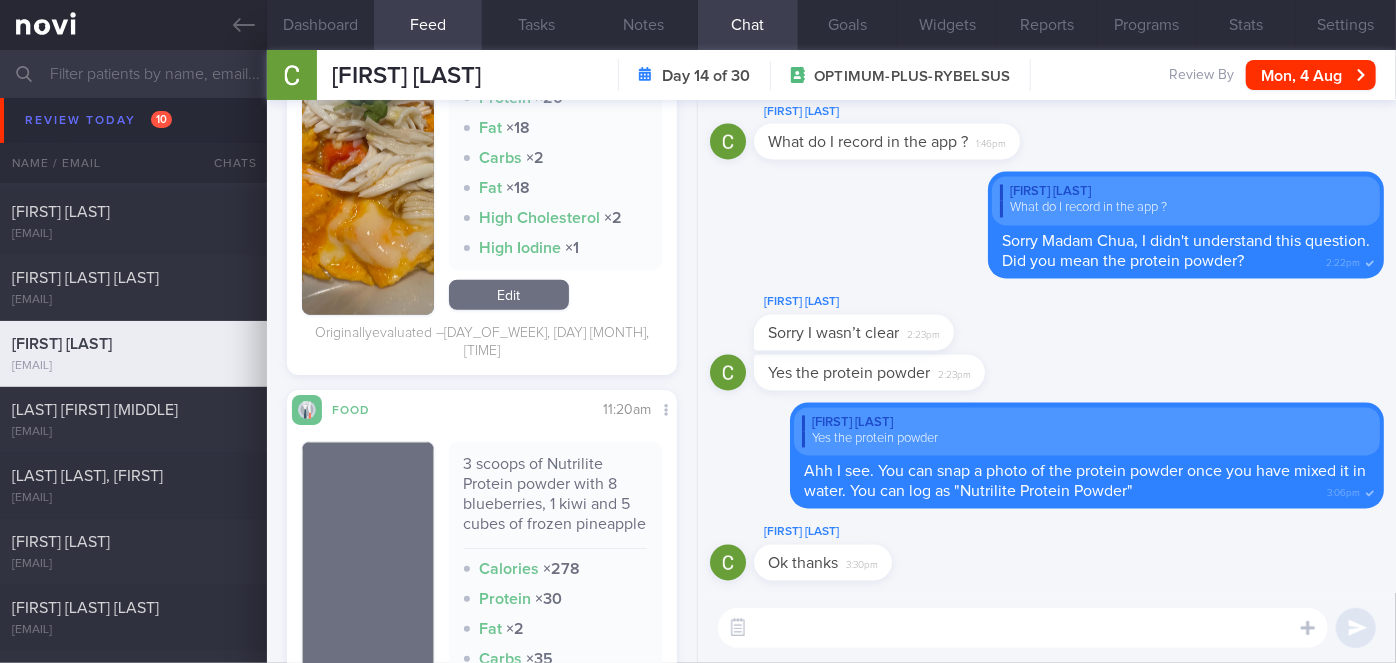 click at bounding box center [1023, 628] 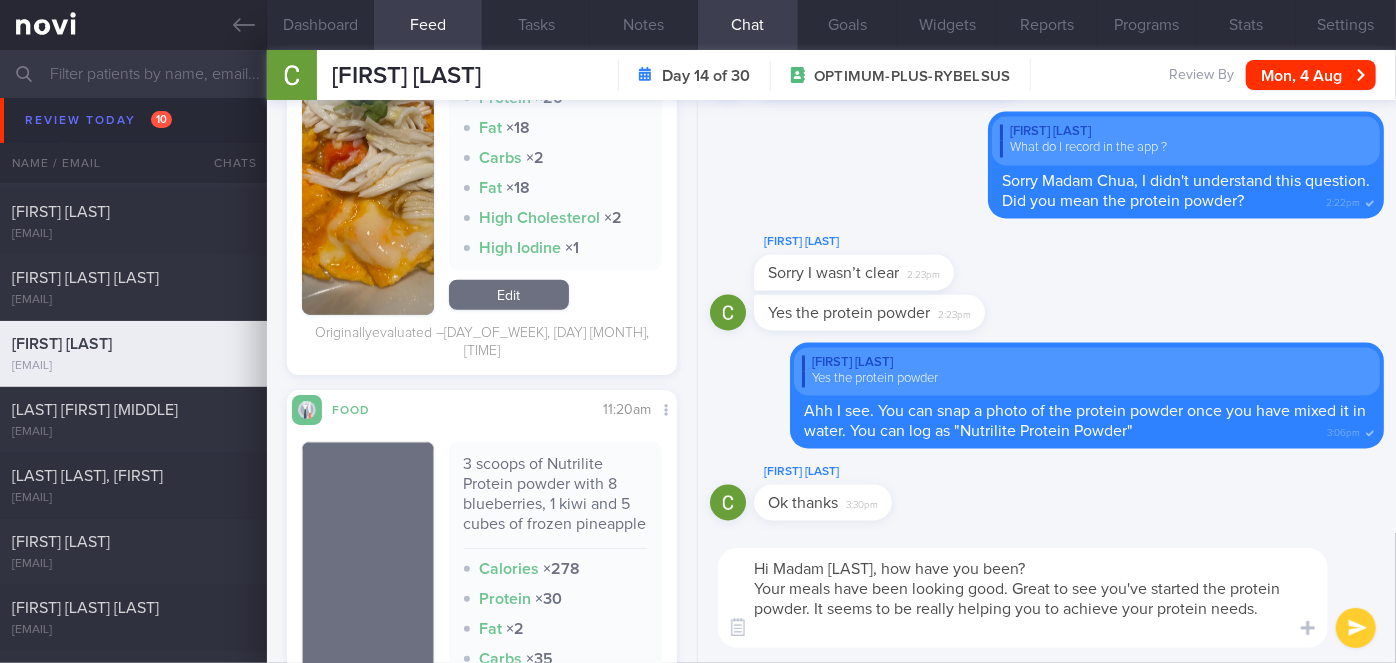 scroll, scrollTop: 19, scrollLeft: 0, axis: vertical 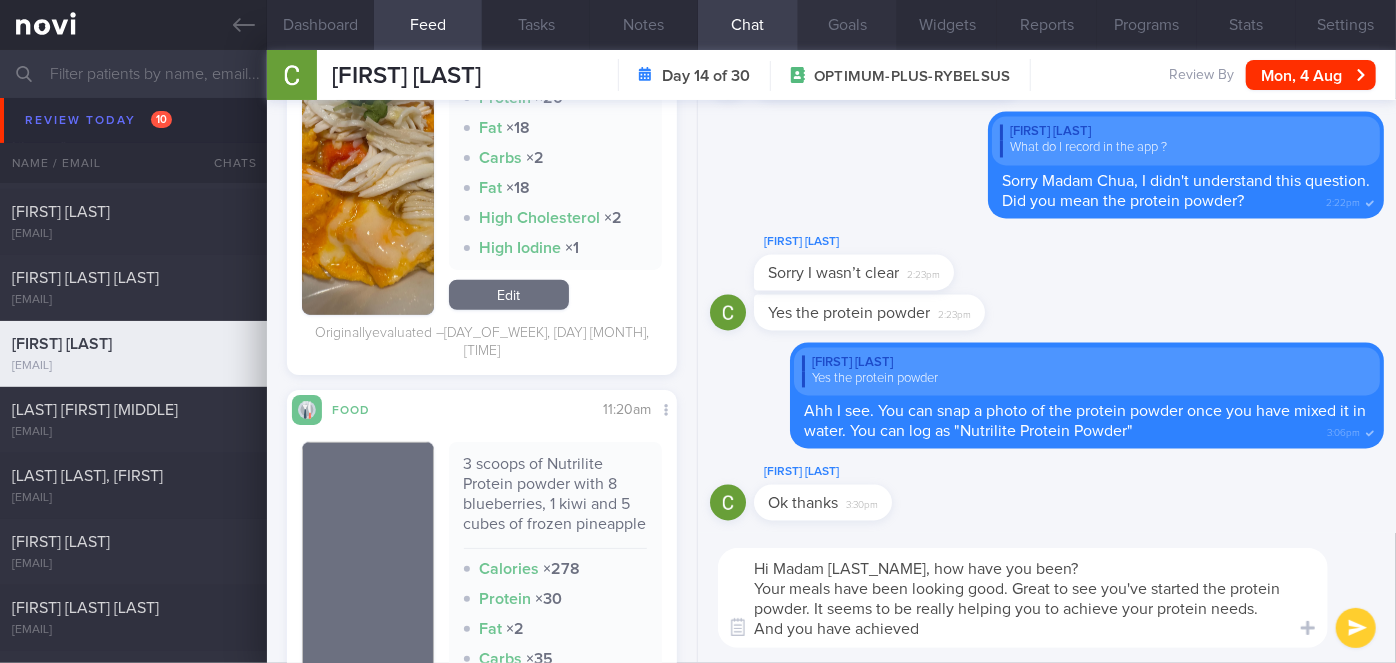 click on "Goals" at bounding box center [848, 25] 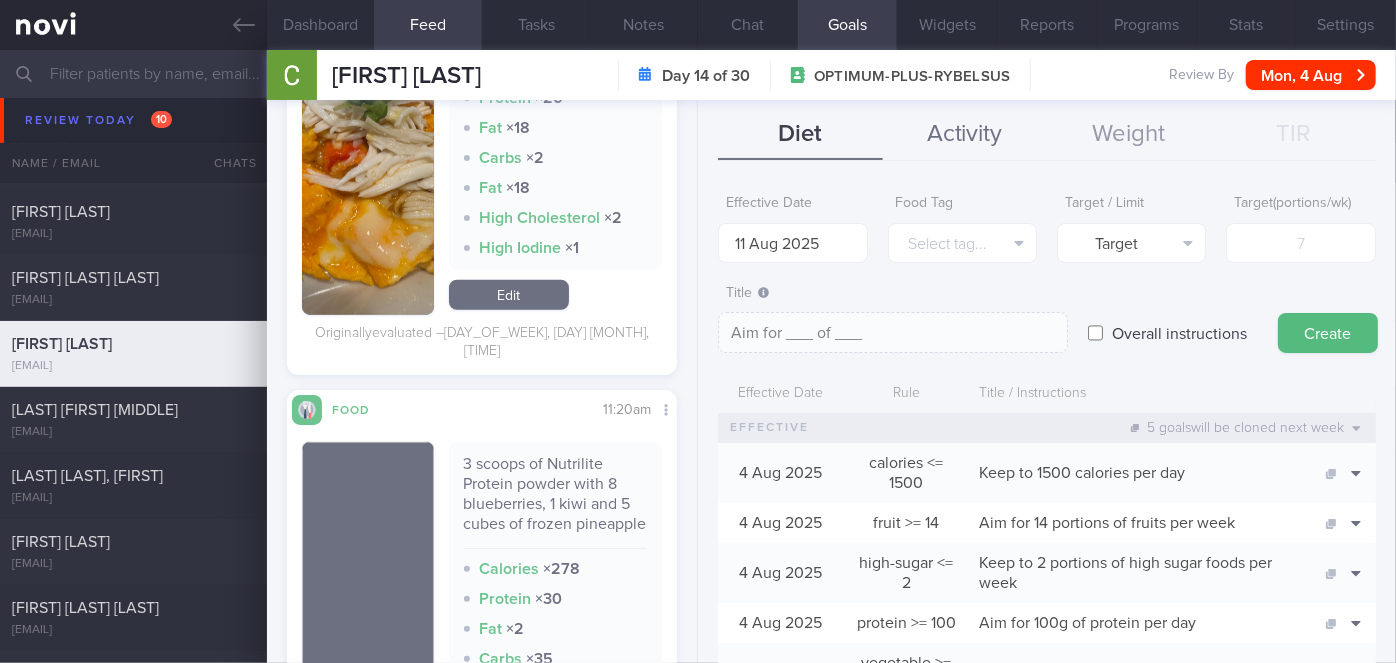 click on "Activity" at bounding box center (965, 135) 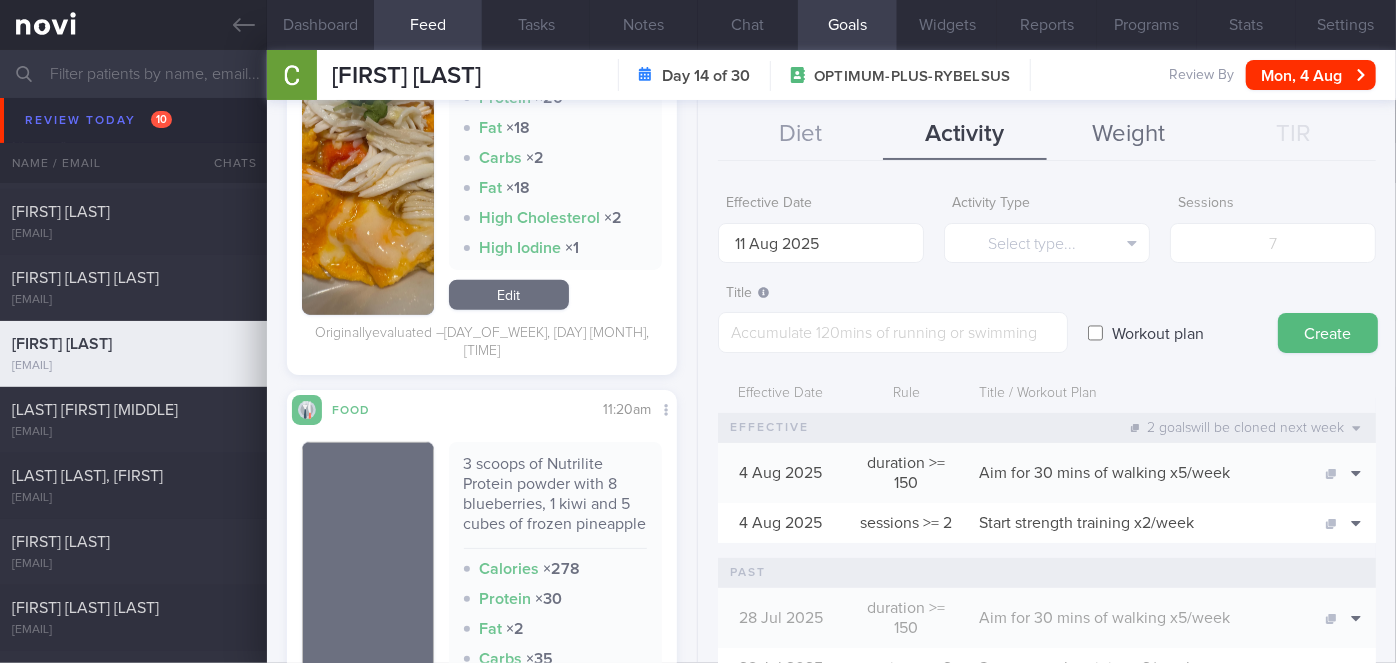 click on "Weight" at bounding box center (1129, 135) 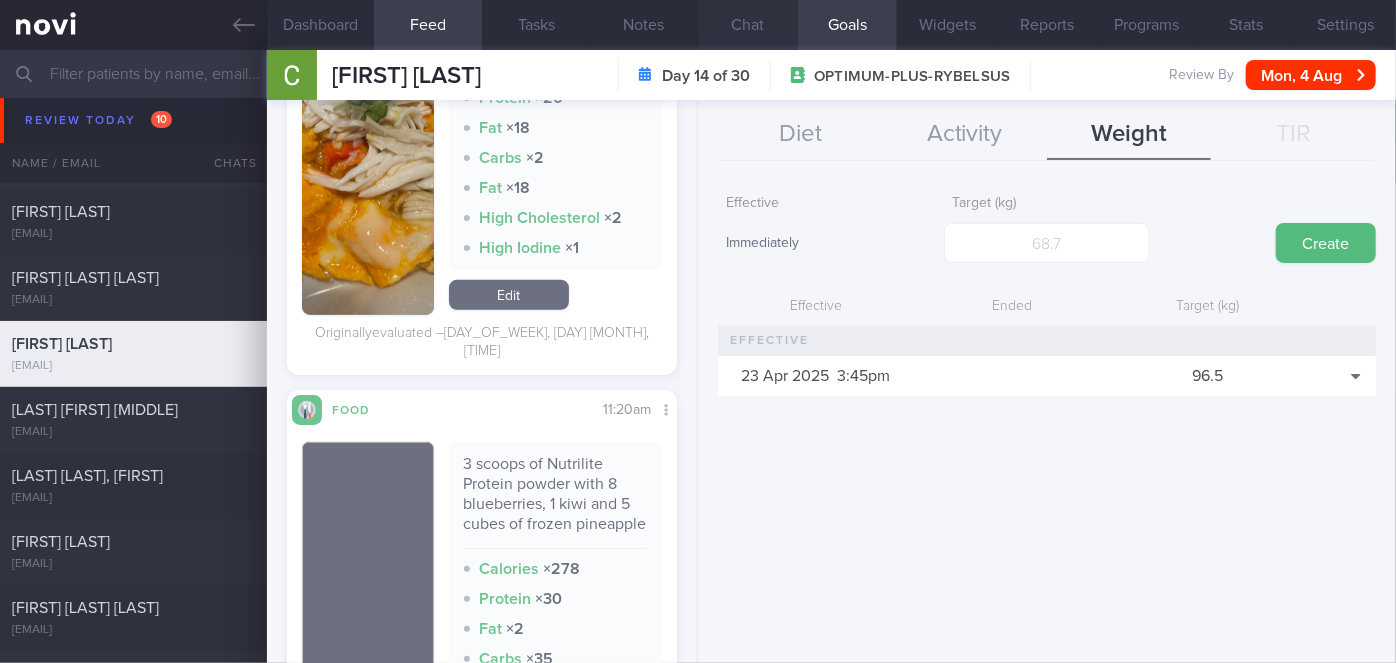 click on "Chat" at bounding box center [748, 25] 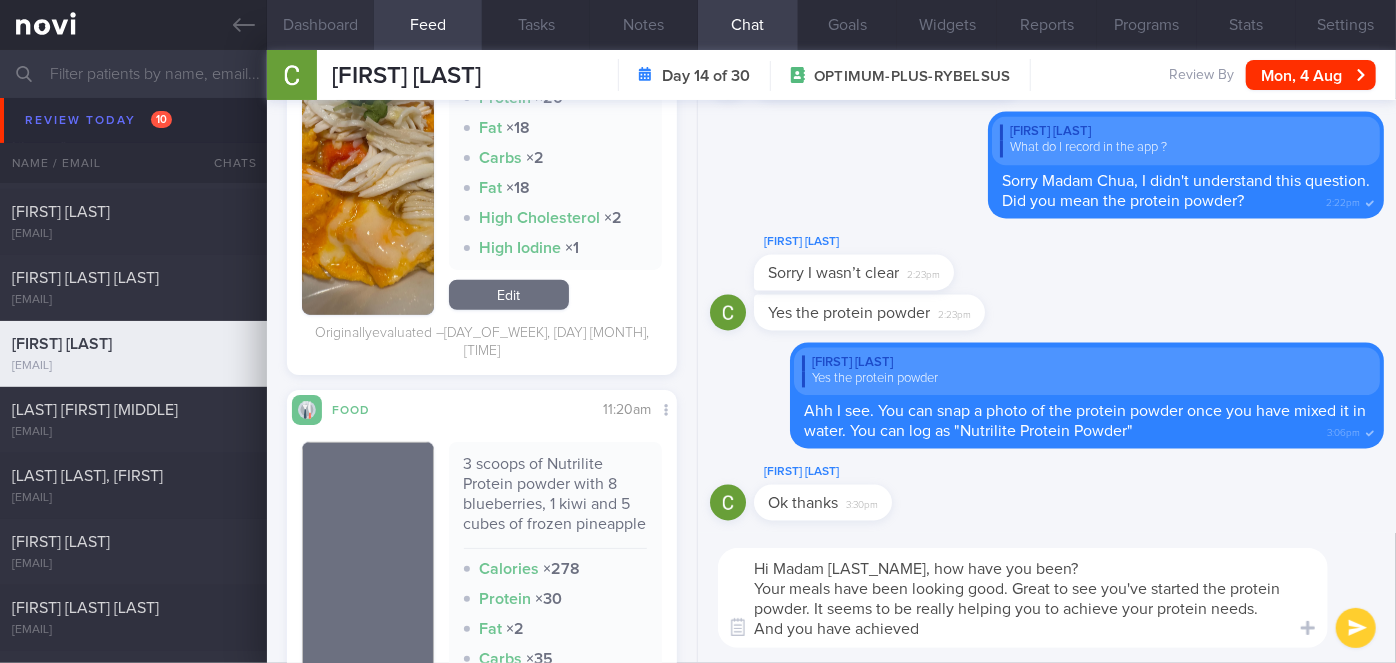 click on "Dashboard" at bounding box center (321, 25) 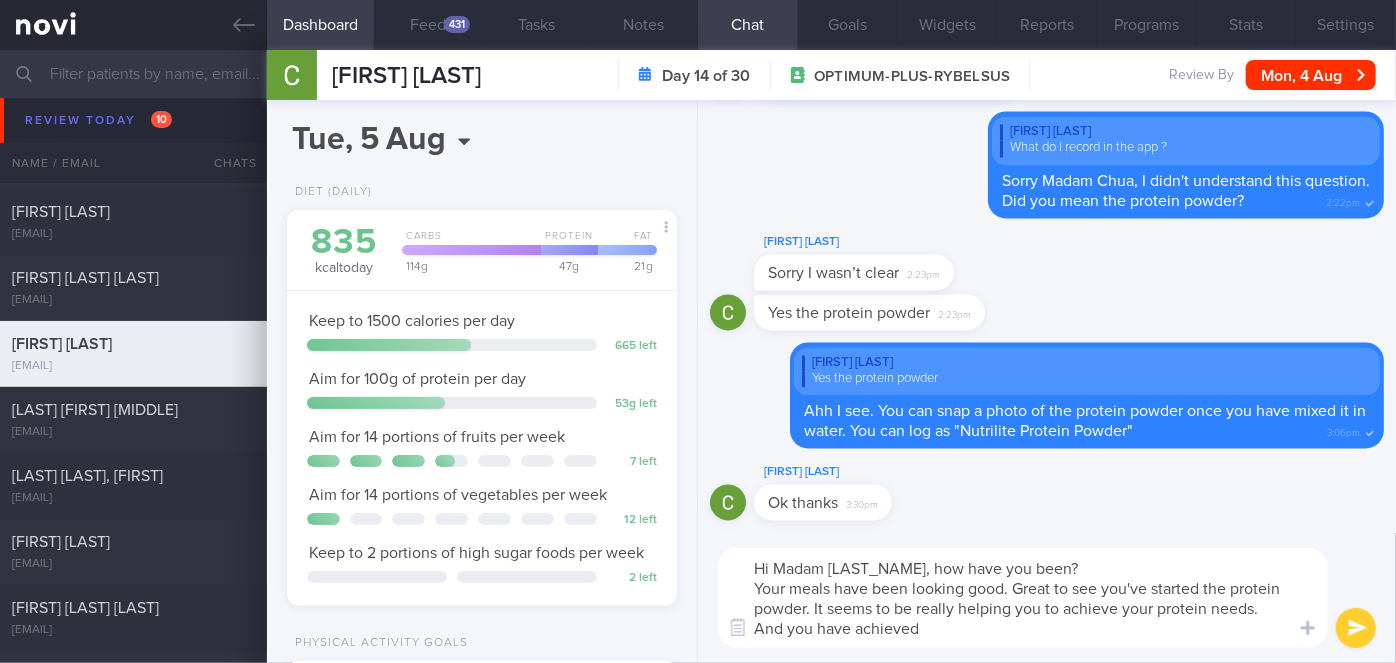 scroll, scrollTop: 494, scrollLeft: 0, axis: vertical 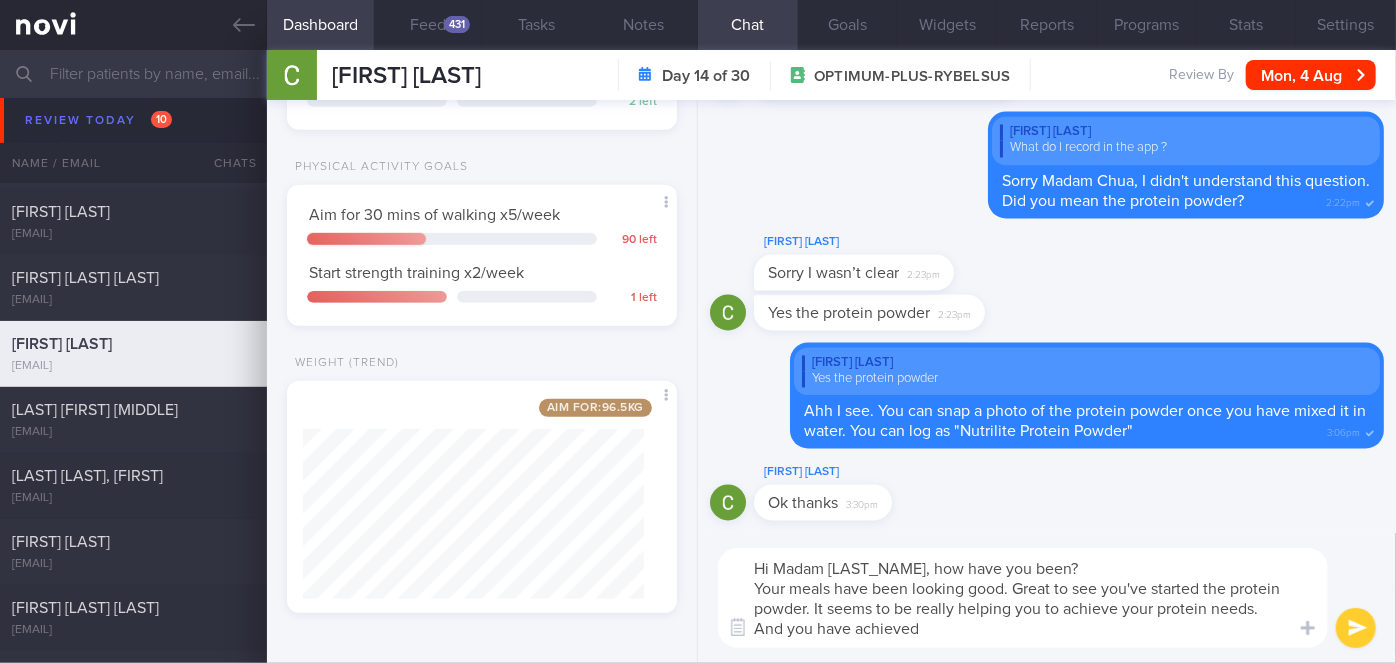 click on "Hi Madam [LAST_NAME], how have you been?
Your meals have been looking good. Great to see you've started the protein powder. It seems to be really helping you to achieve your protein needs.
And you have achieved" at bounding box center (1023, 598) 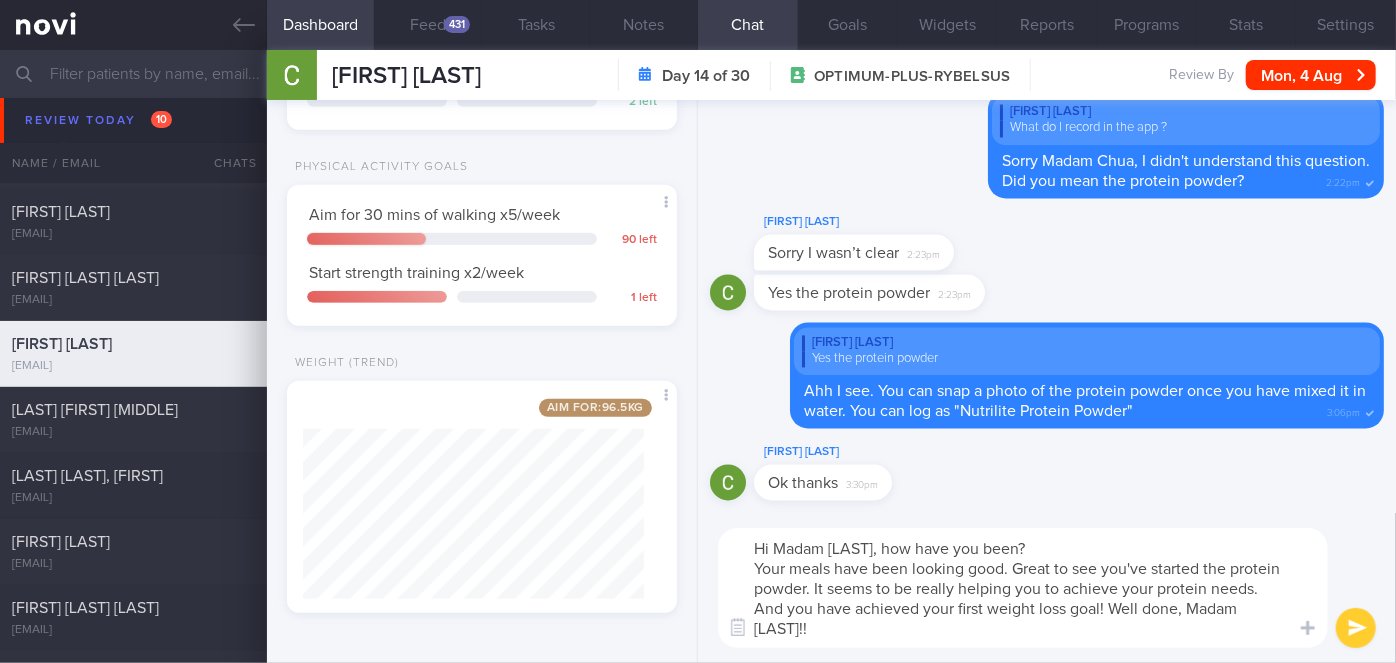 scroll, scrollTop: 19, scrollLeft: 0, axis: vertical 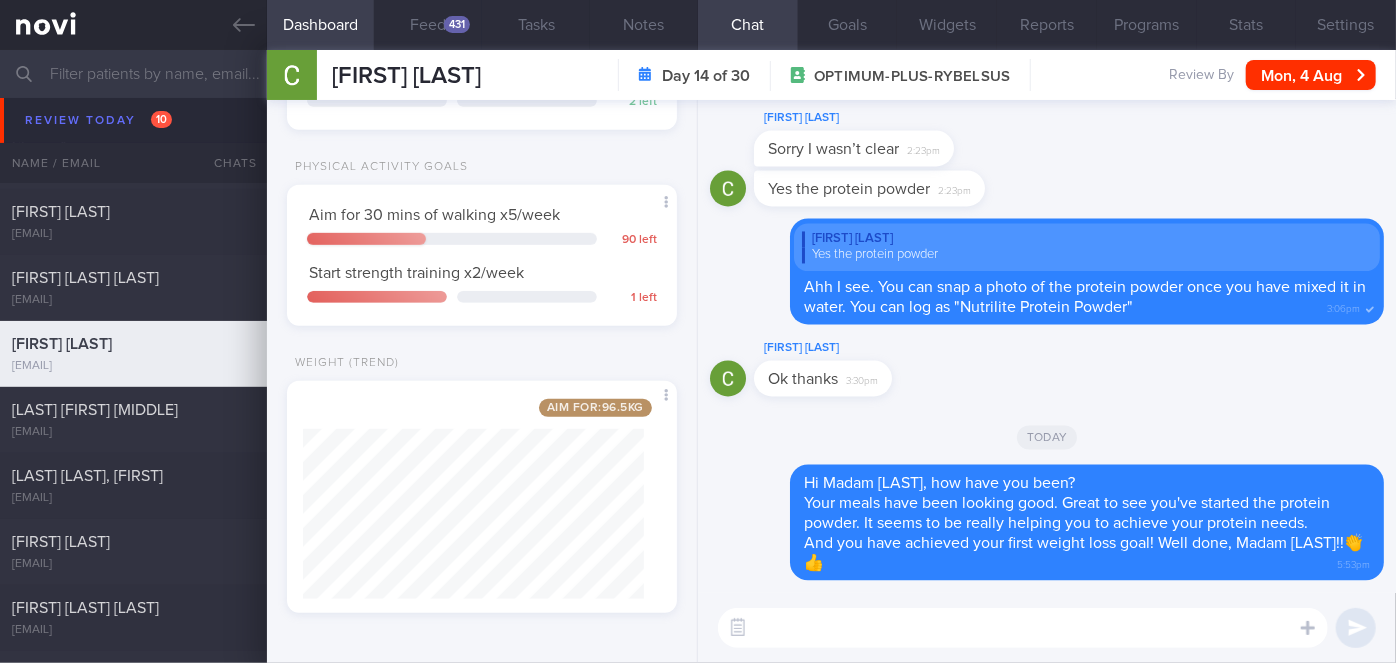 click at bounding box center [1023, 628] 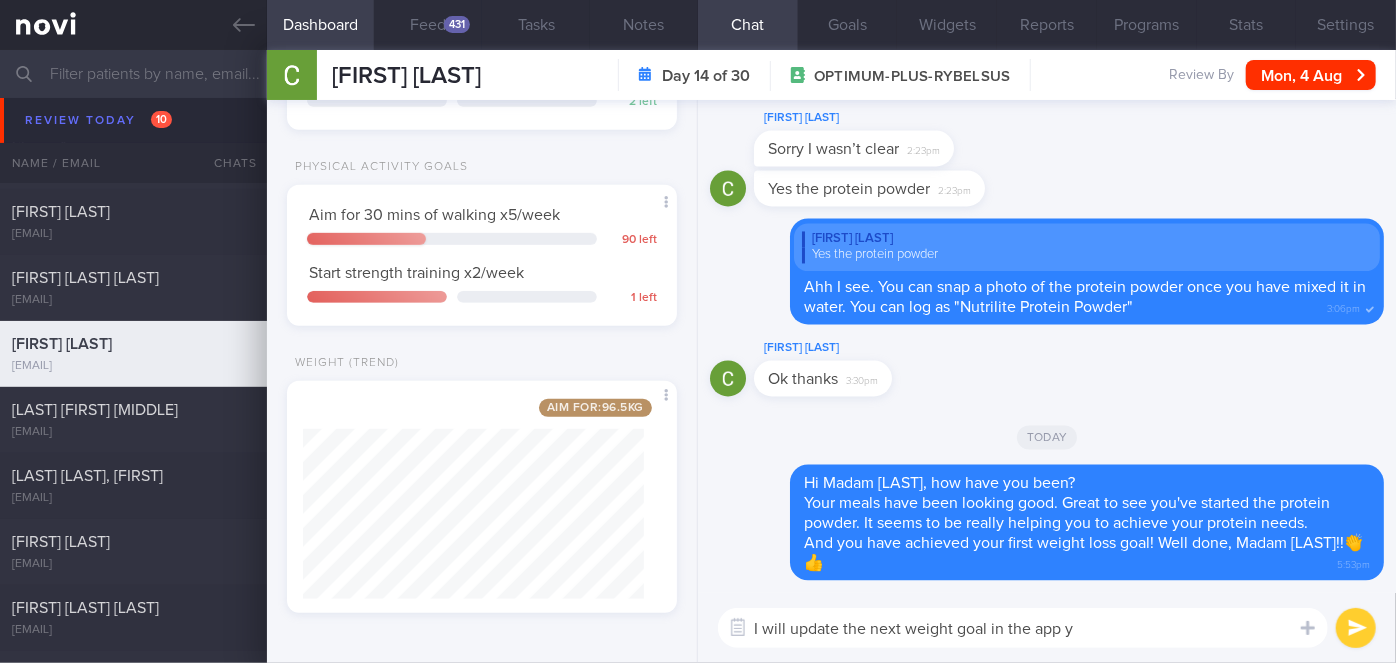 type on "I will update the next weight goal in the app ya" 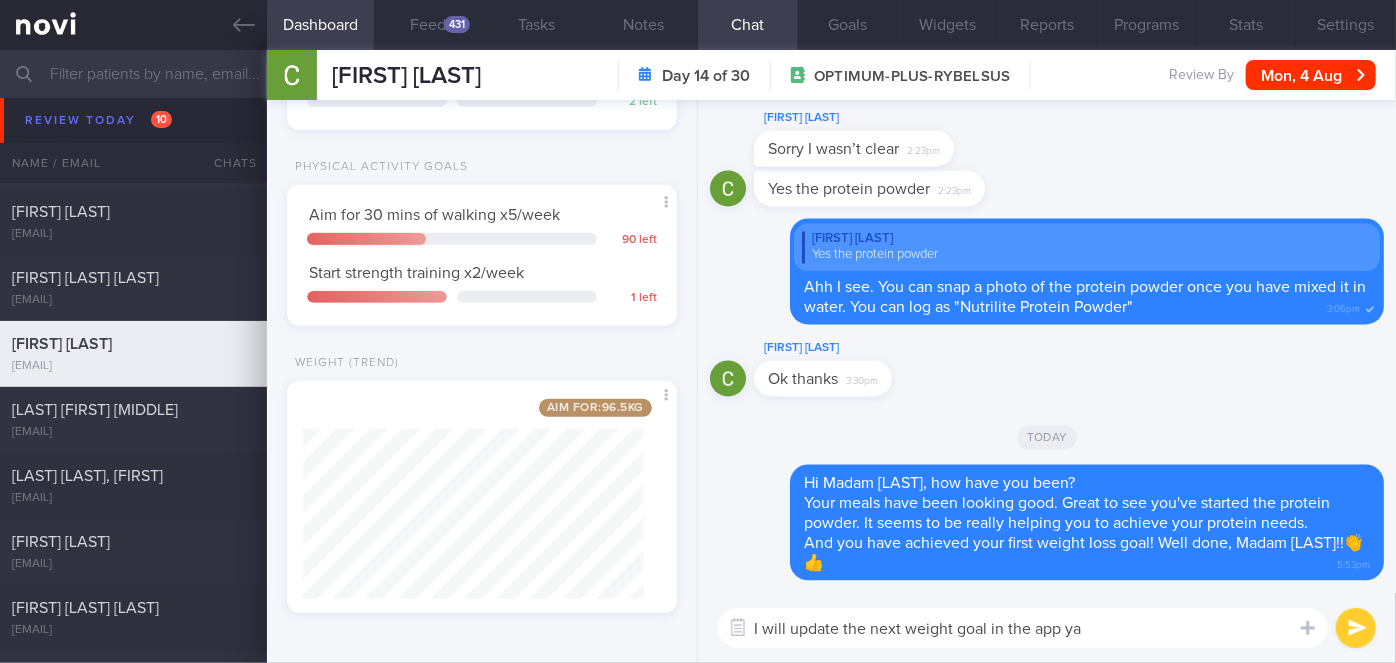 type 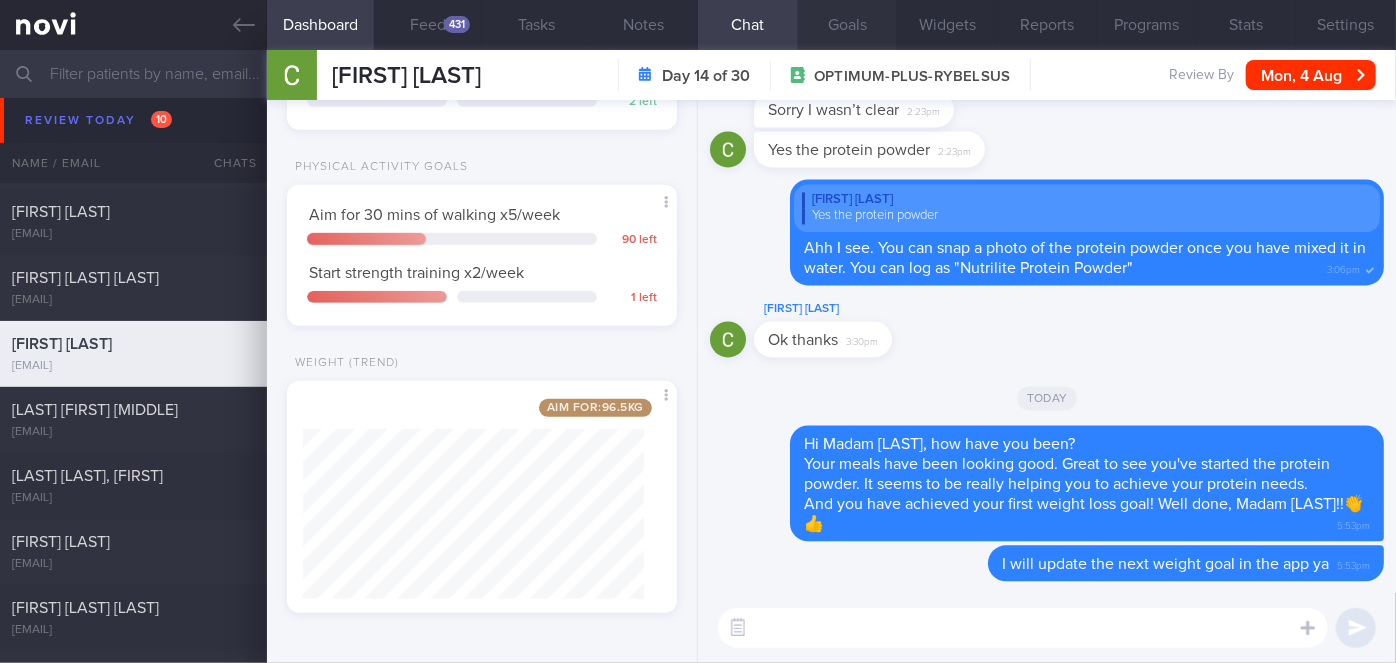 click on "Goals" at bounding box center (848, 25) 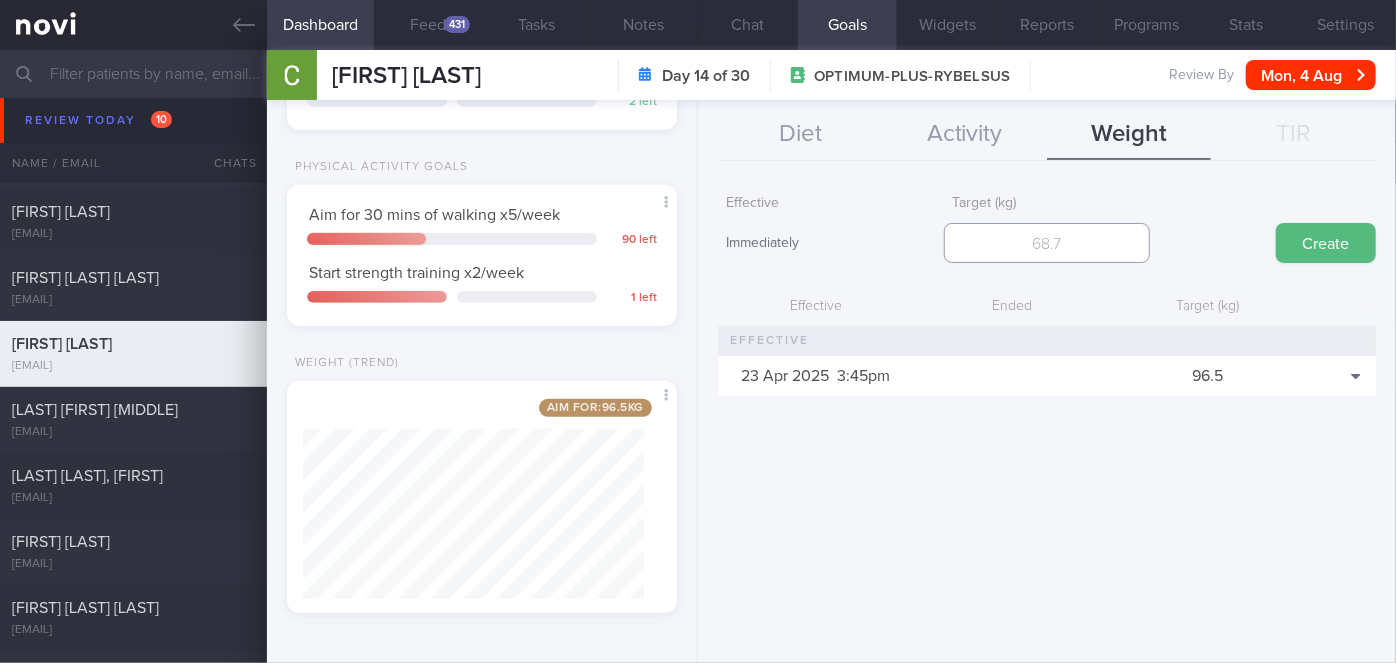 click at bounding box center [1047, 243] 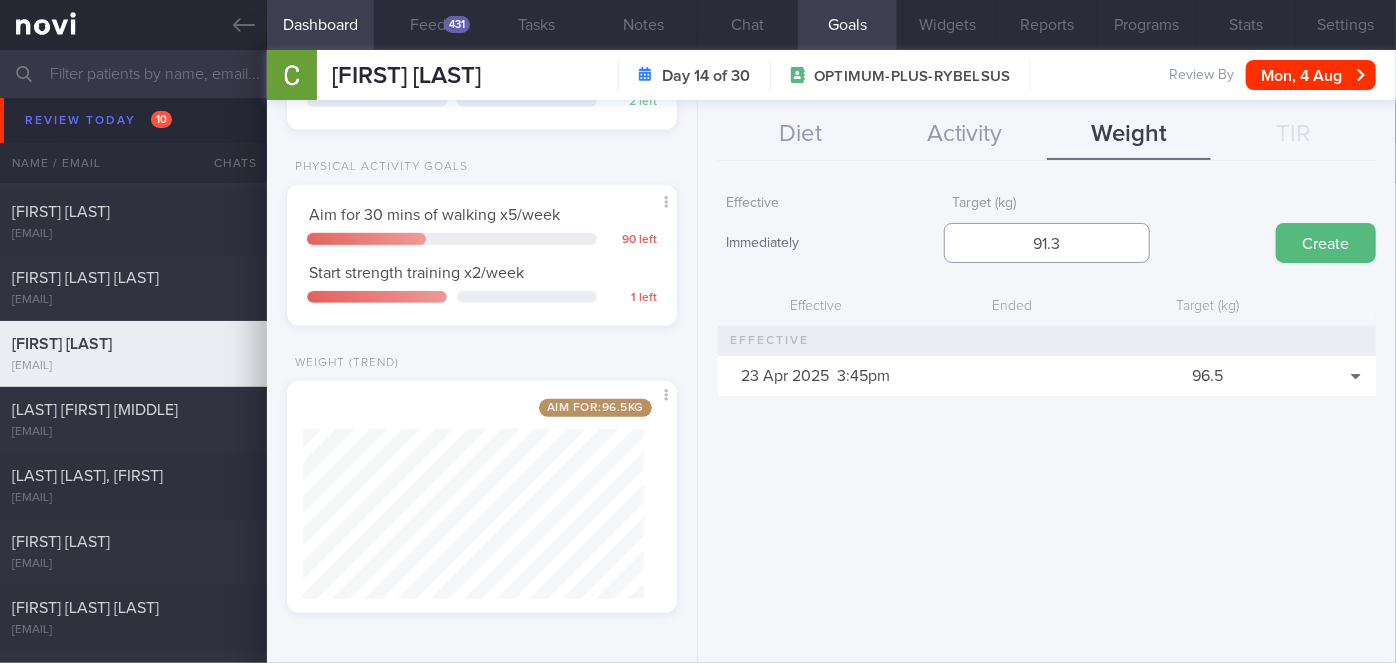 type on "91.3" 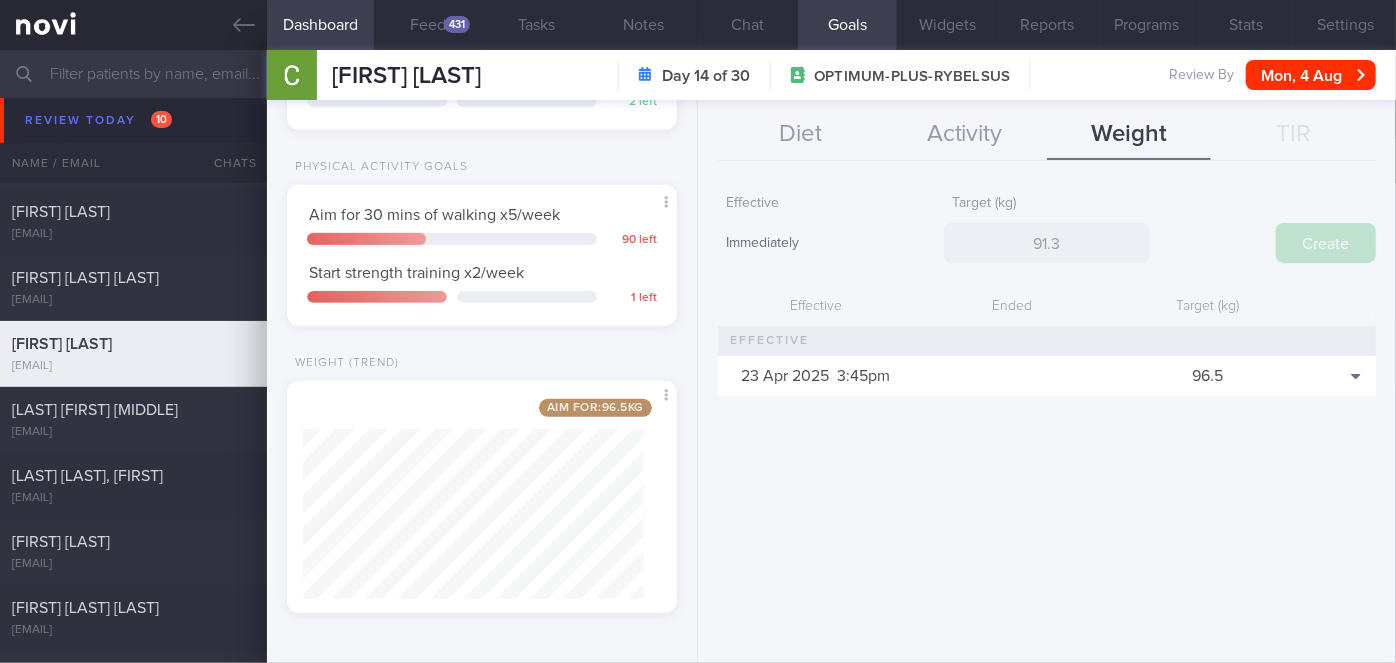 type 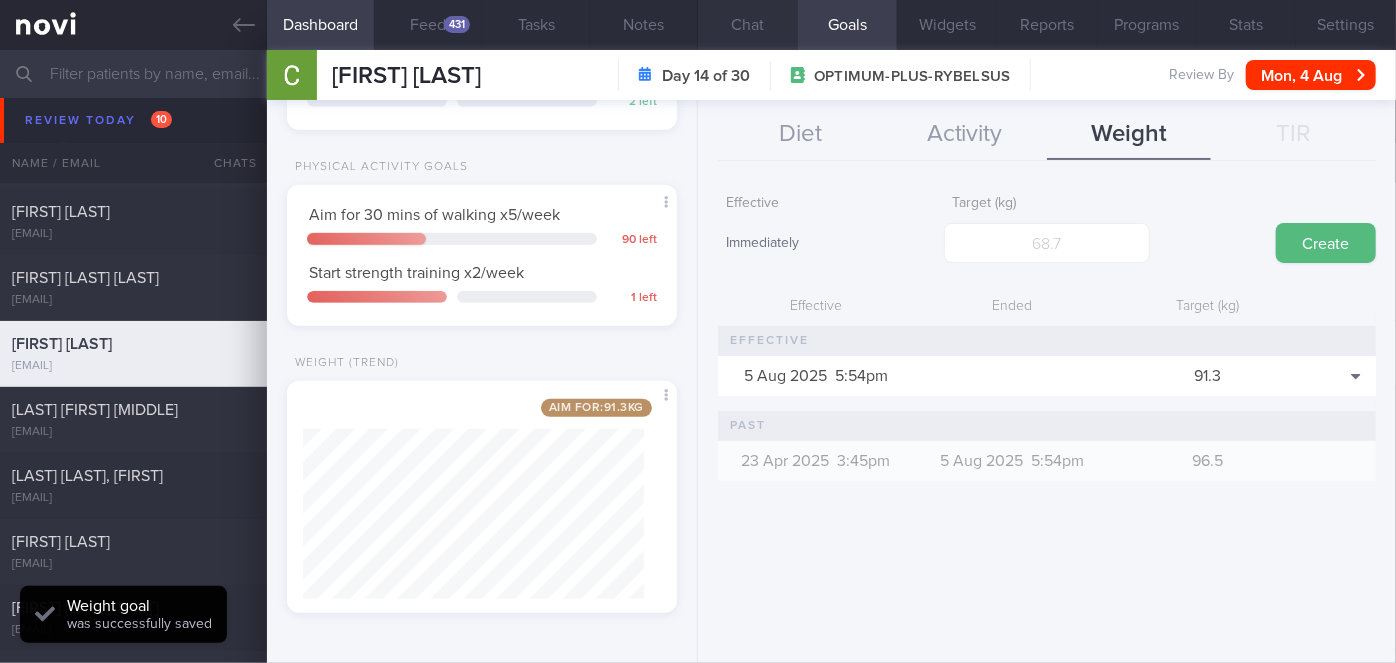 click on "Chat" at bounding box center (748, 25) 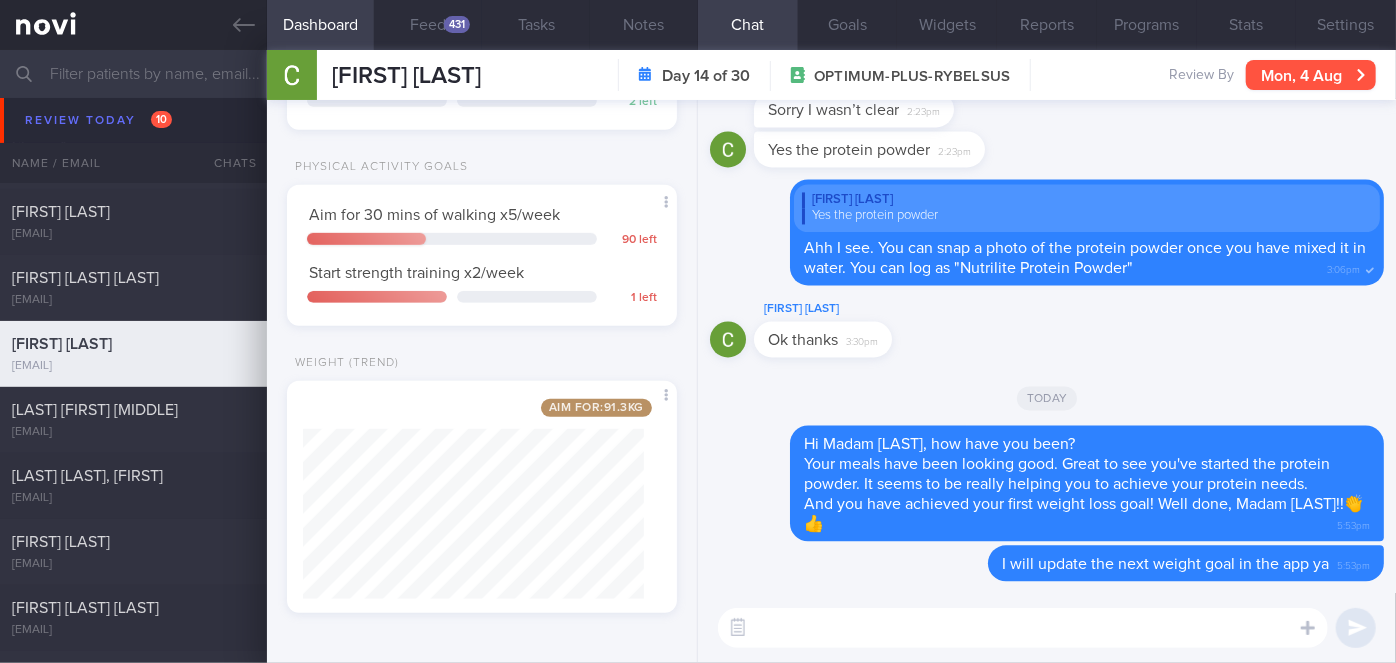 click on "Mon, 4 Aug" at bounding box center (1311, 75) 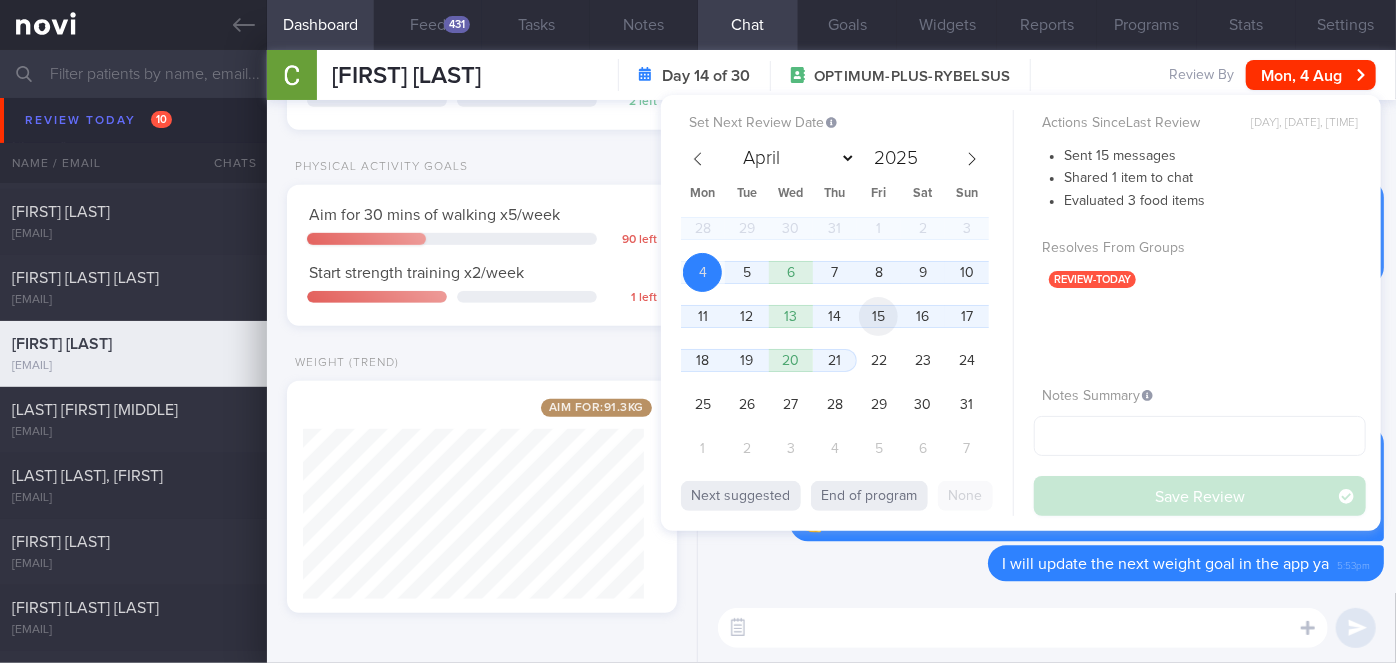 click on "15" at bounding box center (878, 316) 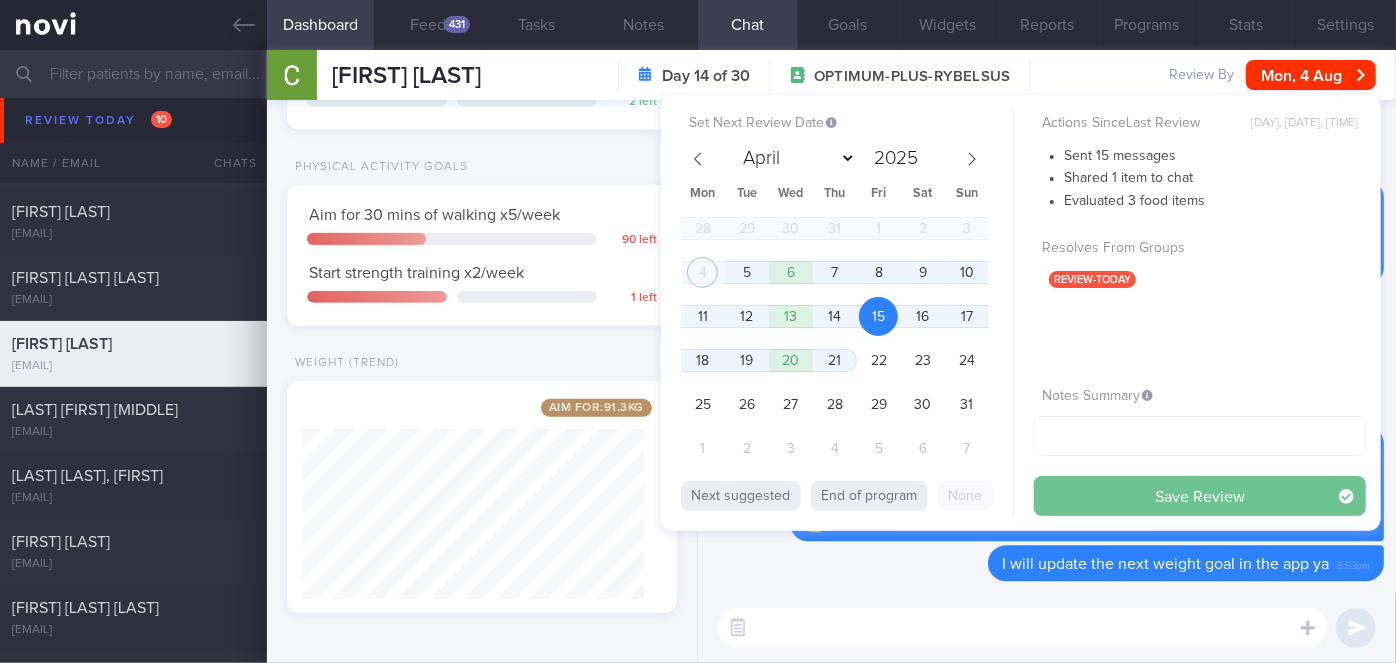 click on "Save Review" at bounding box center [1200, 496] 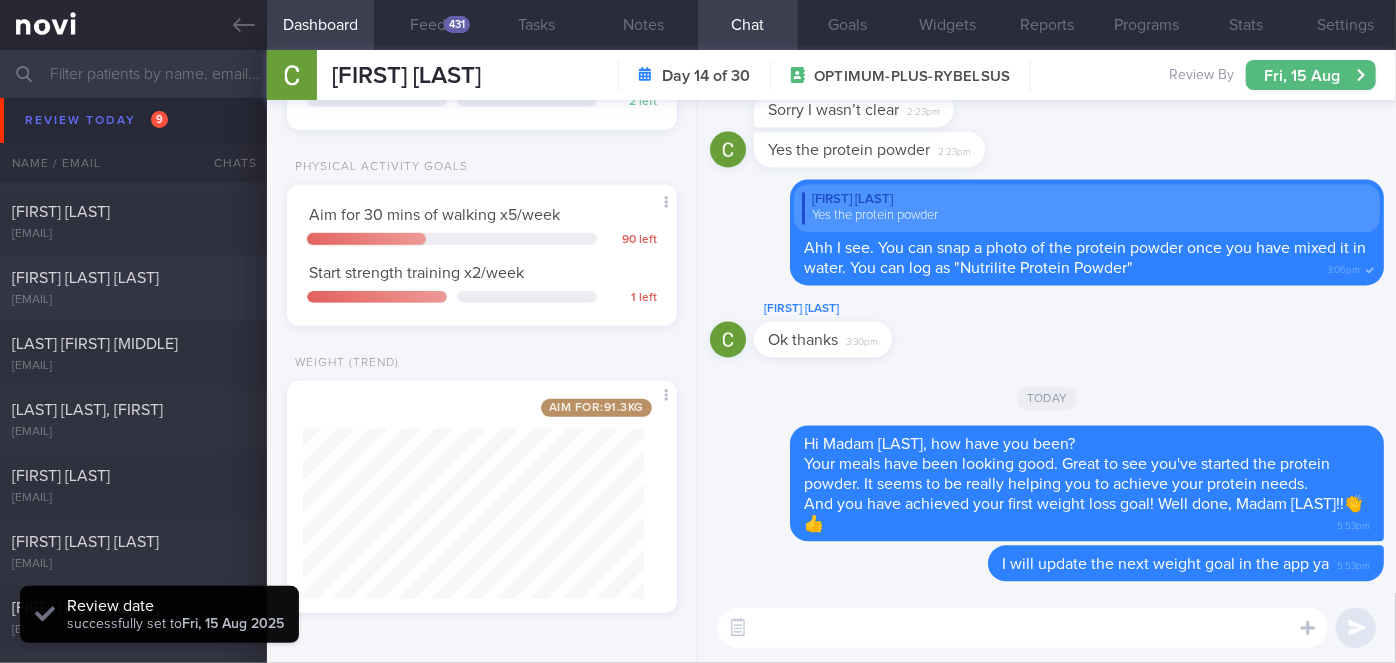 click at bounding box center [233, 273] 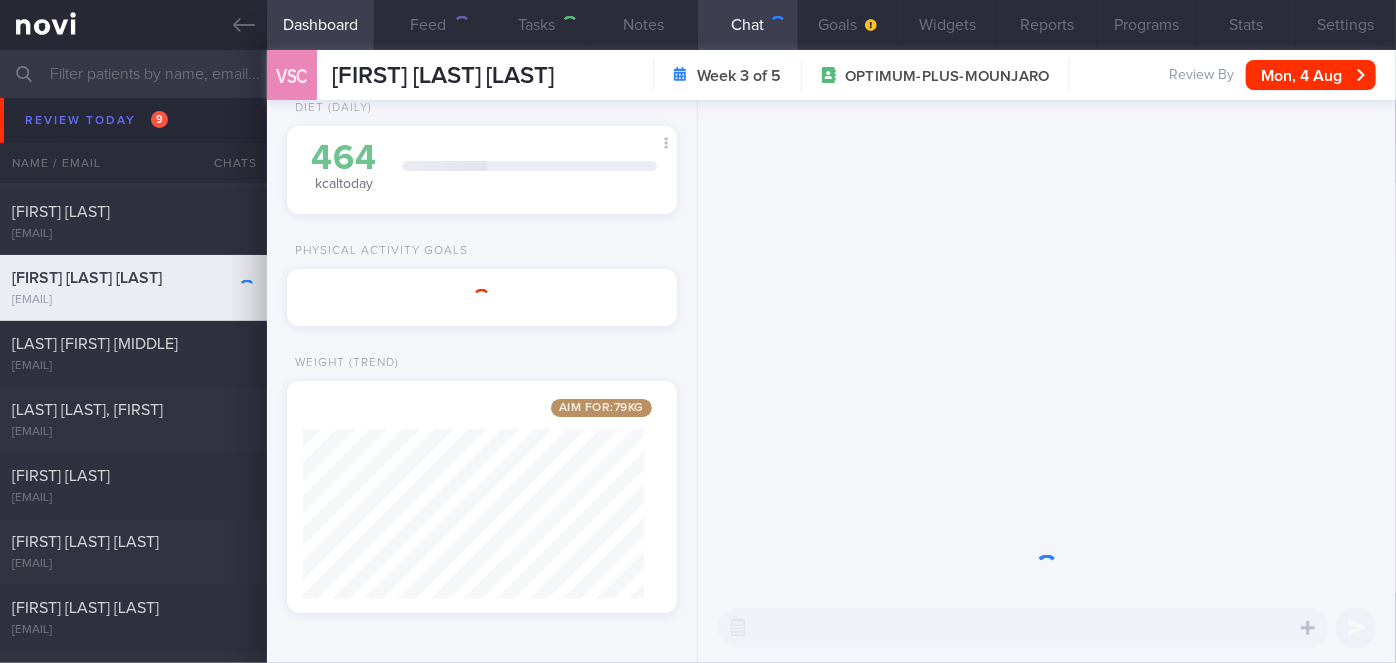 scroll, scrollTop: 56, scrollLeft: 0, axis: vertical 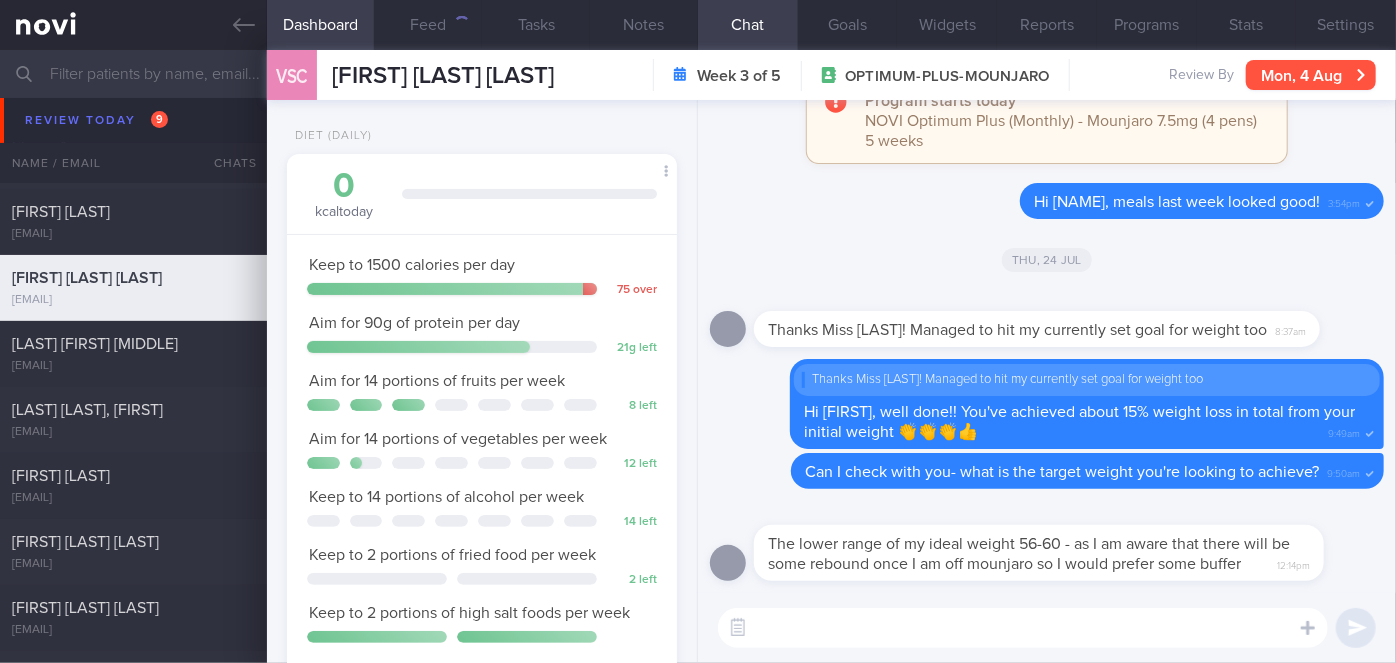 click on "Mon, 4 Aug" at bounding box center (1311, 75) 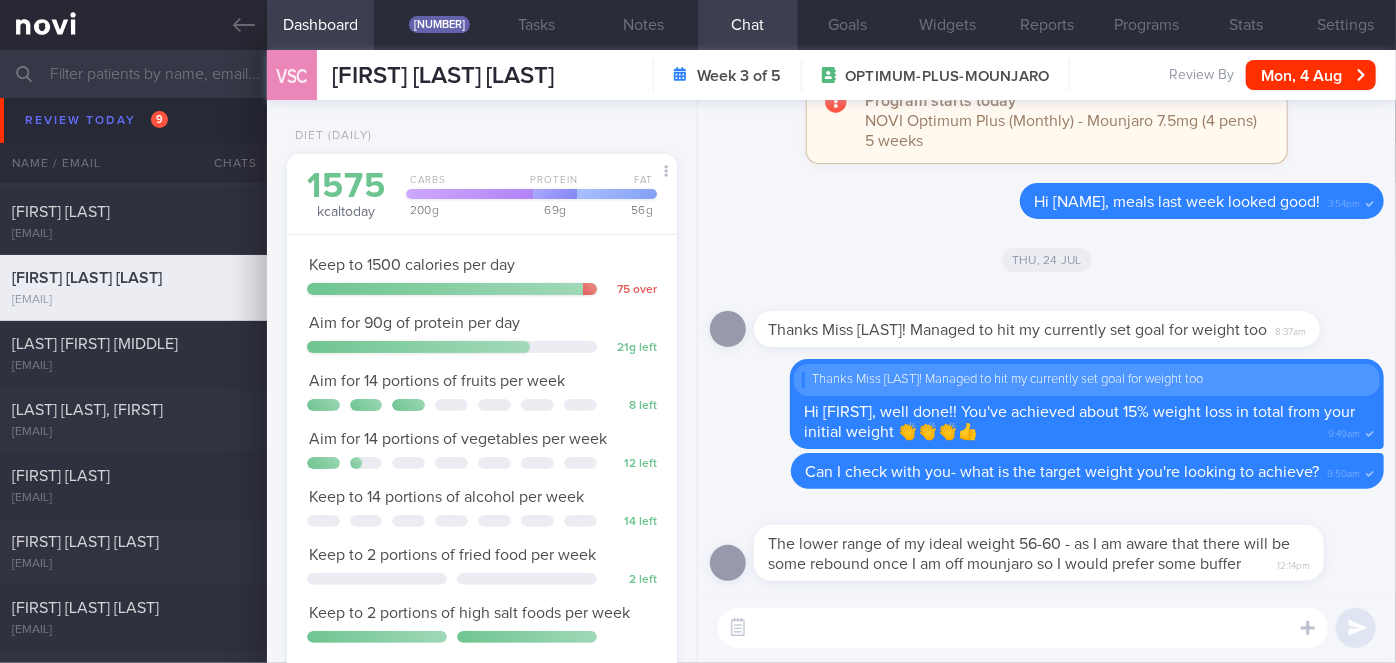 click on "The lower range of my ideal weight 56-60 - as I am aware that there will be some rebound once I am off mounjaro so I would prefer some buffer
[TIME]" at bounding box center [1047, 547] 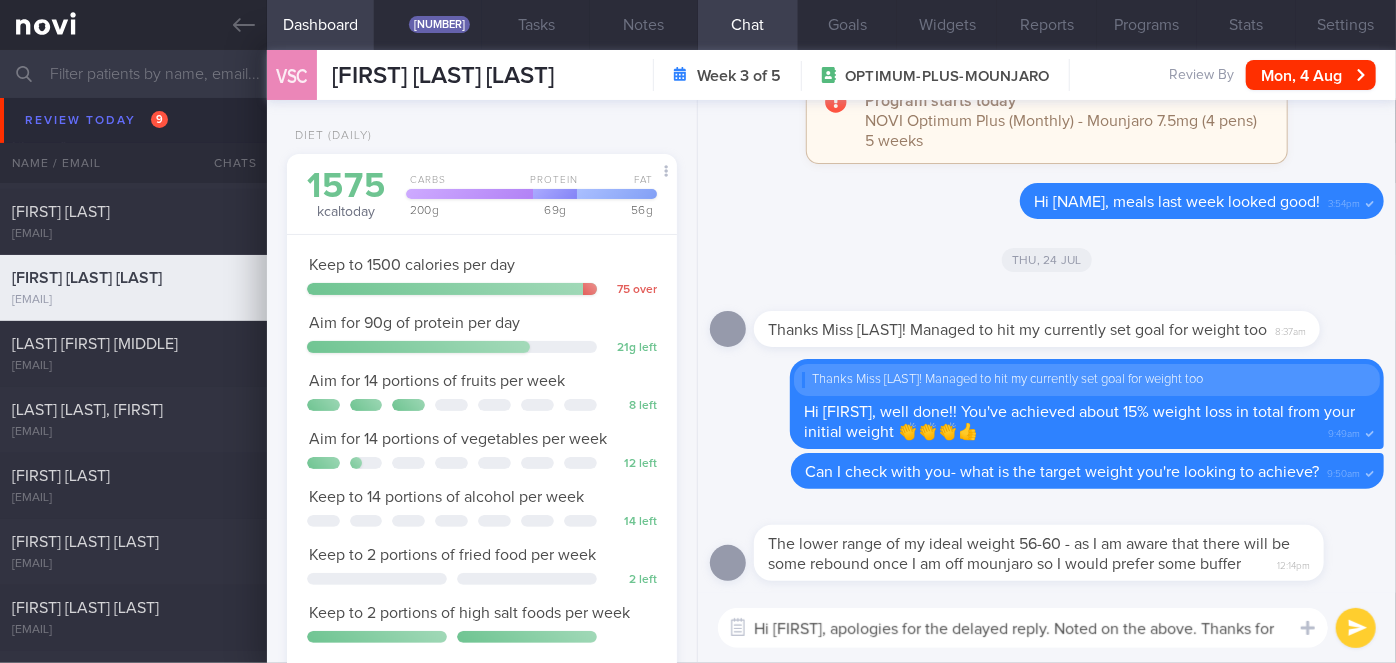 scroll, scrollTop: 0, scrollLeft: 0, axis: both 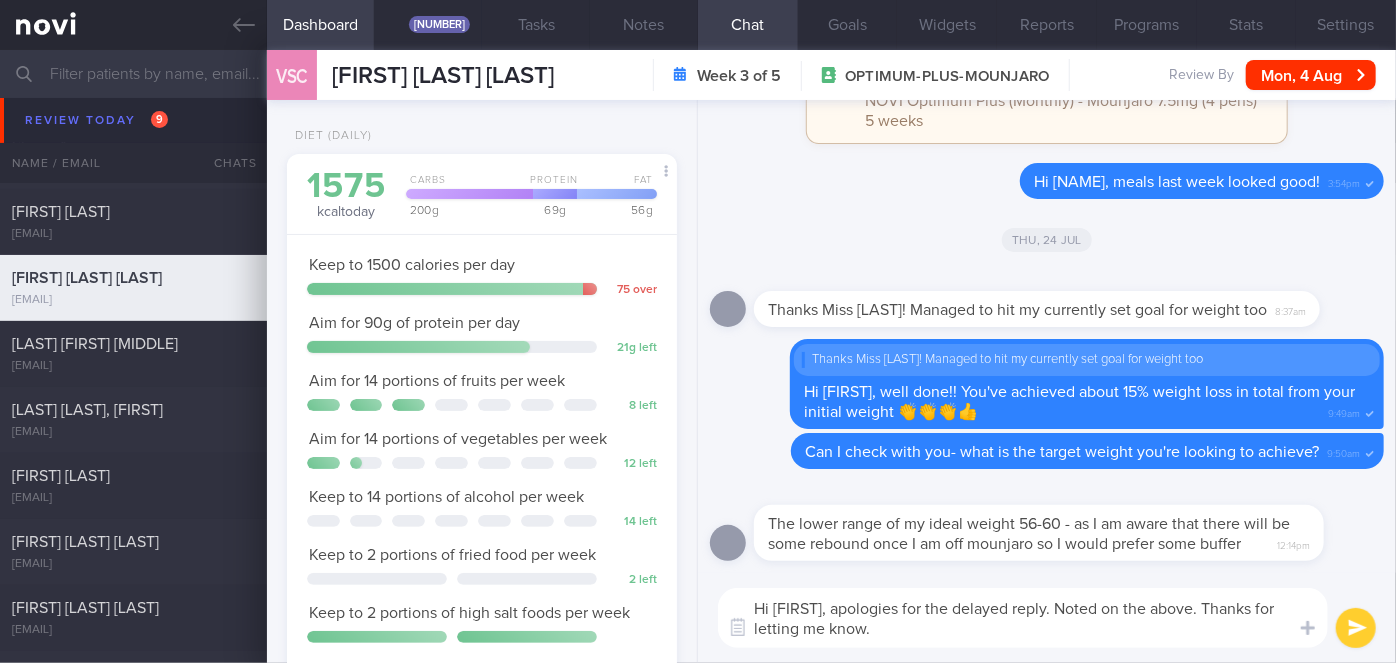 type on "Hi [FIRST], apologies for the delayed reply. Noted on the above. Thanks for letting me know." 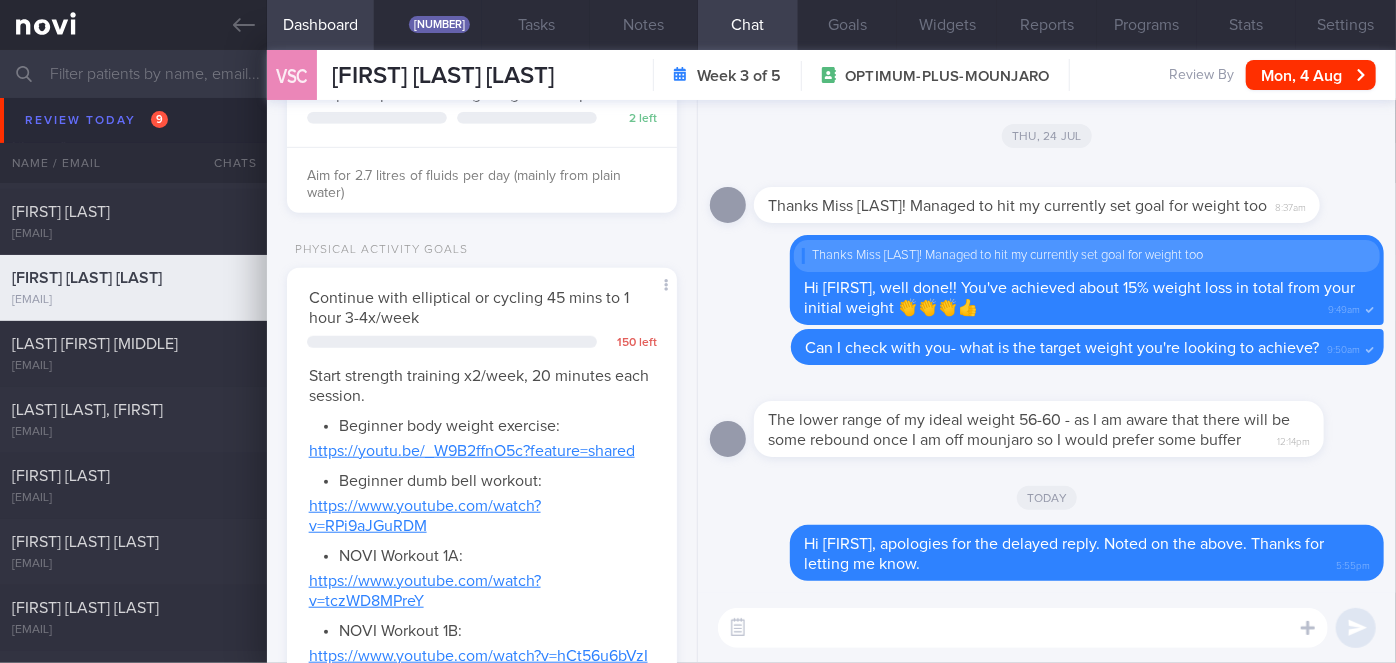 scroll, scrollTop: 1054, scrollLeft: 0, axis: vertical 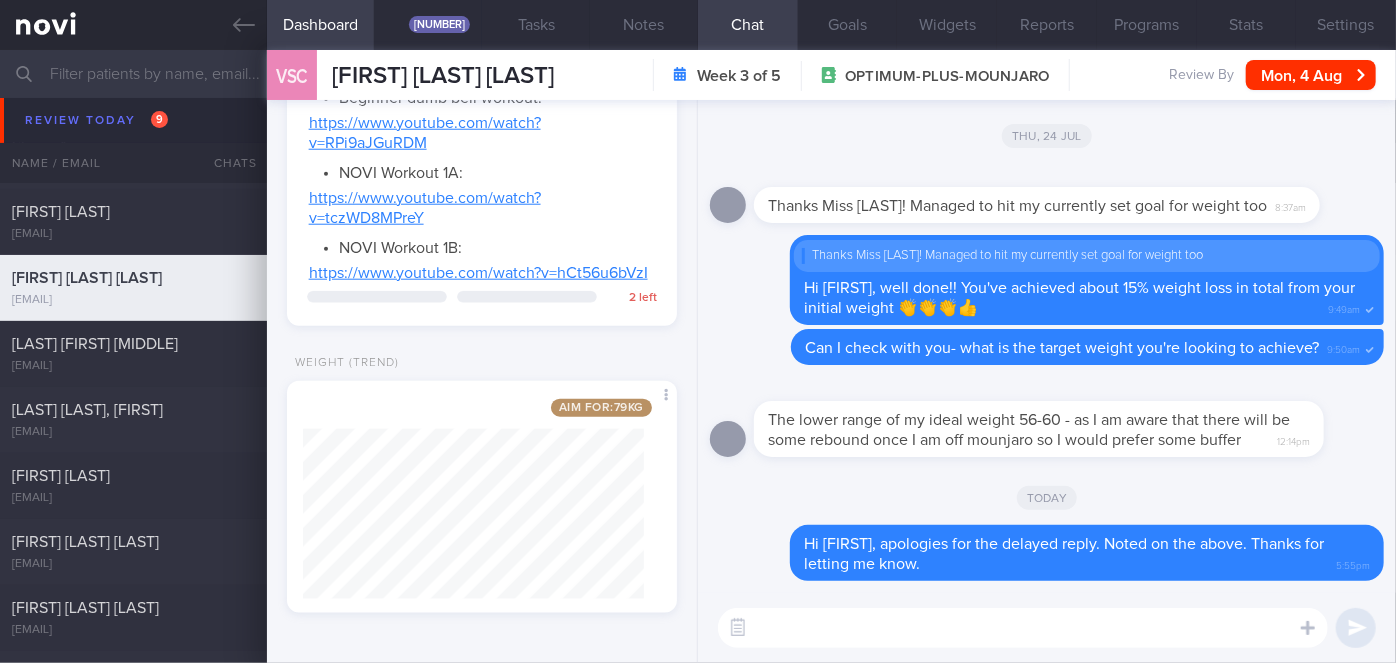 click at bounding box center [1023, 628] 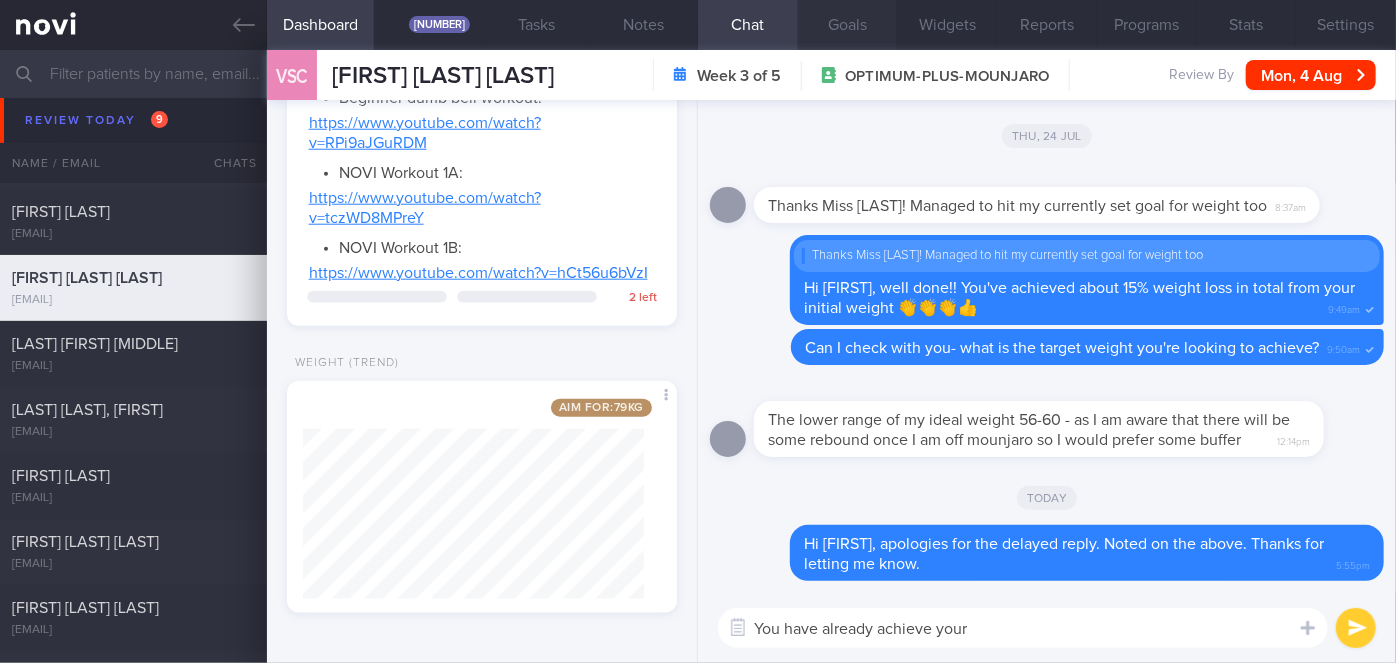 click on "Goals" at bounding box center (848, 25) 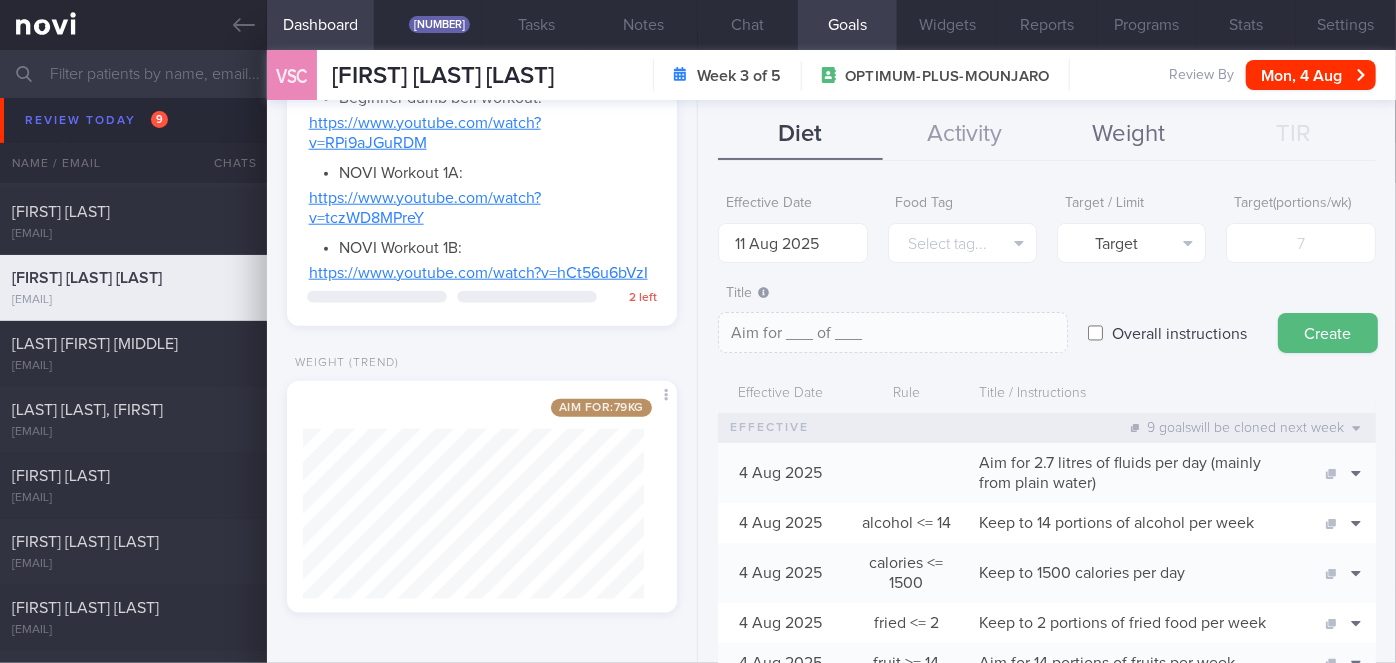 click on "Weight" at bounding box center (1129, 135) 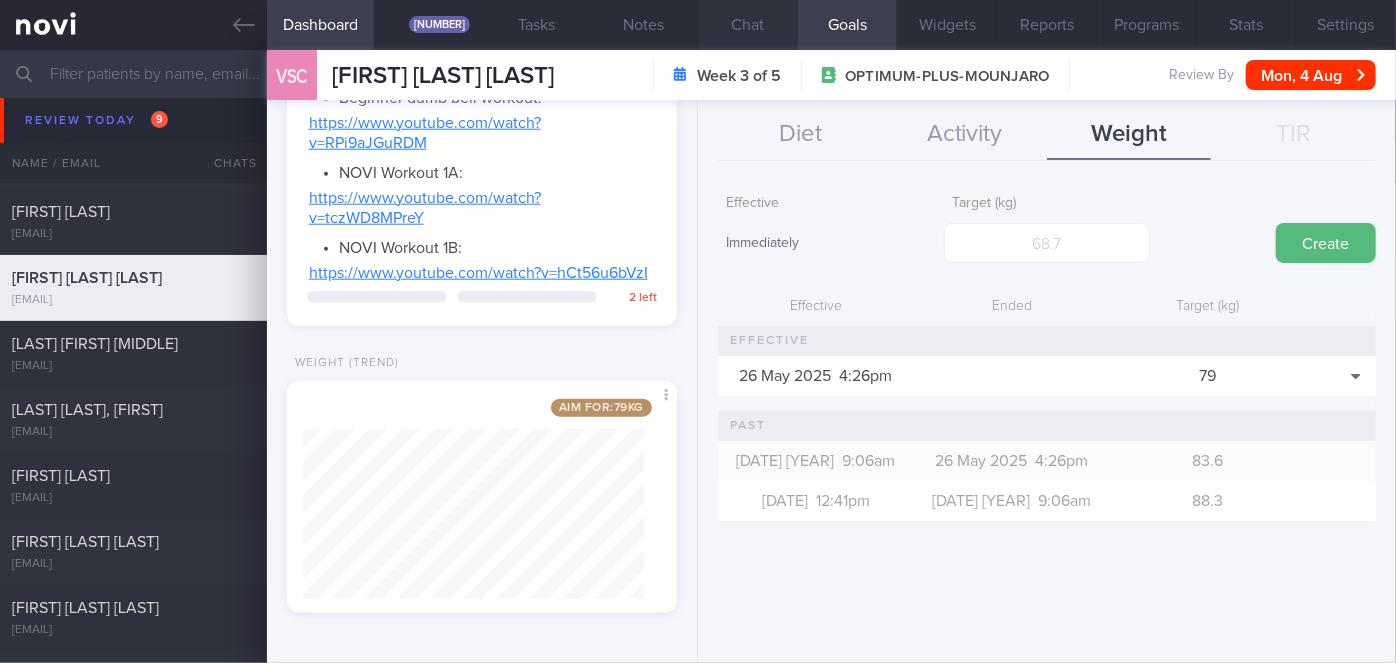 click on "Chat" at bounding box center [748, 25] 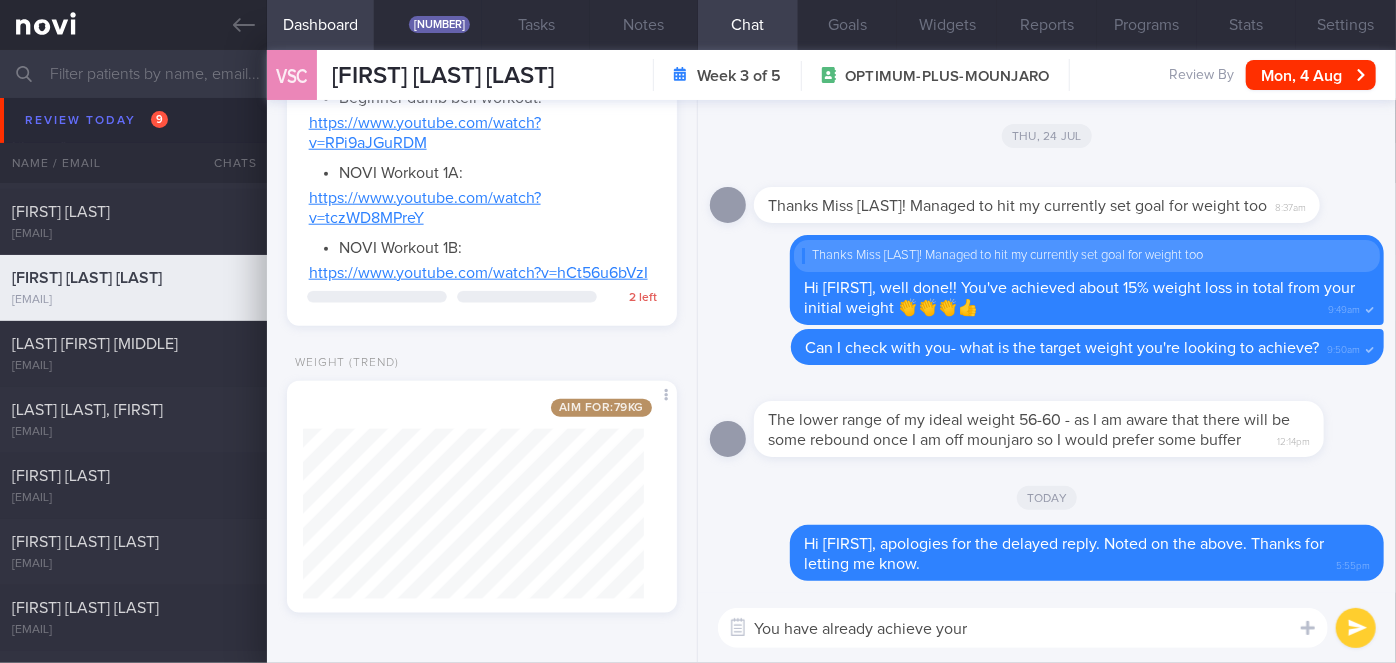 click on "You have already achieve your" at bounding box center [1023, 628] 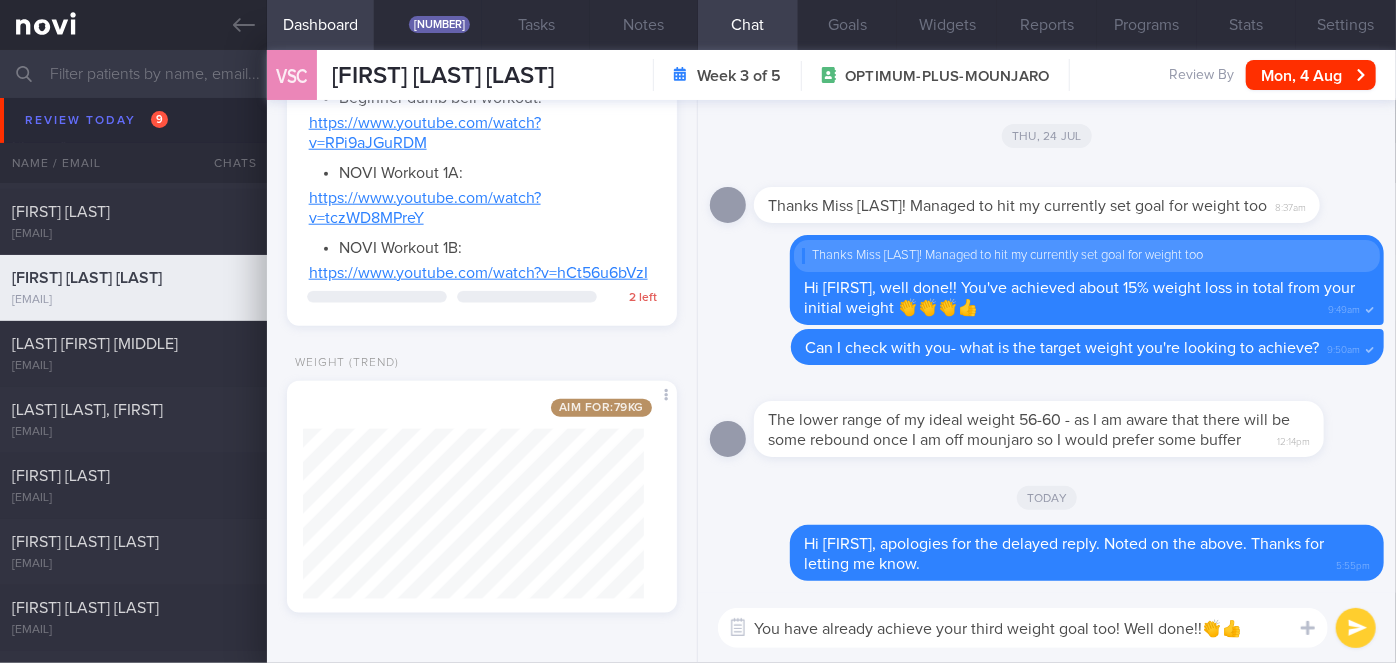 type on "You have already achieve your third weight goal too! Well done!!👏👍" 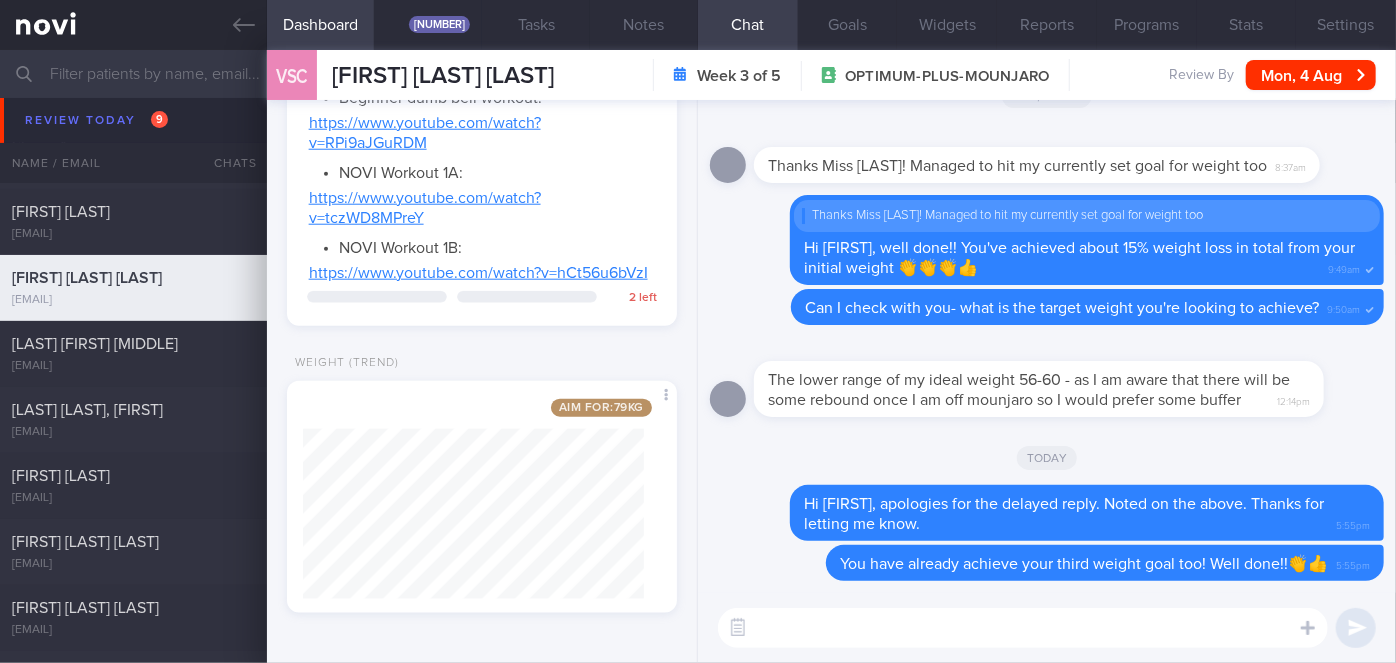 click at bounding box center [1023, 628] 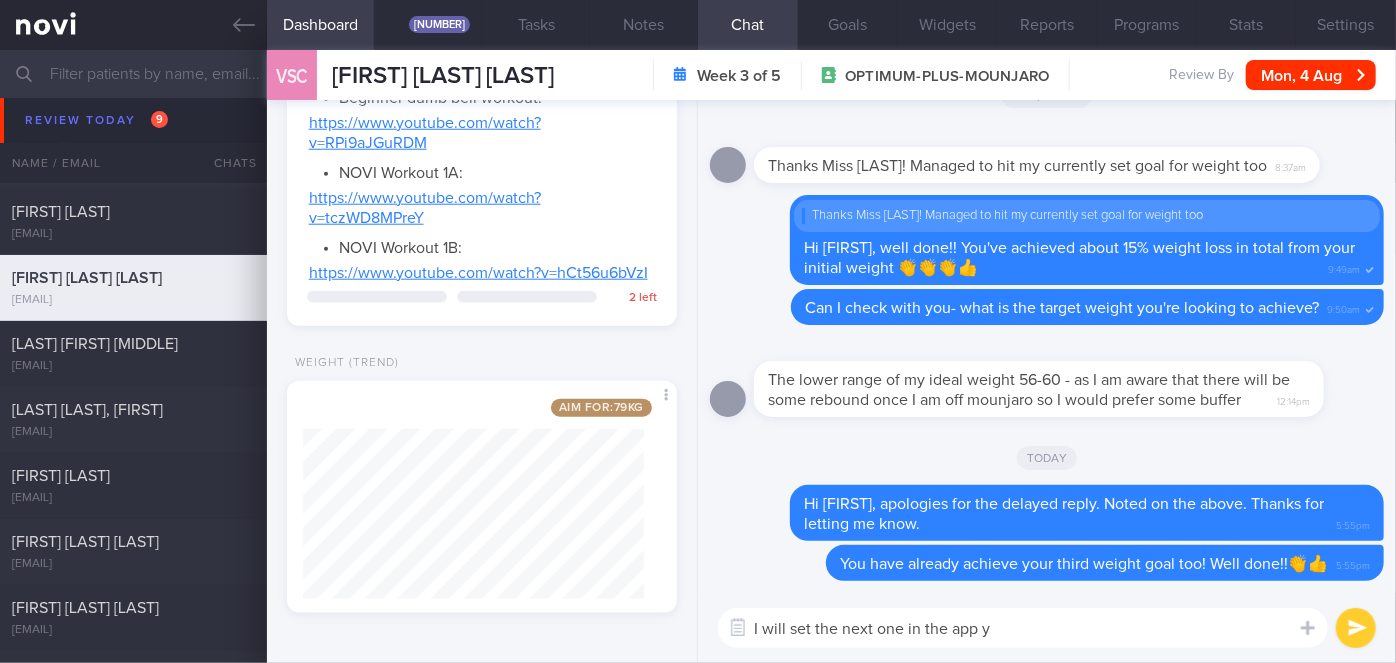 type on "I will set the next one in the app ya" 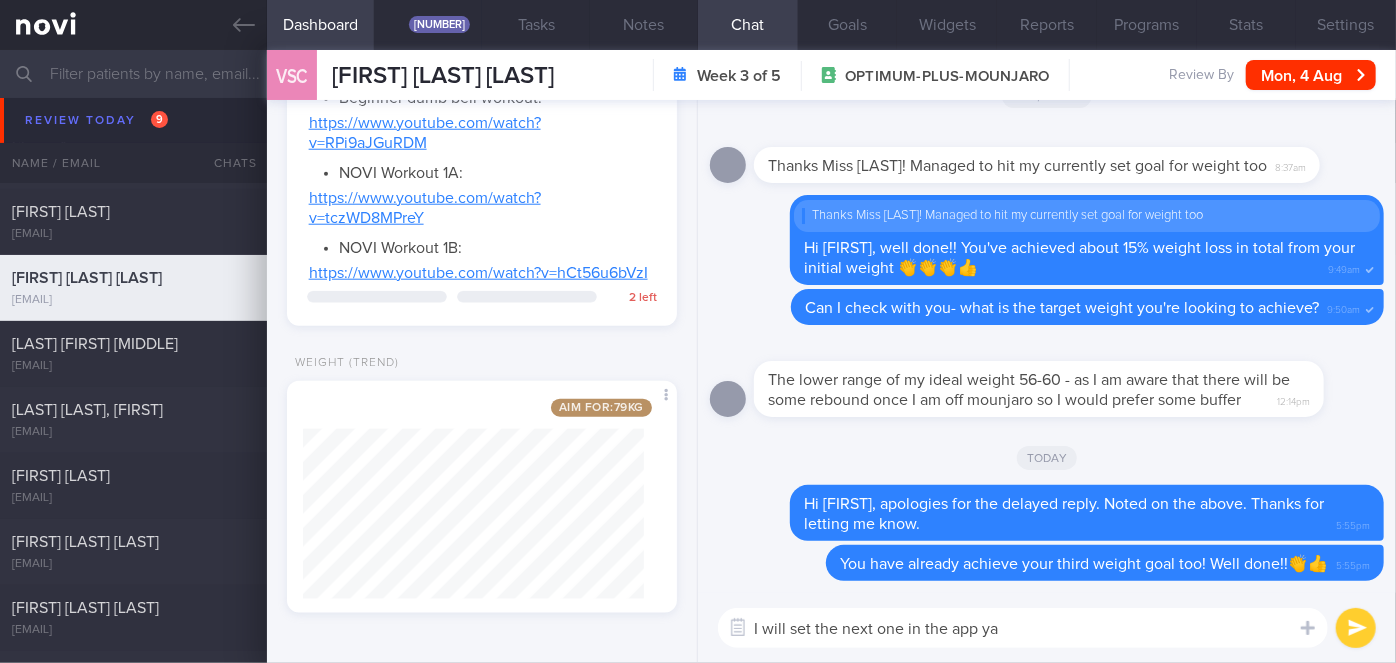 type 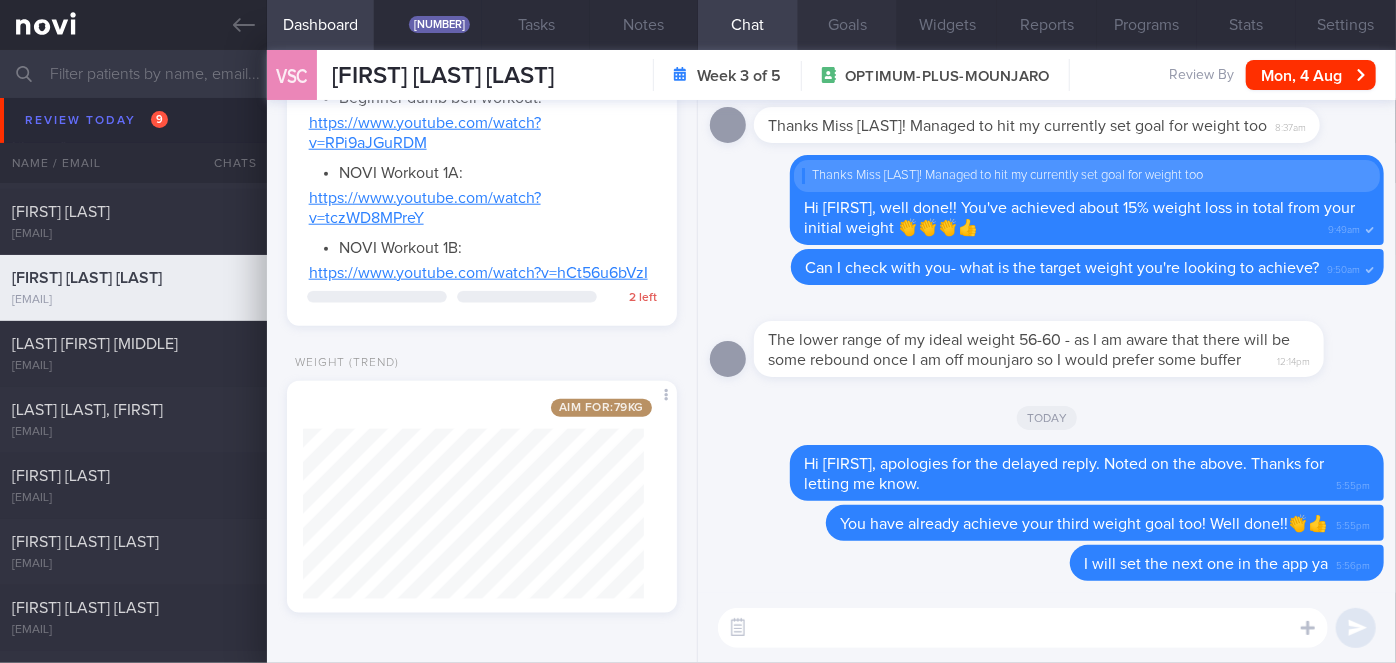 click on "Goals" at bounding box center [848, 25] 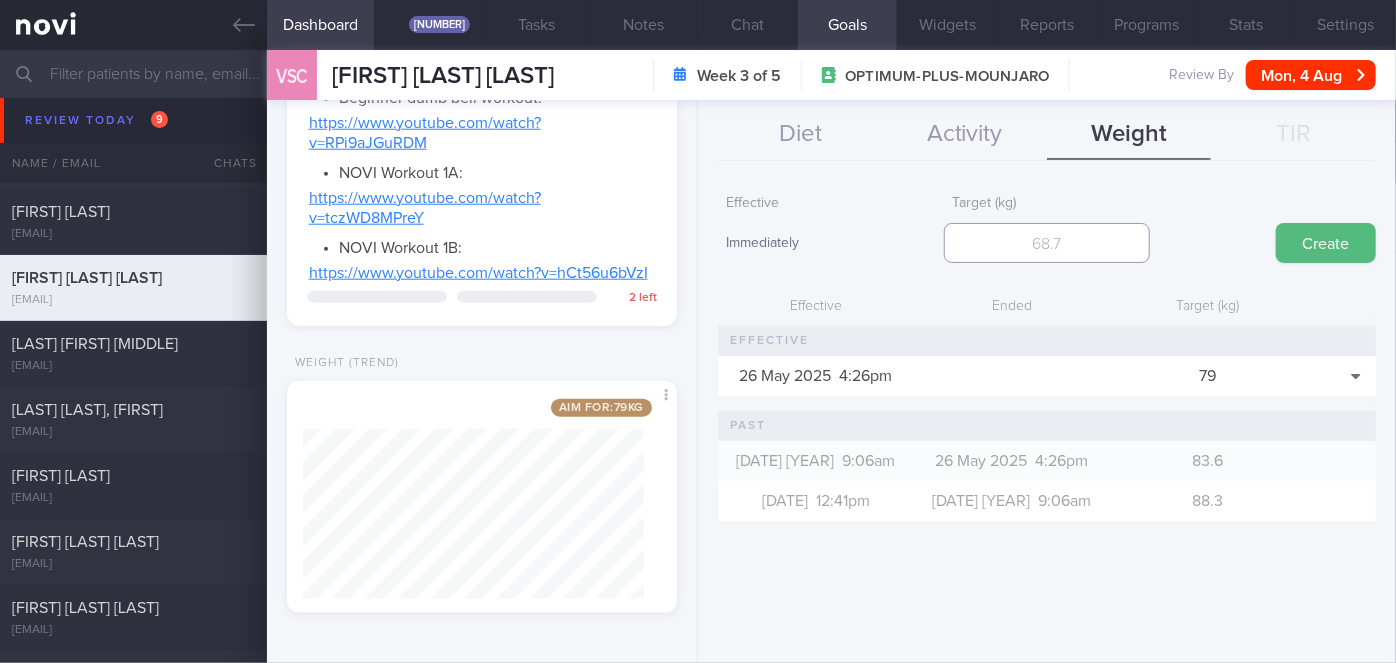 click at bounding box center (1047, 243) 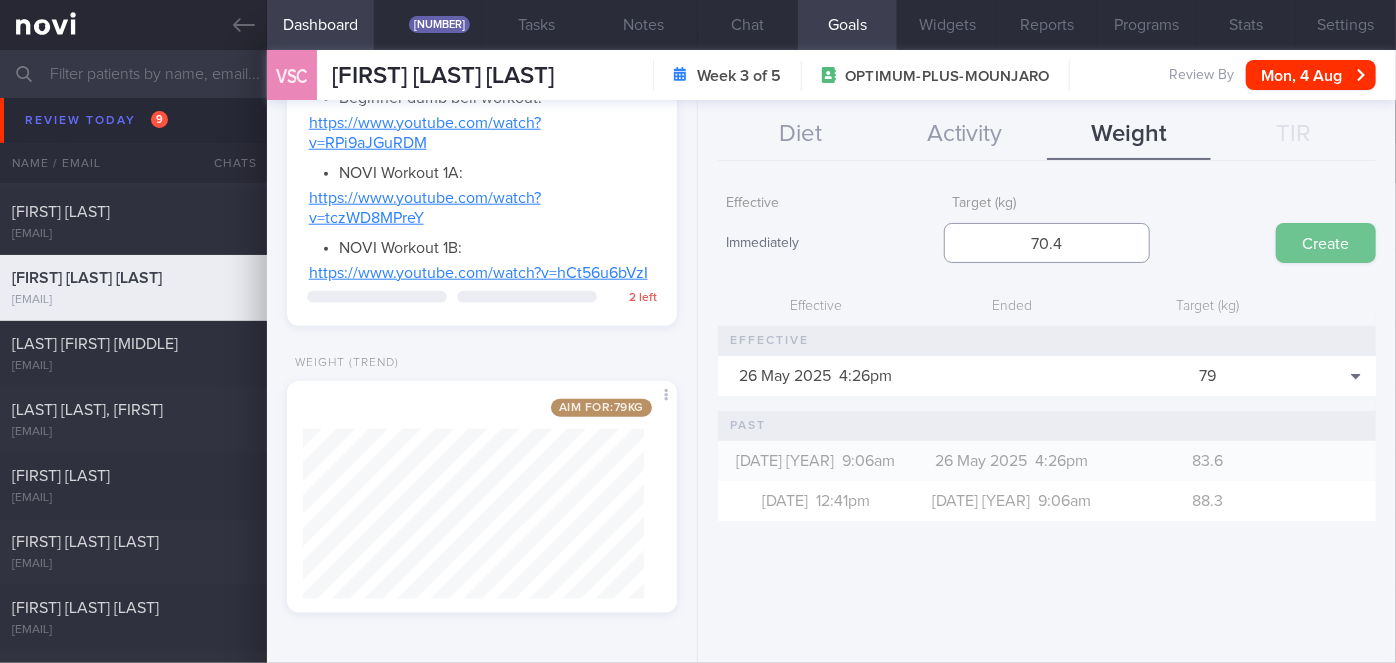 type on "70.4" 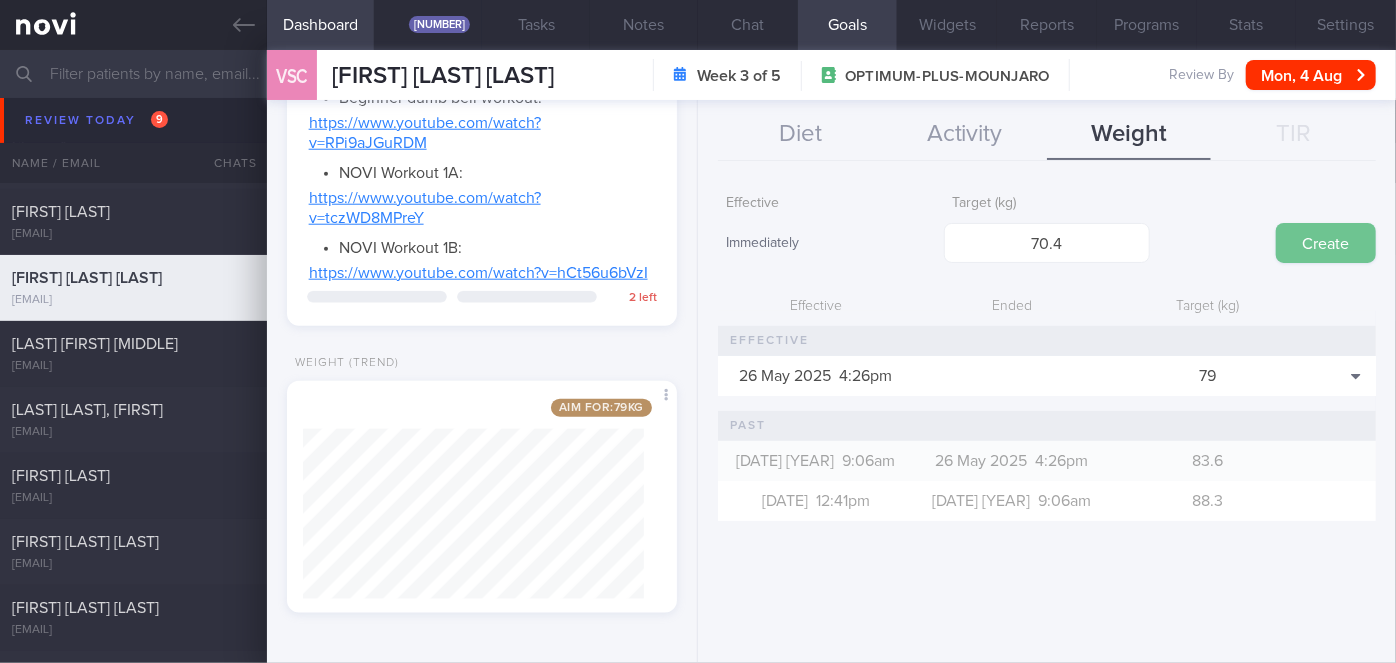 click on "Create" at bounding box center [1326, 243] 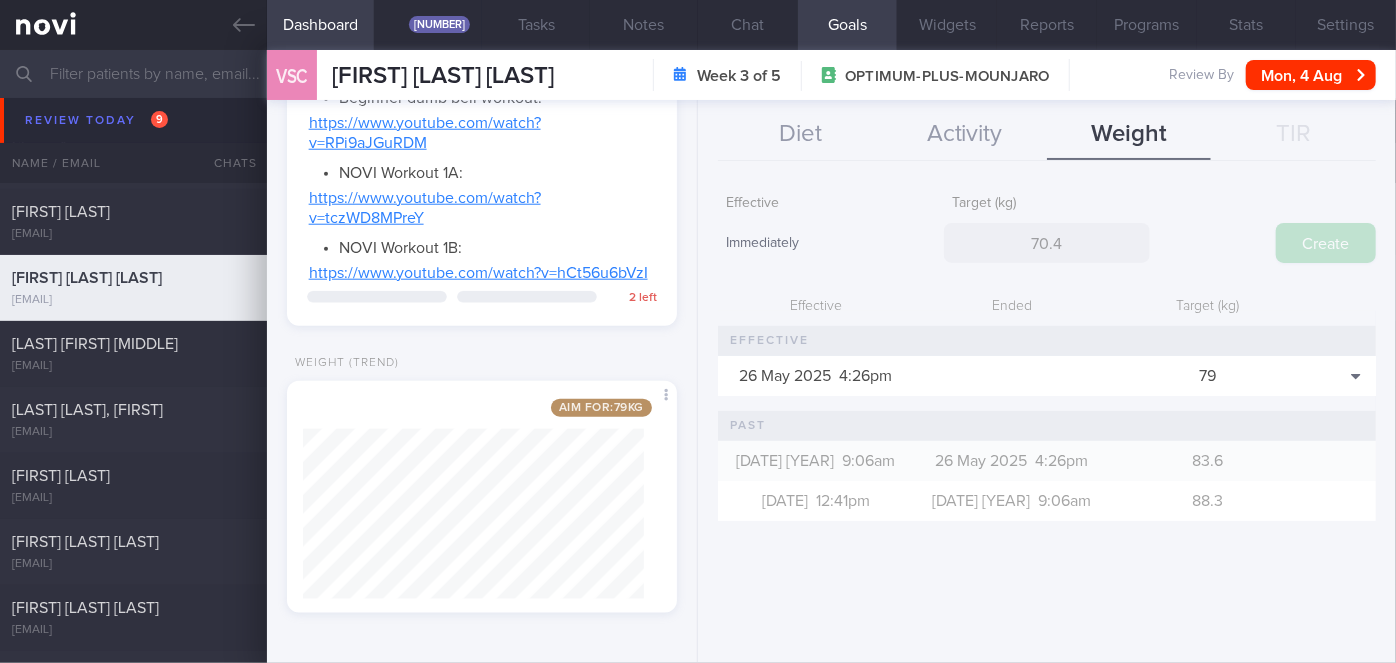 type 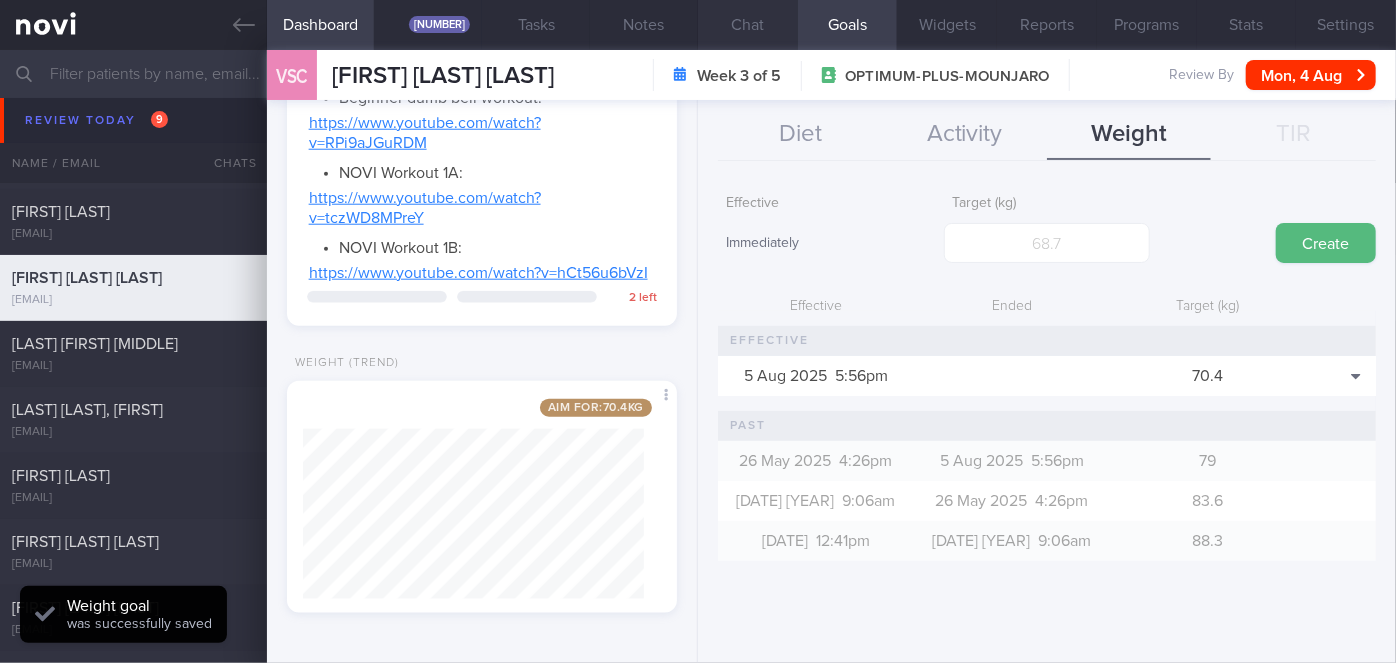 click on "Chat" at bounding box center [748, 25] 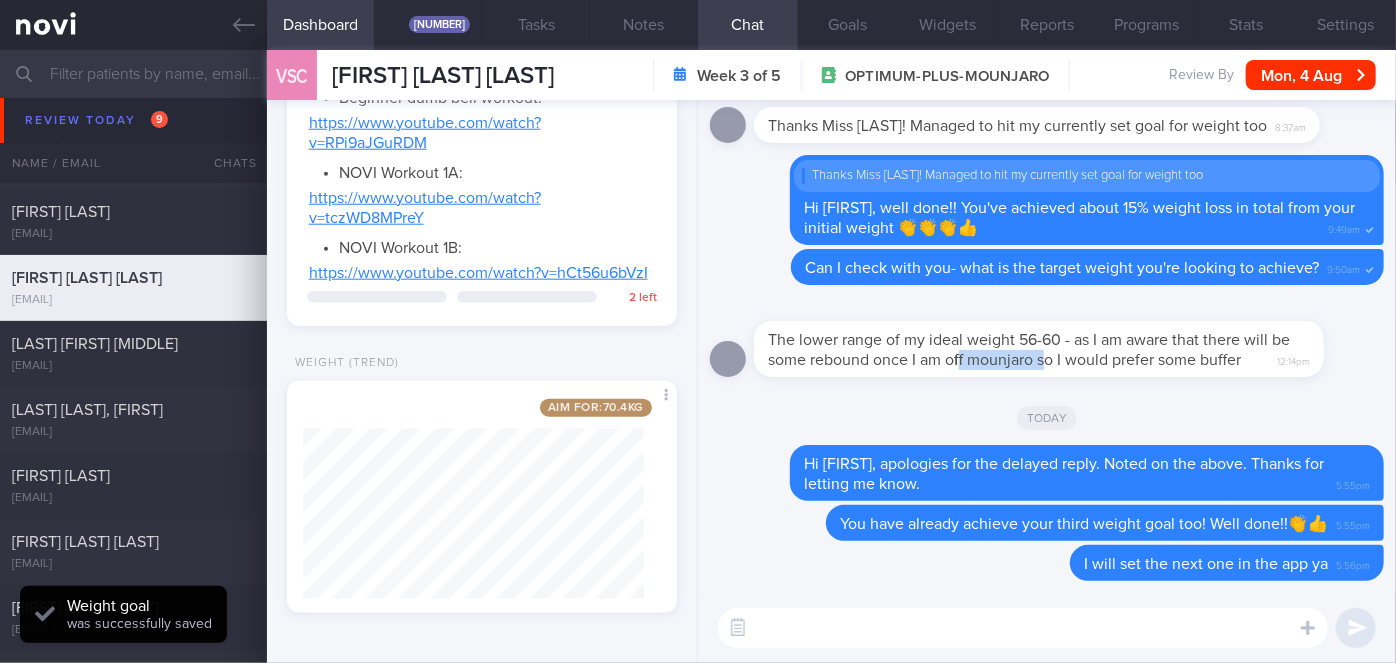 drag, startPoint x: 962, startPoint y: 371, endPoint x: 1048, endPoint y: 363, distance: 86.37129 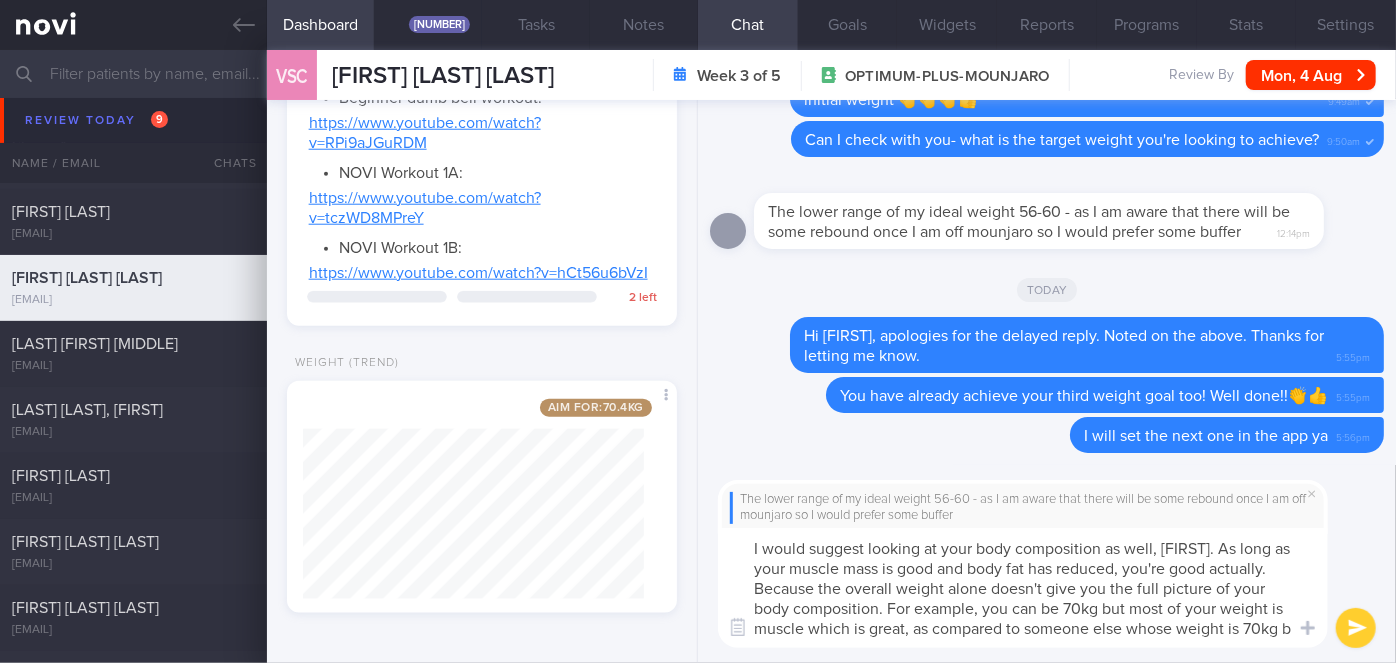 scroll, scrollTop: 0, scrollLeft: 0, axis: both 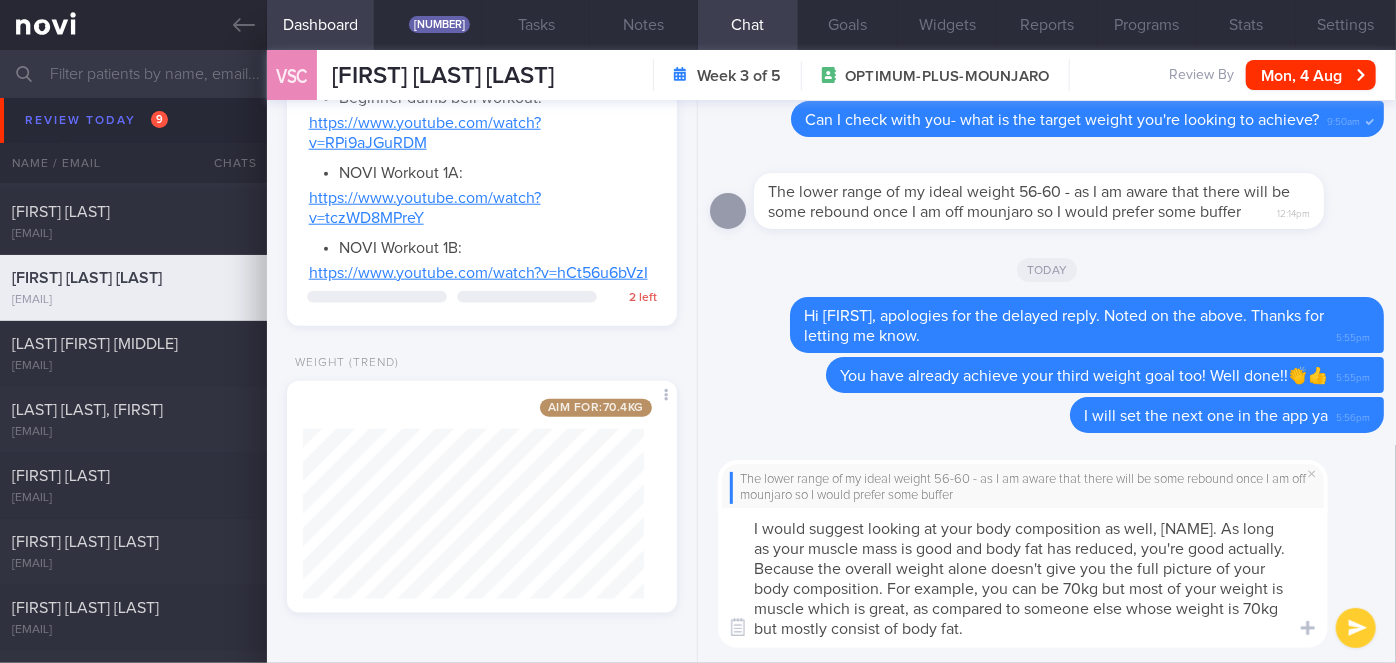 click on "I would suggest looking at your body composition as well, [NAME]. As long as your muscle mass is good and body fat has reduced, you're good actually. Because the overall weight alone doesn't give you the full picture of your body composition. For example, you can be 70kg but most of your weight is muscle which is great, as compared to someone else whose weight is 70kg but mostly consist of body fat." at bounding box center [1023, 578] 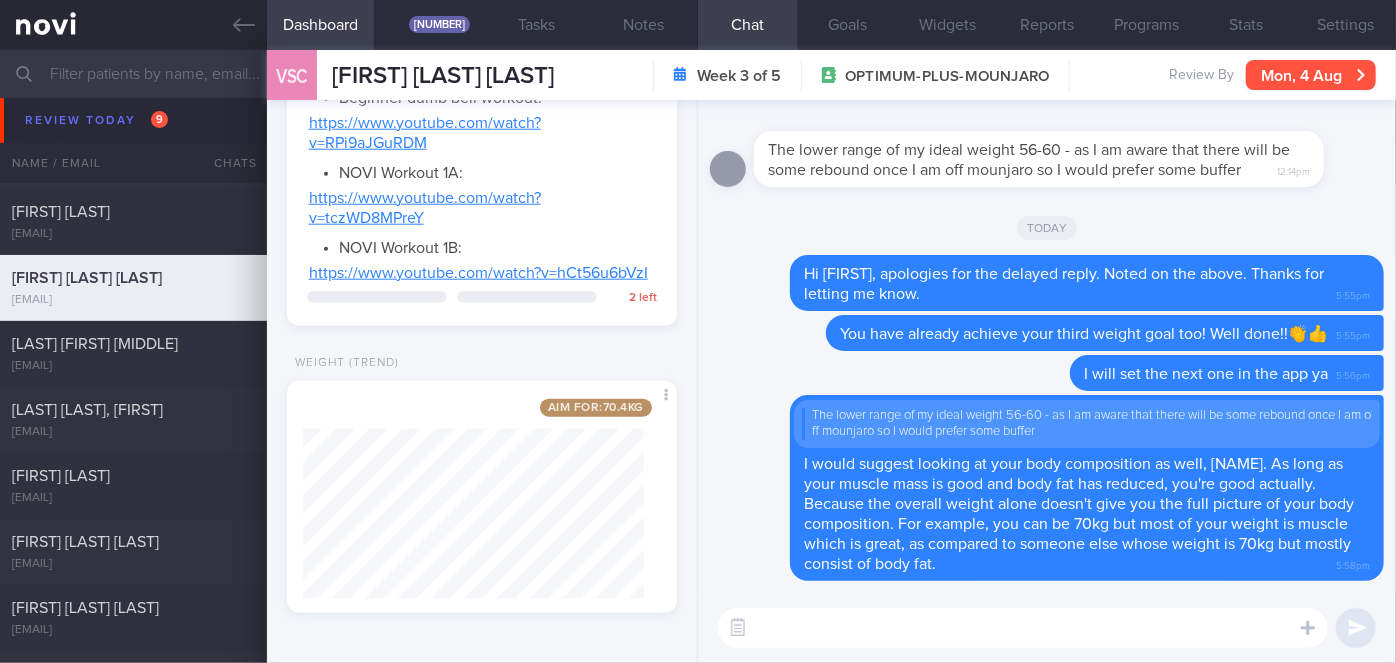 click on "Mon, 4 Aug" at bounding box center (1311, 75) 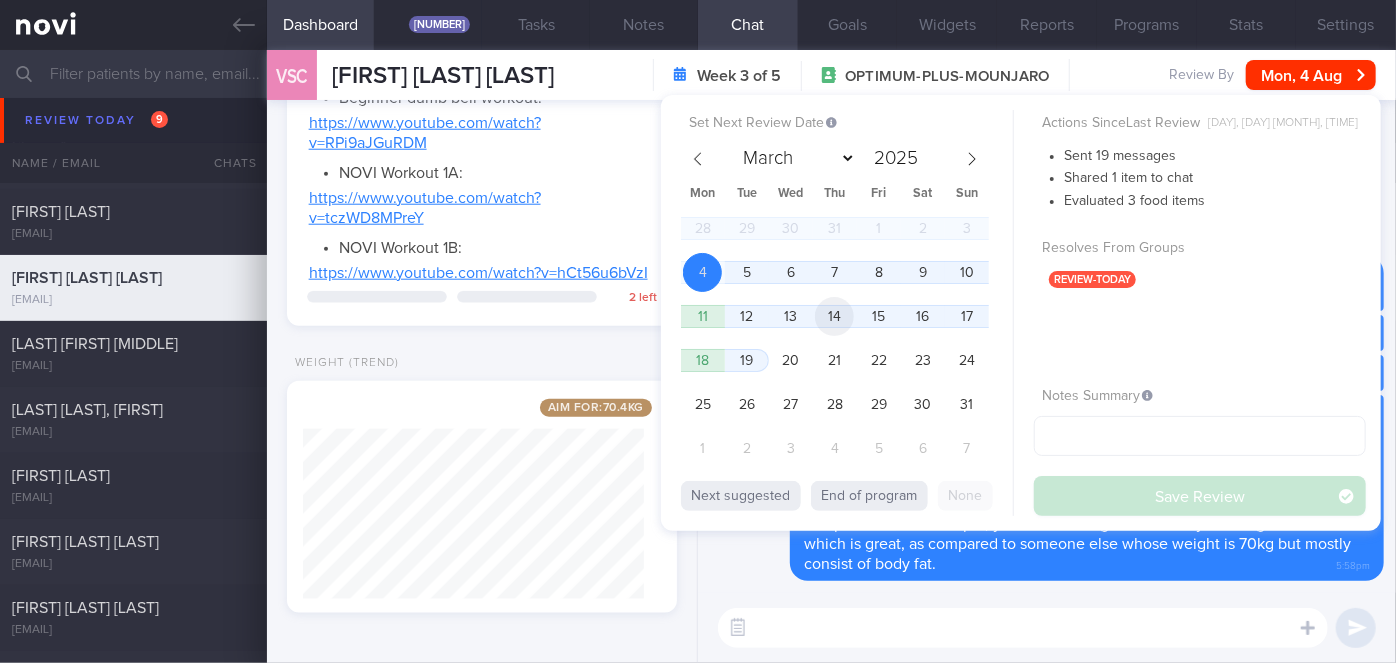 click on "14" at bounding box center (834, 316) 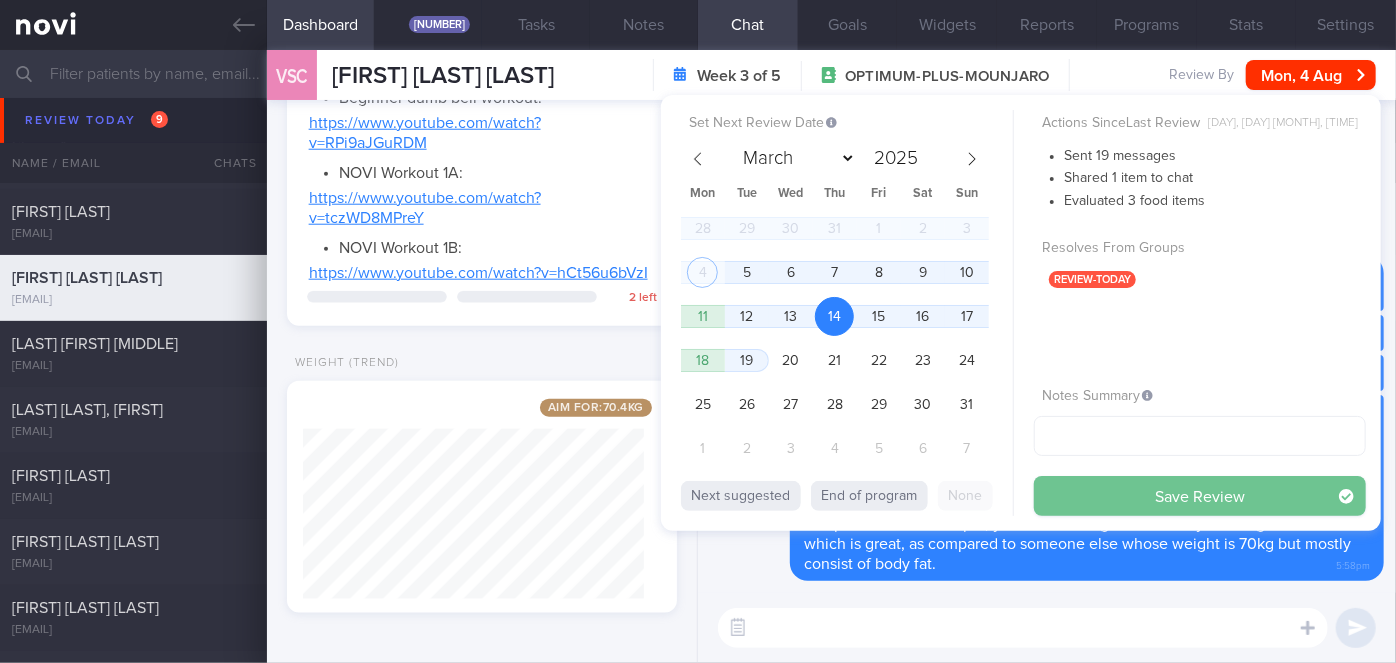 click on "Save Review" at bounding box center [1200, 496] 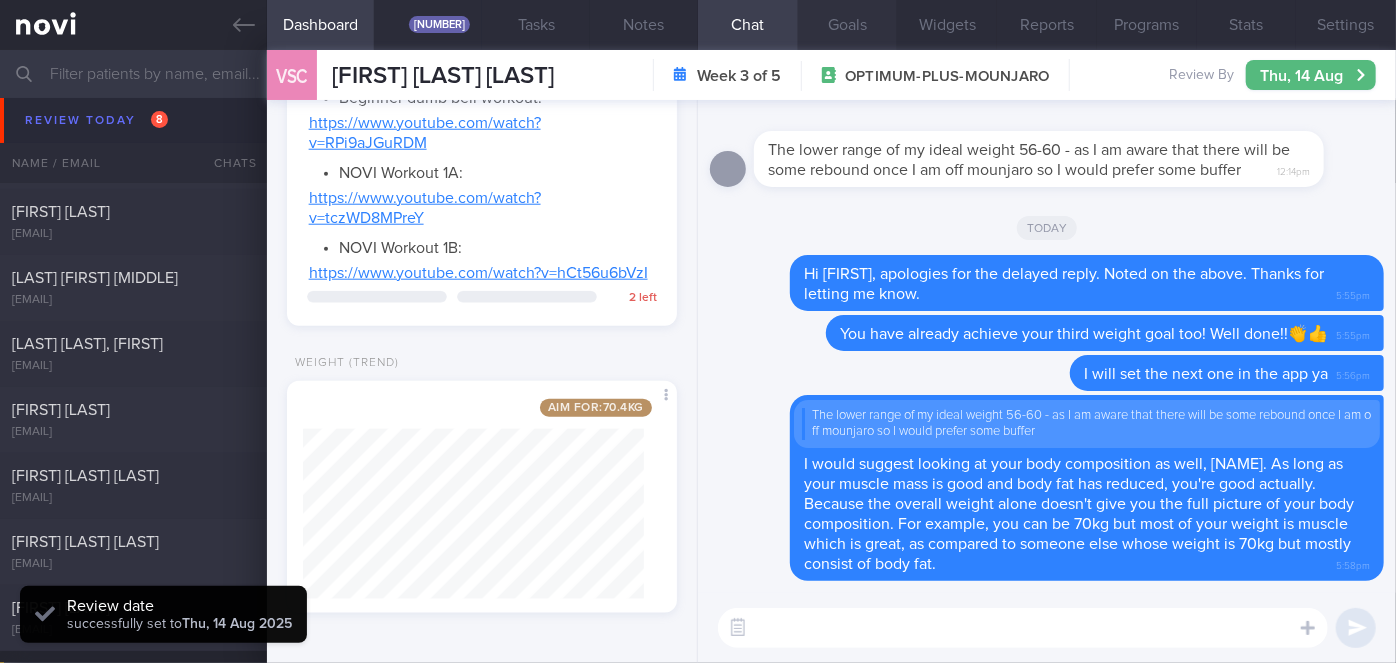 click on "Goals" at bounding box center (848, 25) 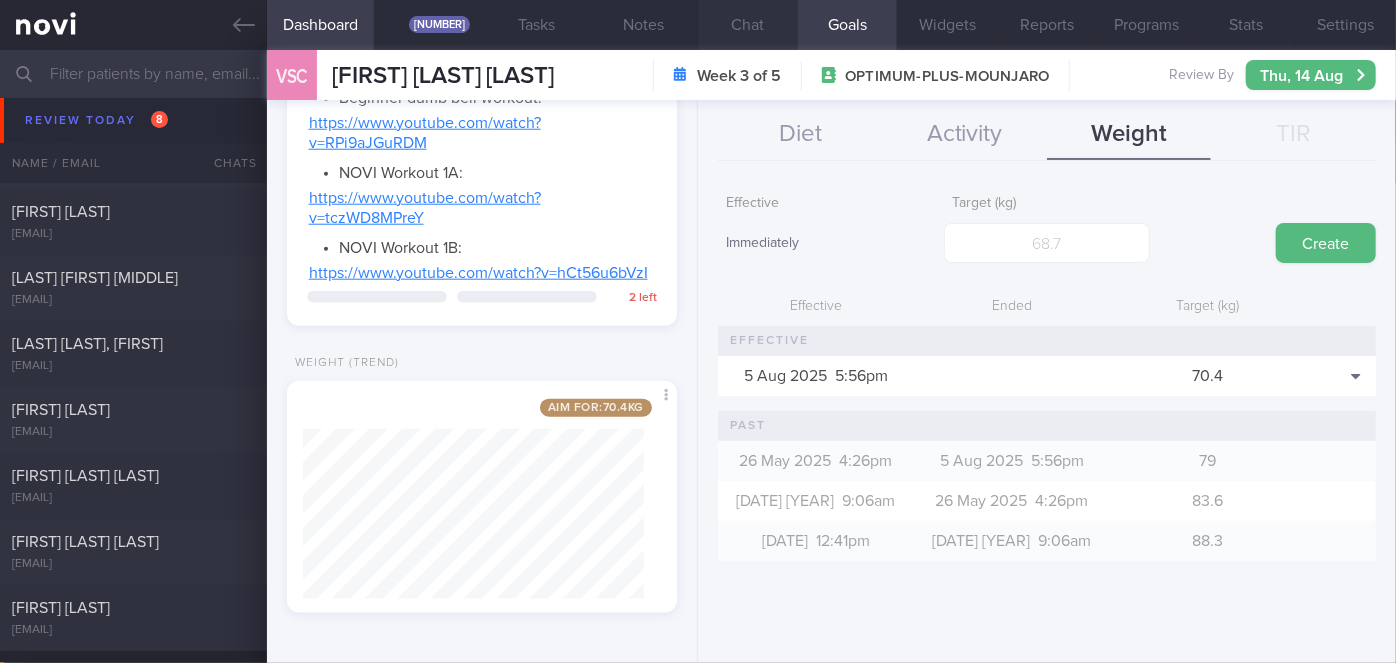 click on "Chat" at bounding box center [748, 25] 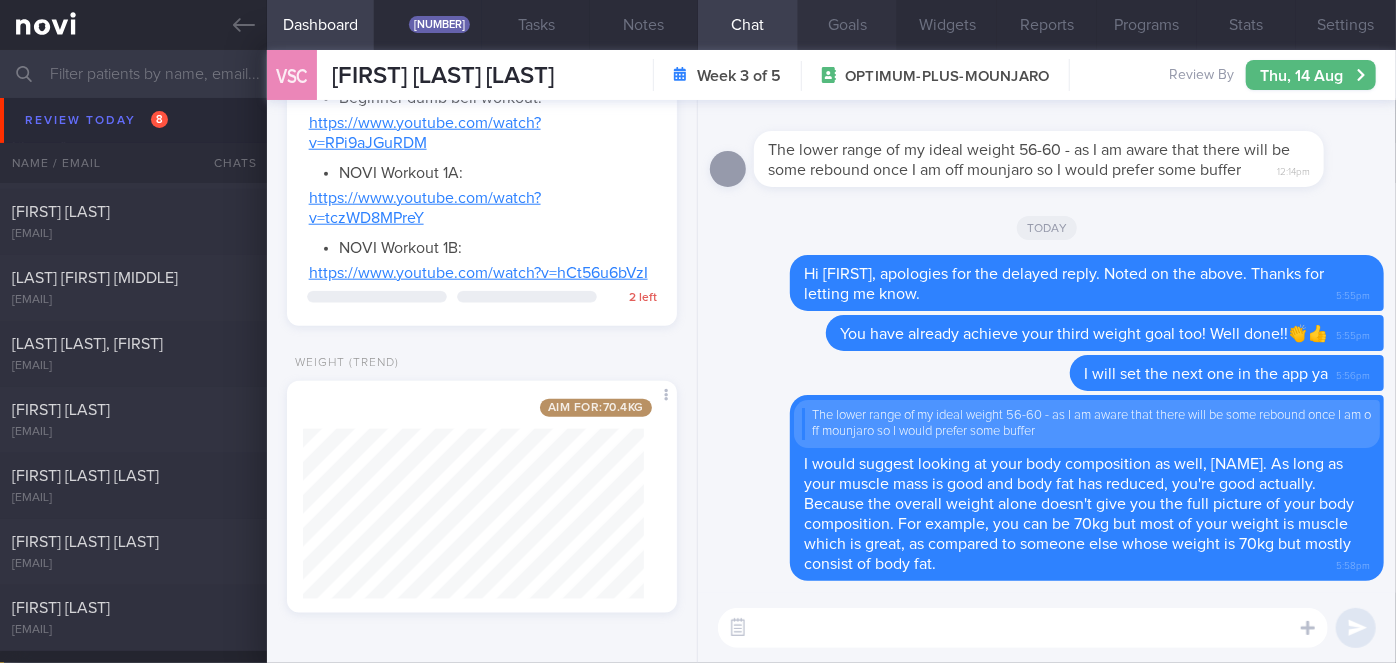 click on "Goals" at bounding box center (848, 25) 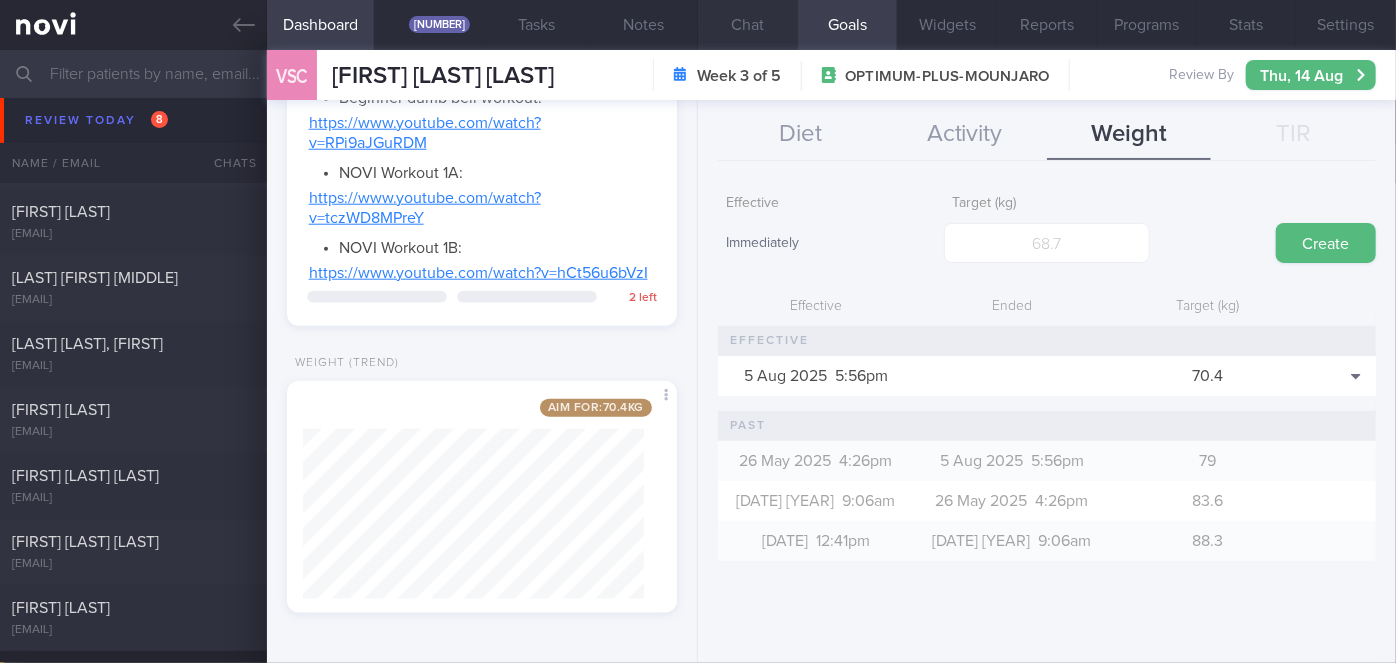 click on "Chat" at bounding box center (748, 25) 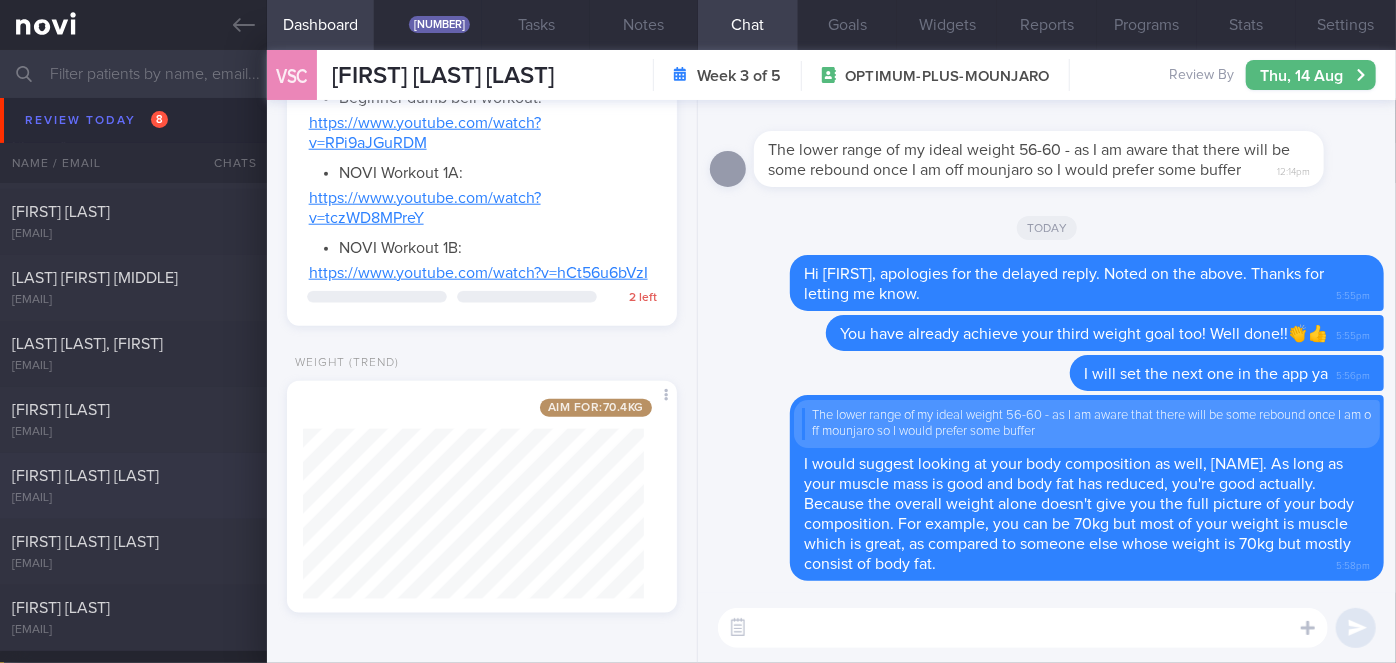 click on "[FIRST] [LAST] [FIRST]
[EMAIL]" at bounding box center [133, 486] 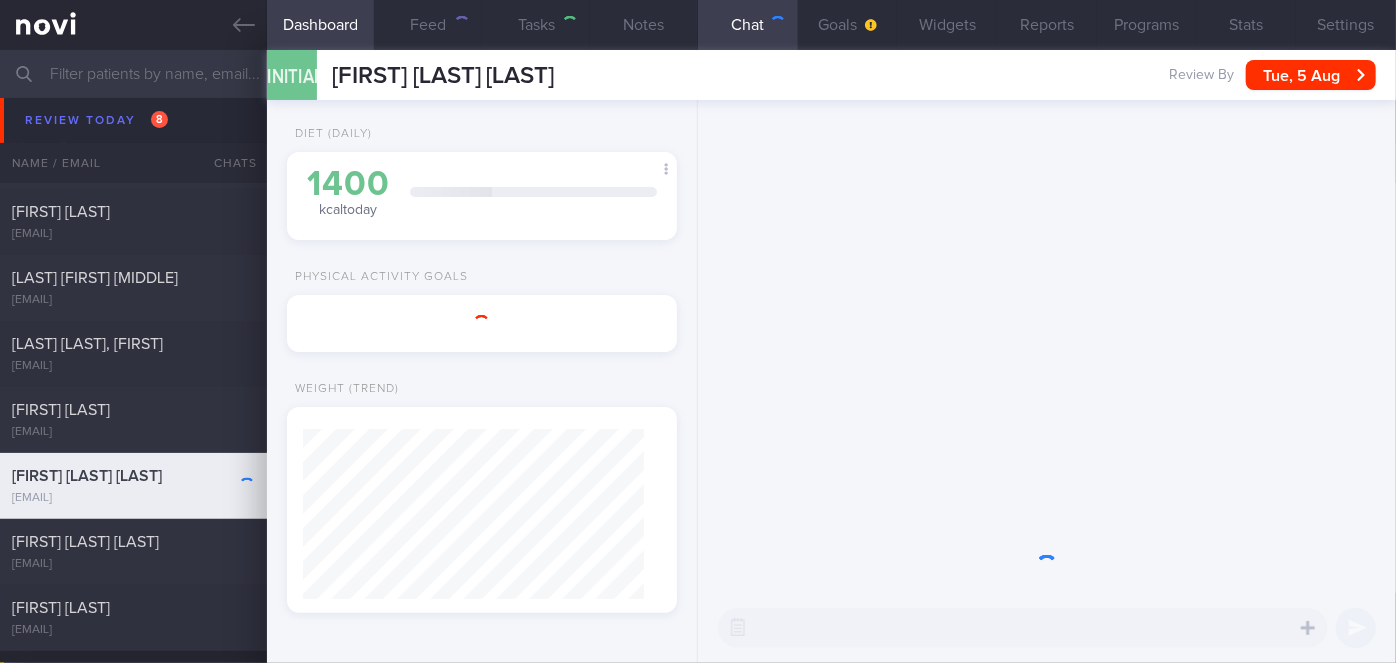 scroll, scrollTop: 56, scrollLeft: 0, axis: vertical 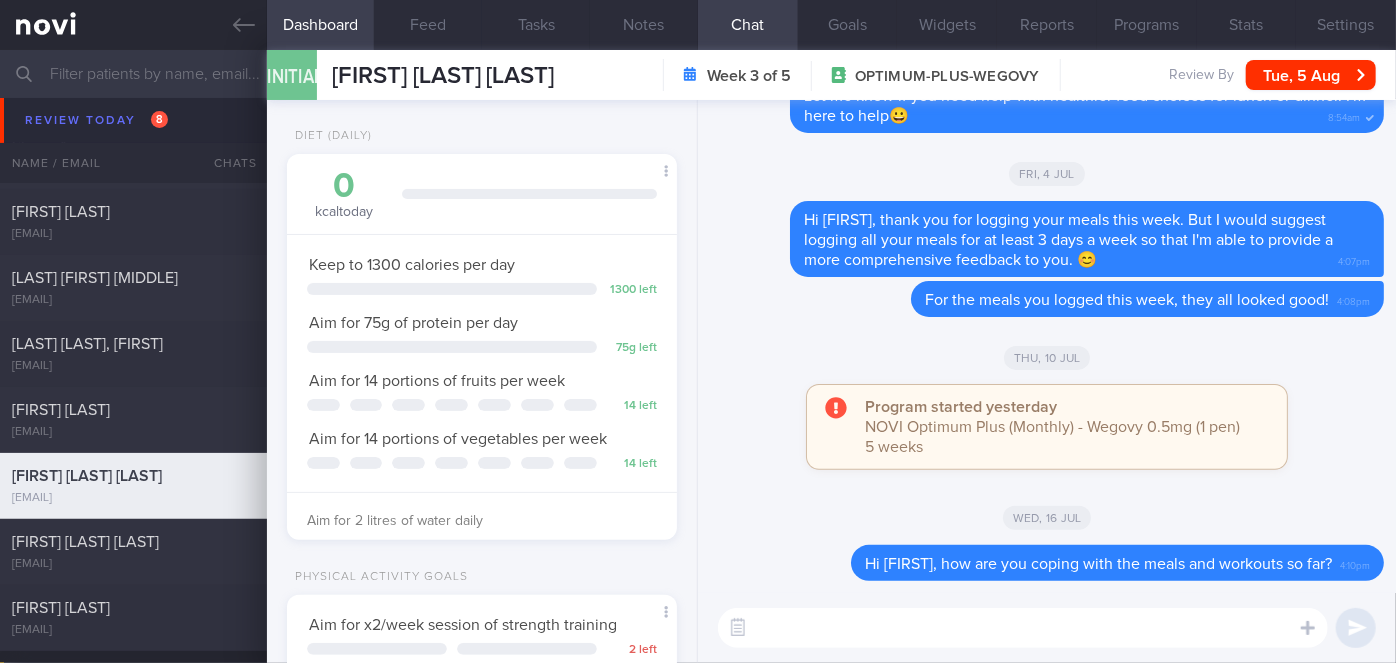 click at bounding box center (1023, 628) 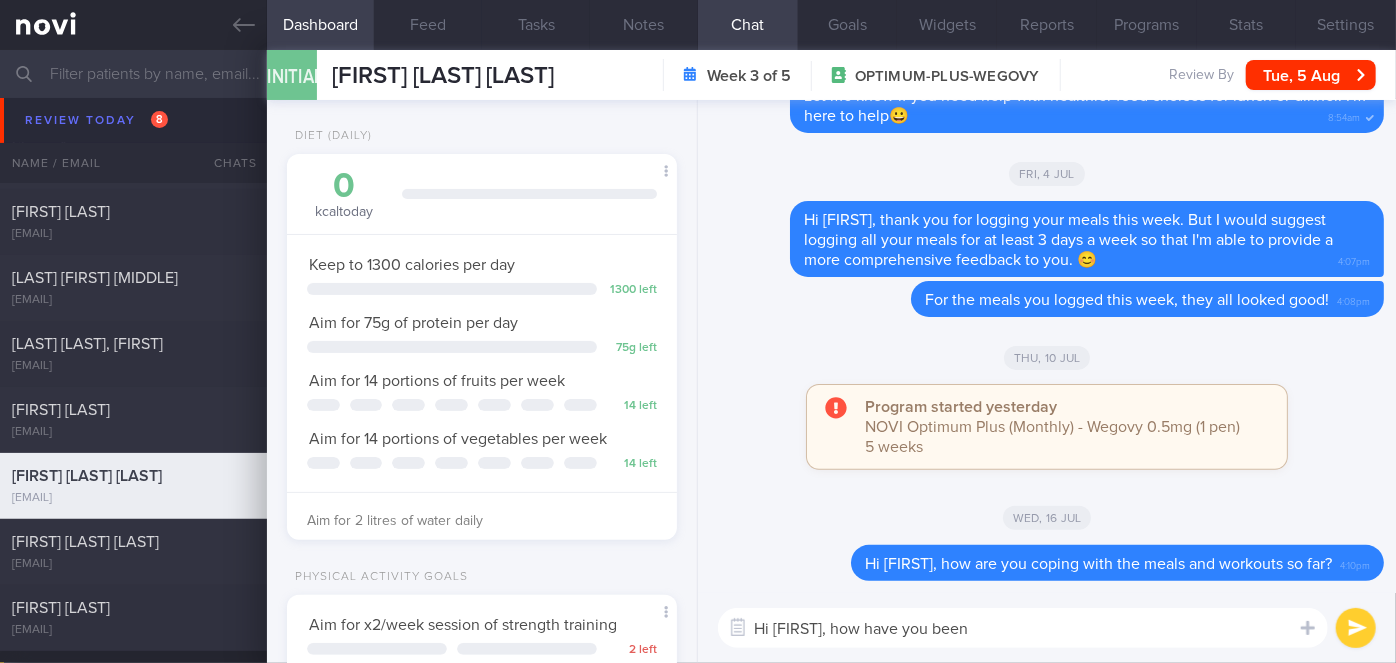 type on "Hi [FIRST], how have you been?" 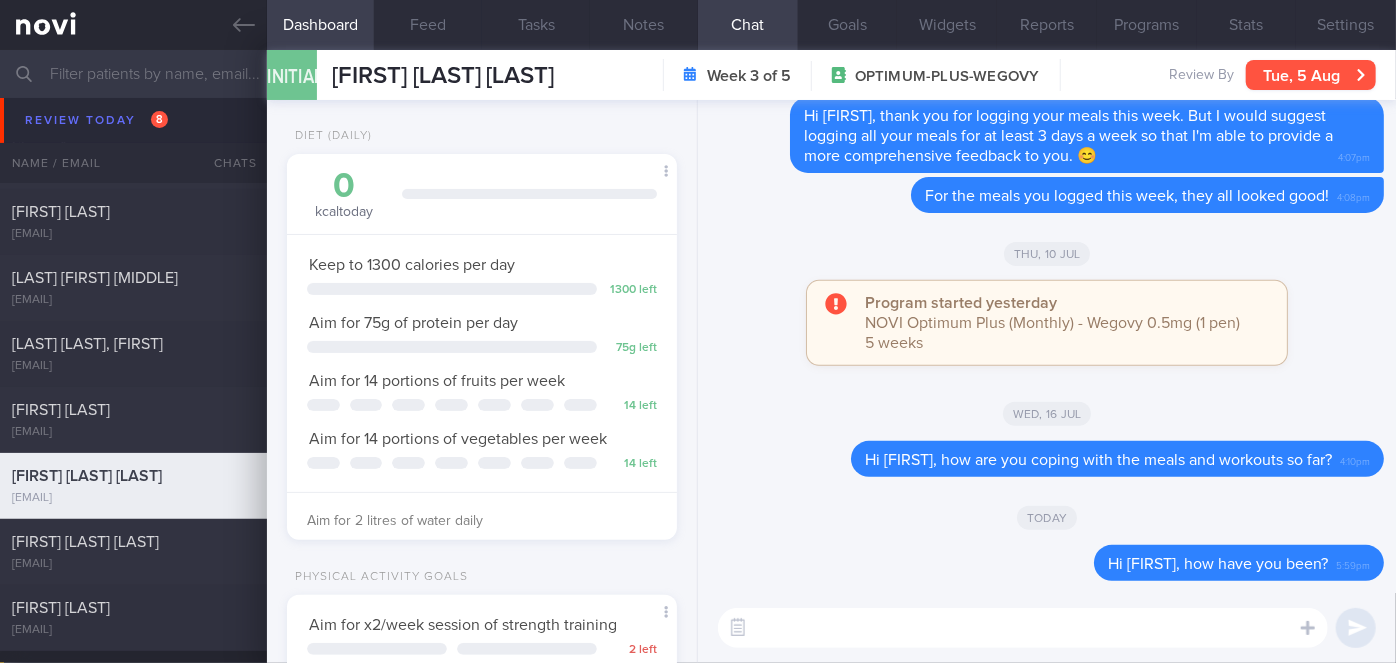 click on "Tue, 5 Aug" at bounding box center [1311, 75] 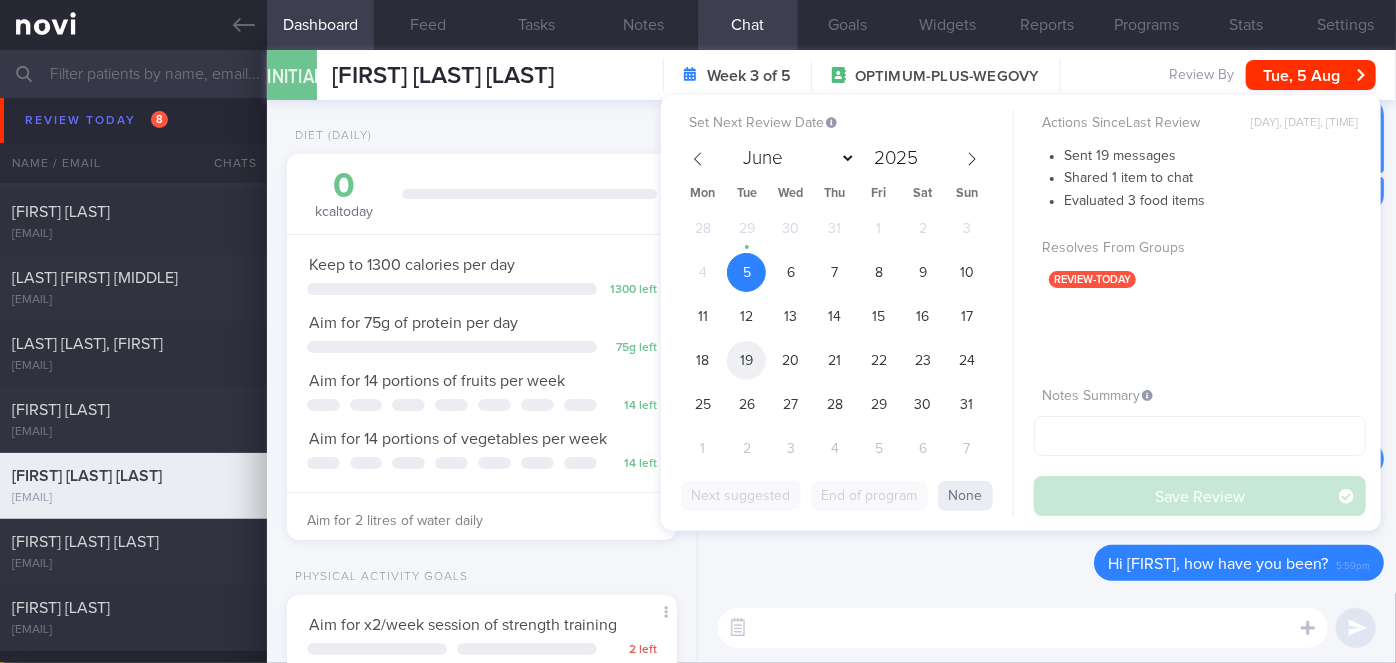 click on "19" at bounding box center (746, 360) 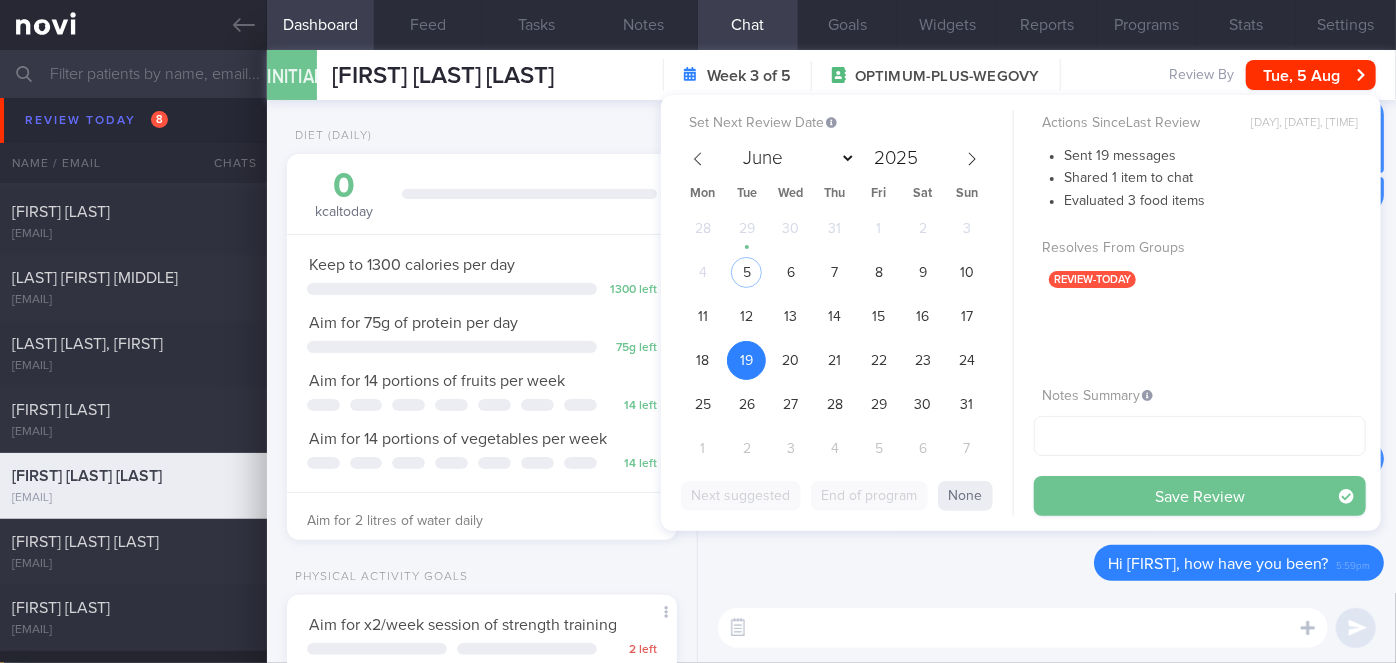click on "Save Review" at bounding box center (1200, 496) 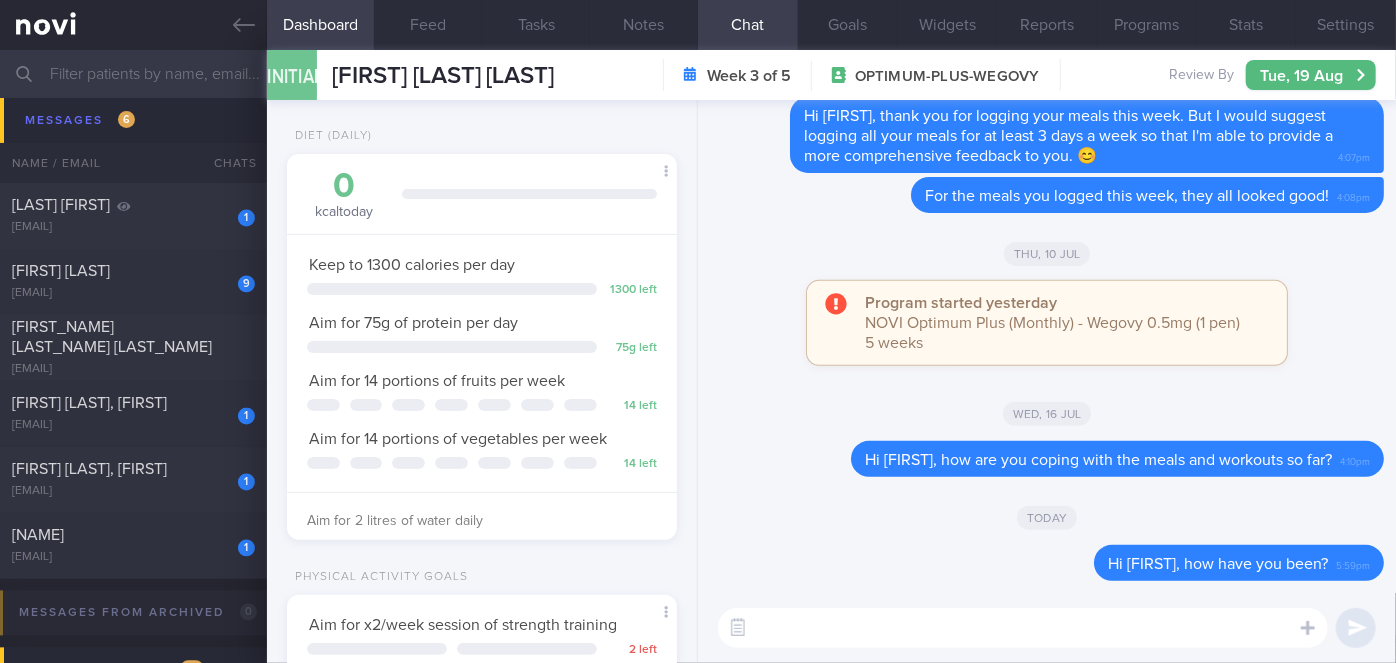 scroll, scrollTop: 5714, scrollLeft: 0, axis: vertical 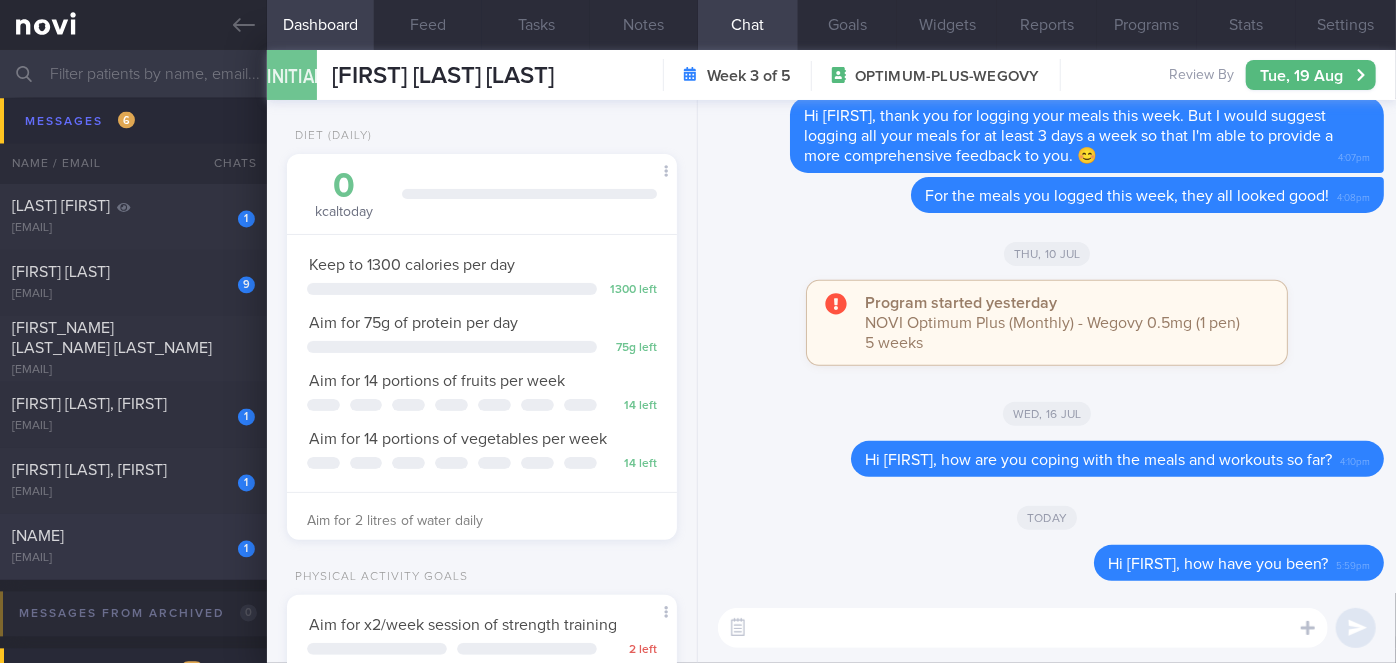 click on "[EMAIL]" at bounding box center [133, 559] 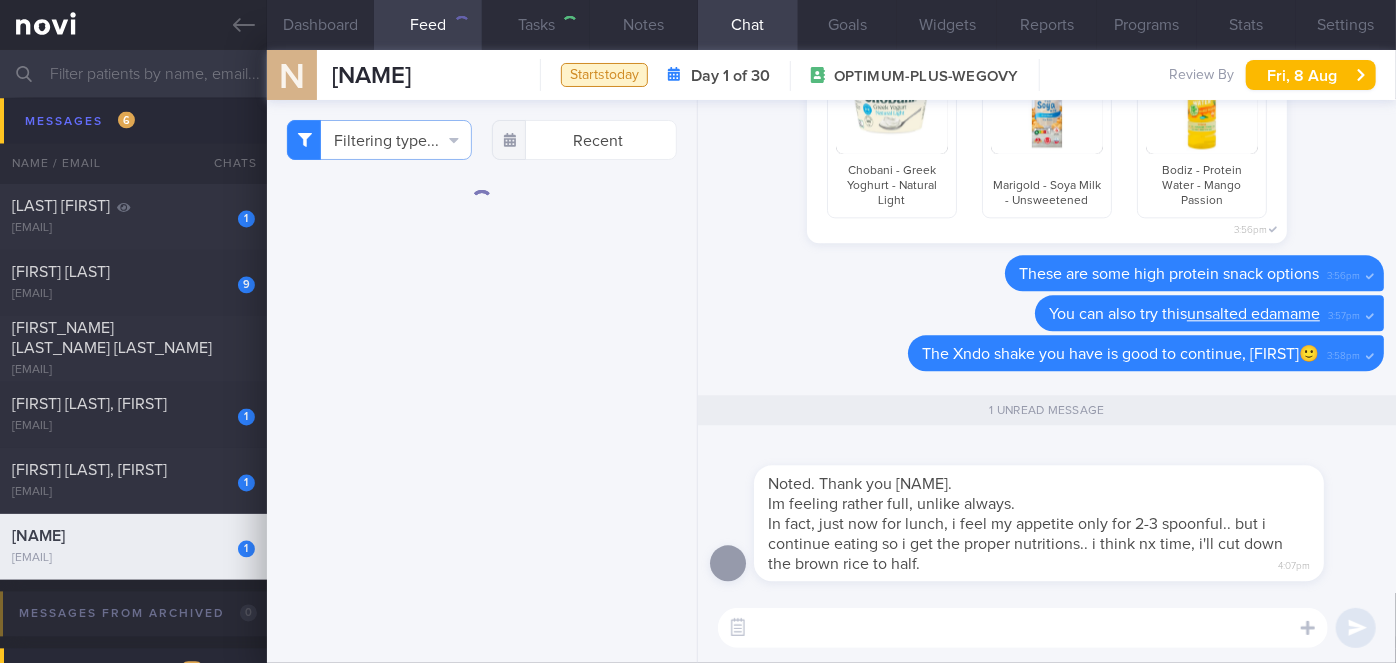 scroll, scrollTop: 0, scrollLeft: 0, axis: both 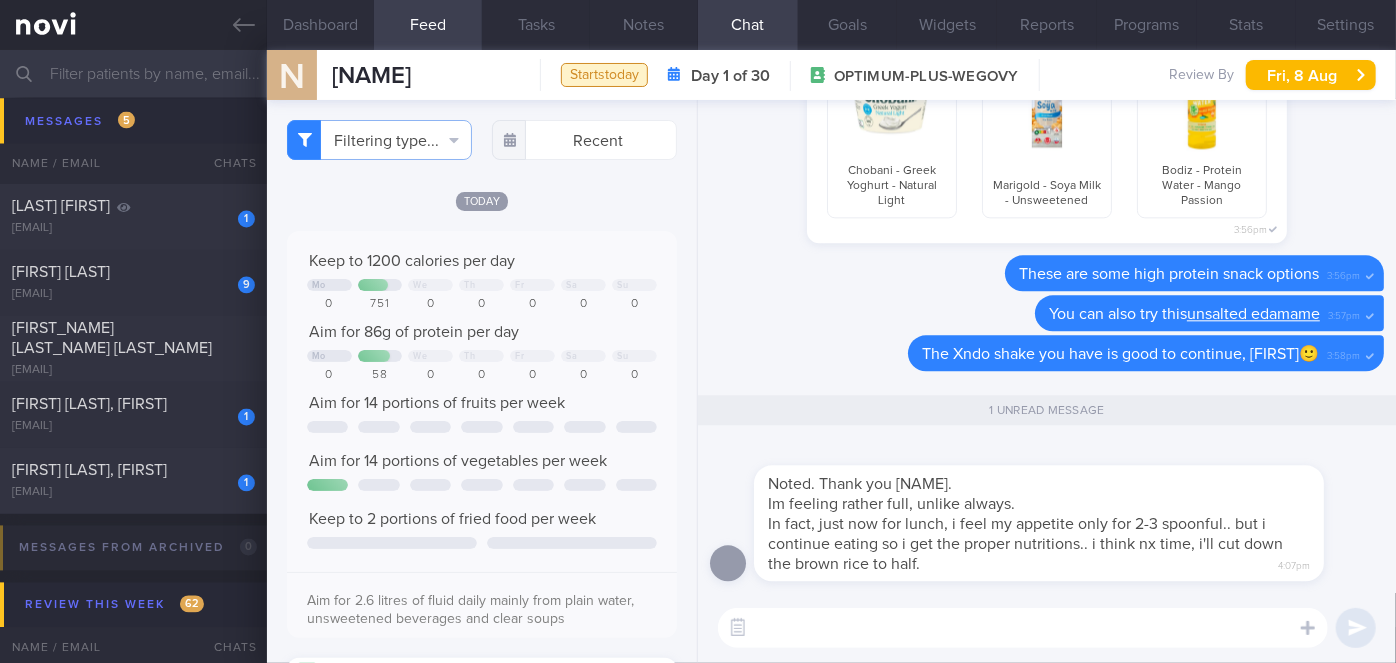 click at bounding box center [1023, 628] 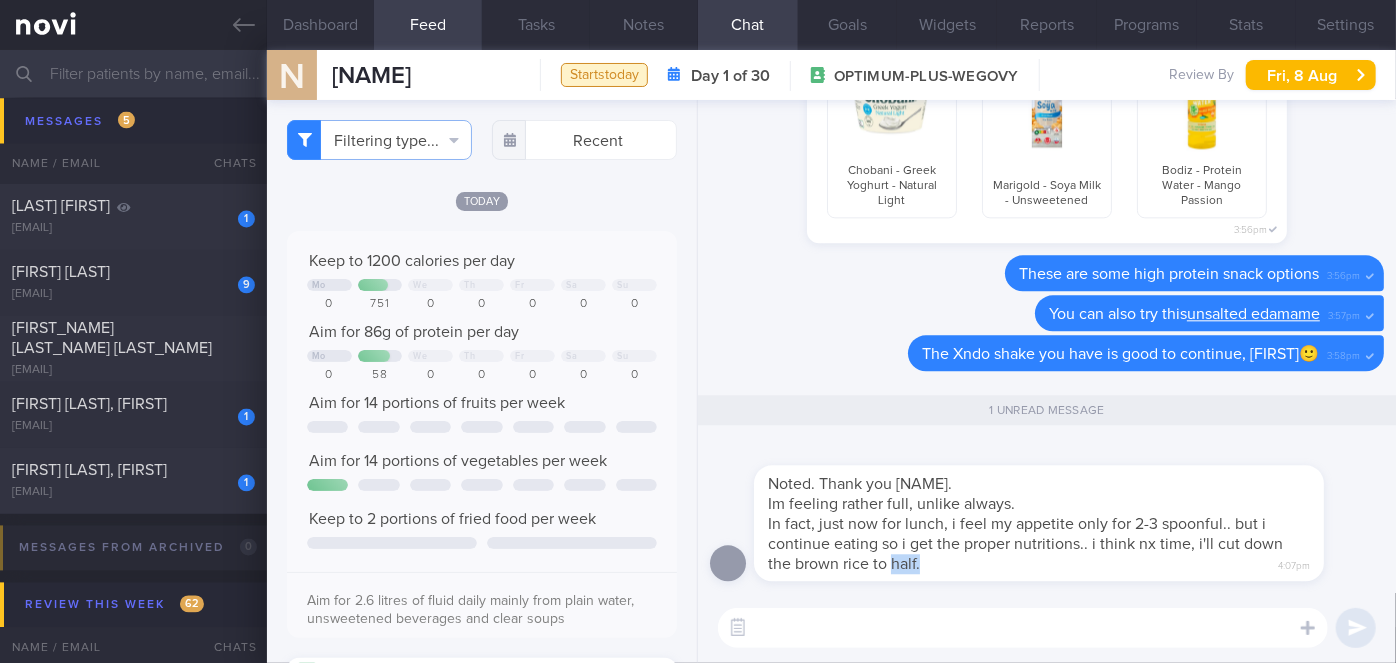 drag, startPoint x: 892, startPoint y: 574, endPoint x: 969, endPoint y: 587, distance: 78.08969 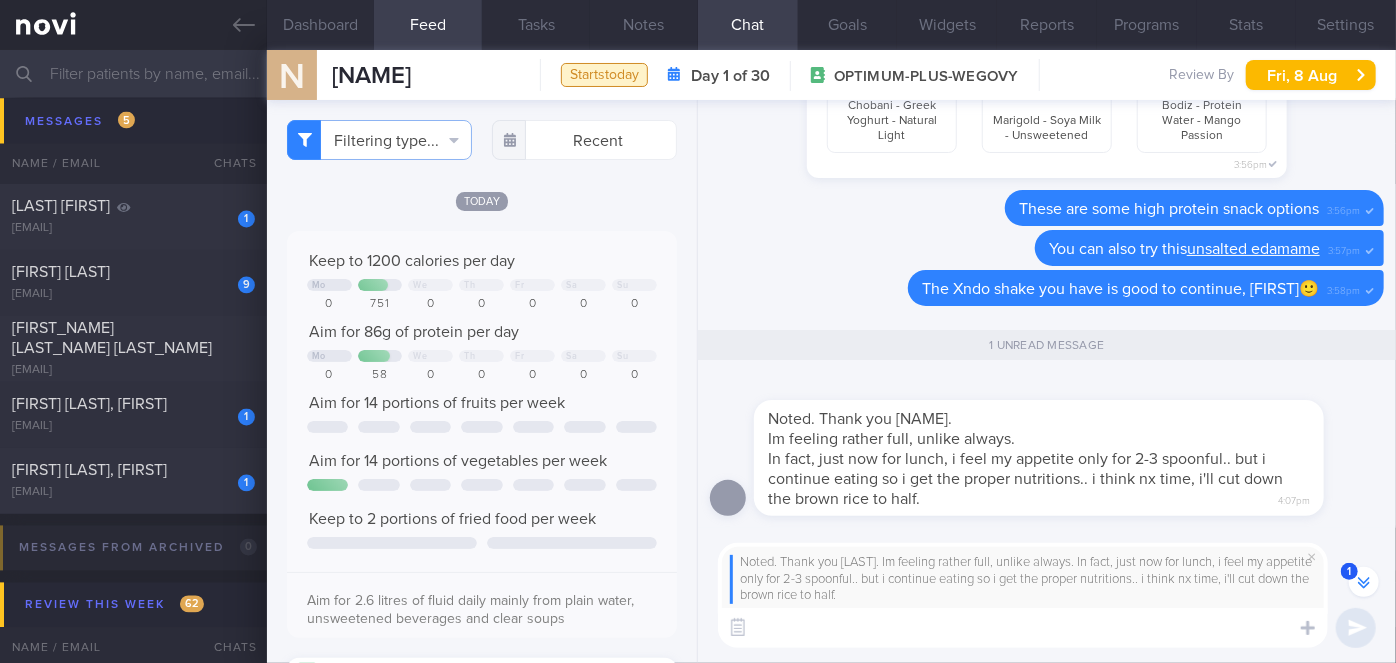 scroll, scrollTop: -63, scrollLeft: 0, axis: vertical 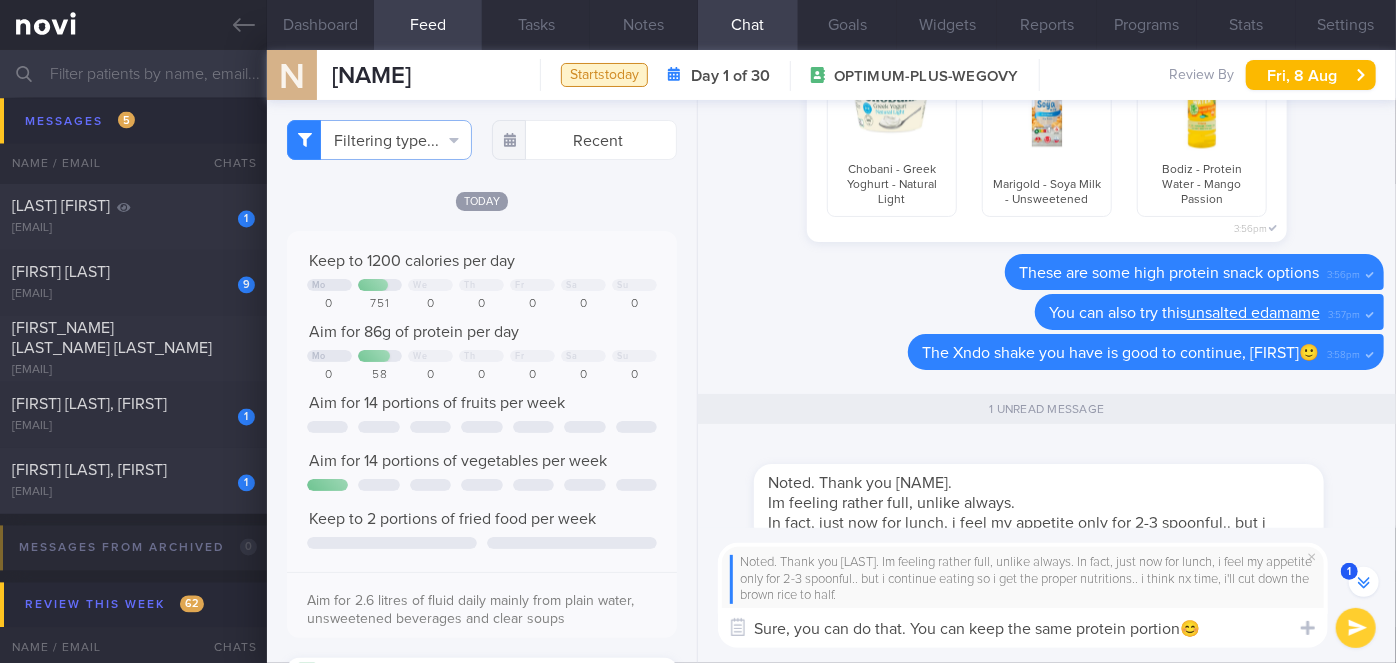 click on "Sure, you can do that. You can keep the same protein portion😊" at bounding box center [1023, 628] 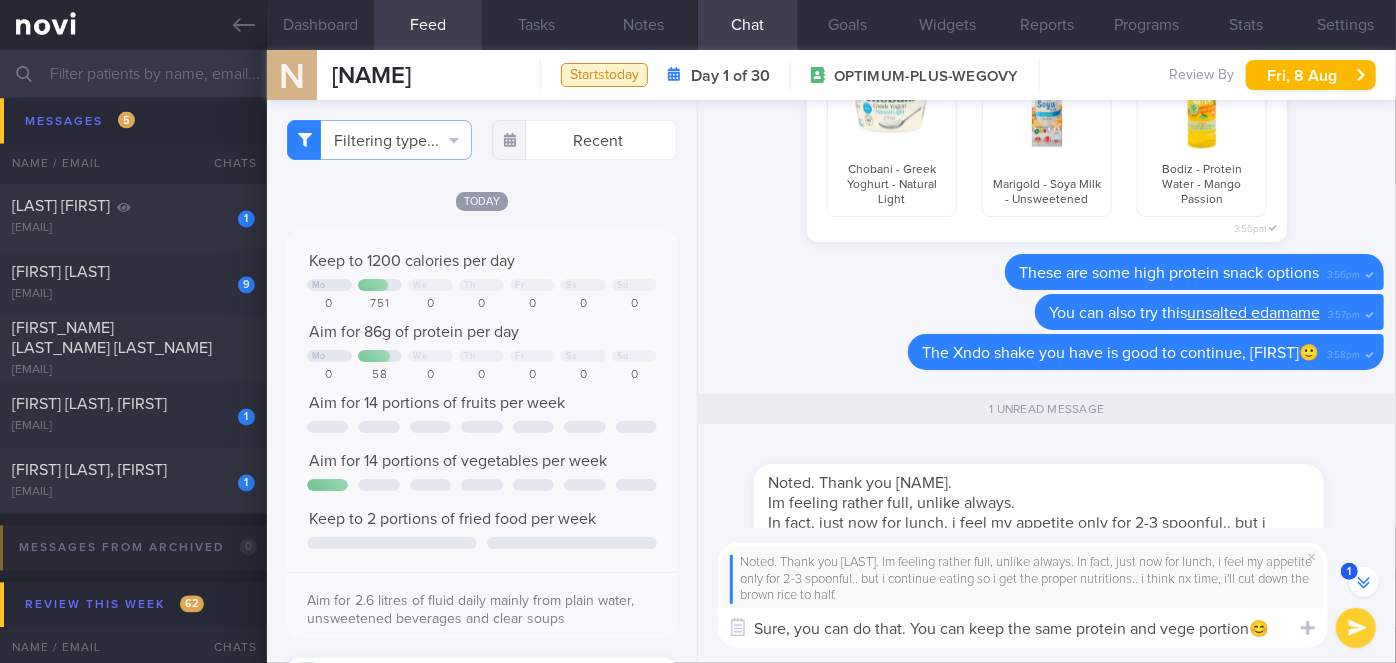type on "Sure, you can do that. You can keep the same protein and vege portion😊" 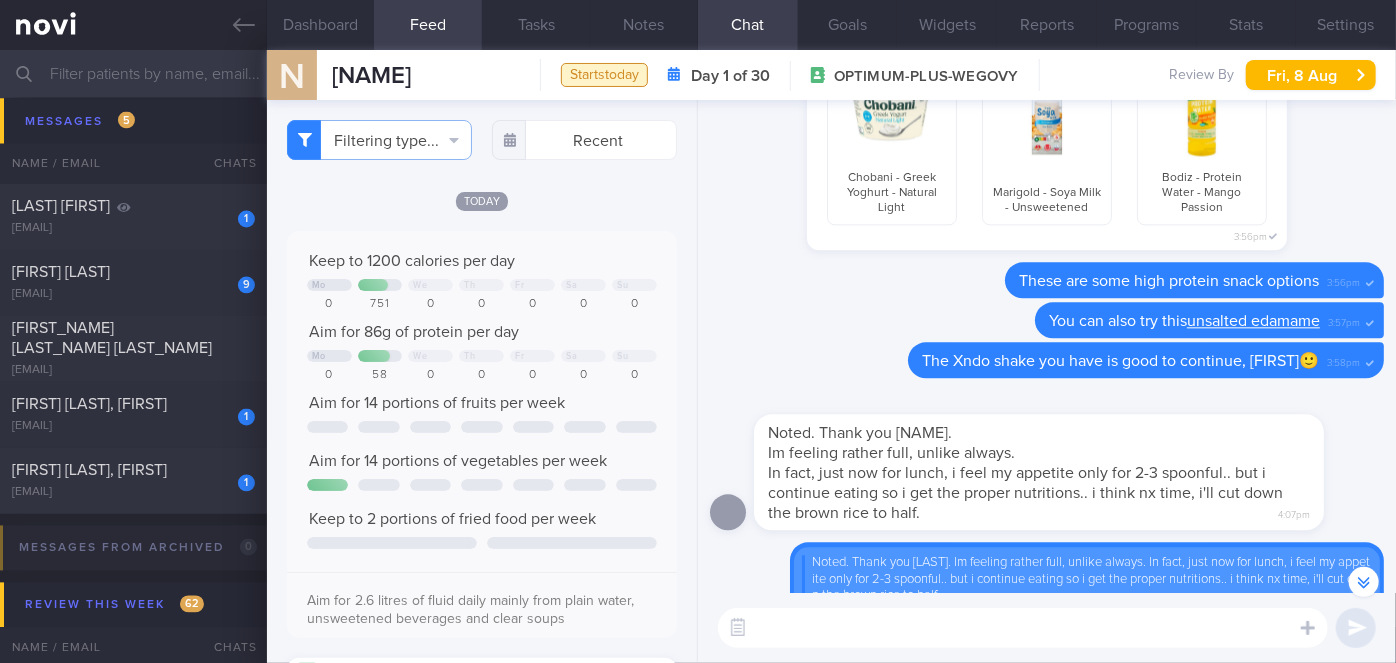 scroll, scrollTop: -68, scrollLeft: 0, axis: vertical 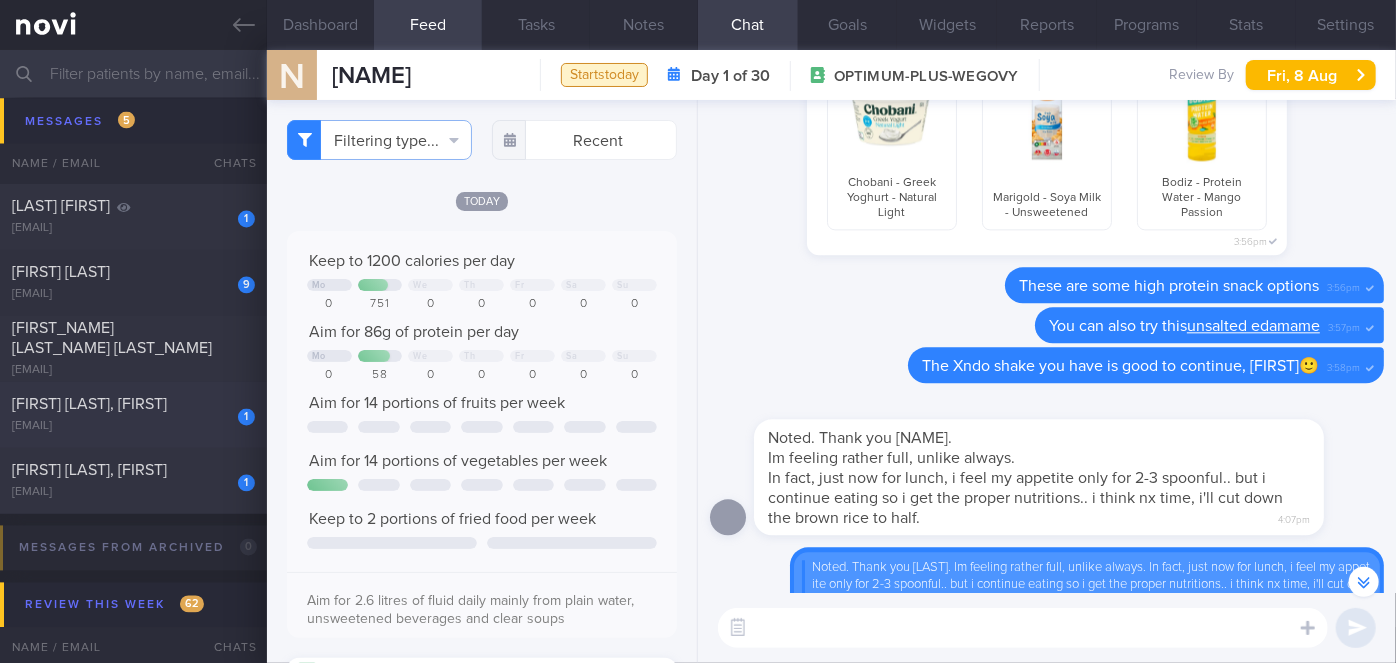click on "1" at bounding box center (233, 410) 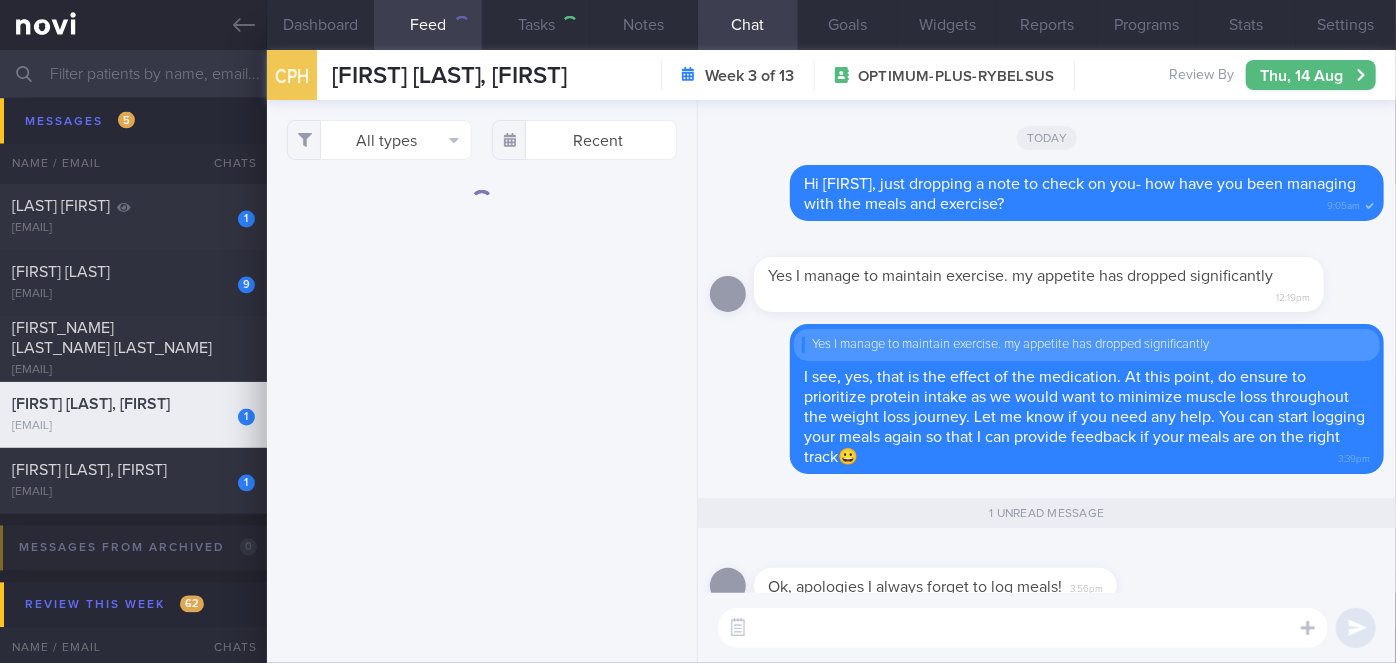 scroll, scrollTop: 0, scrollLeft: 0, axis: both 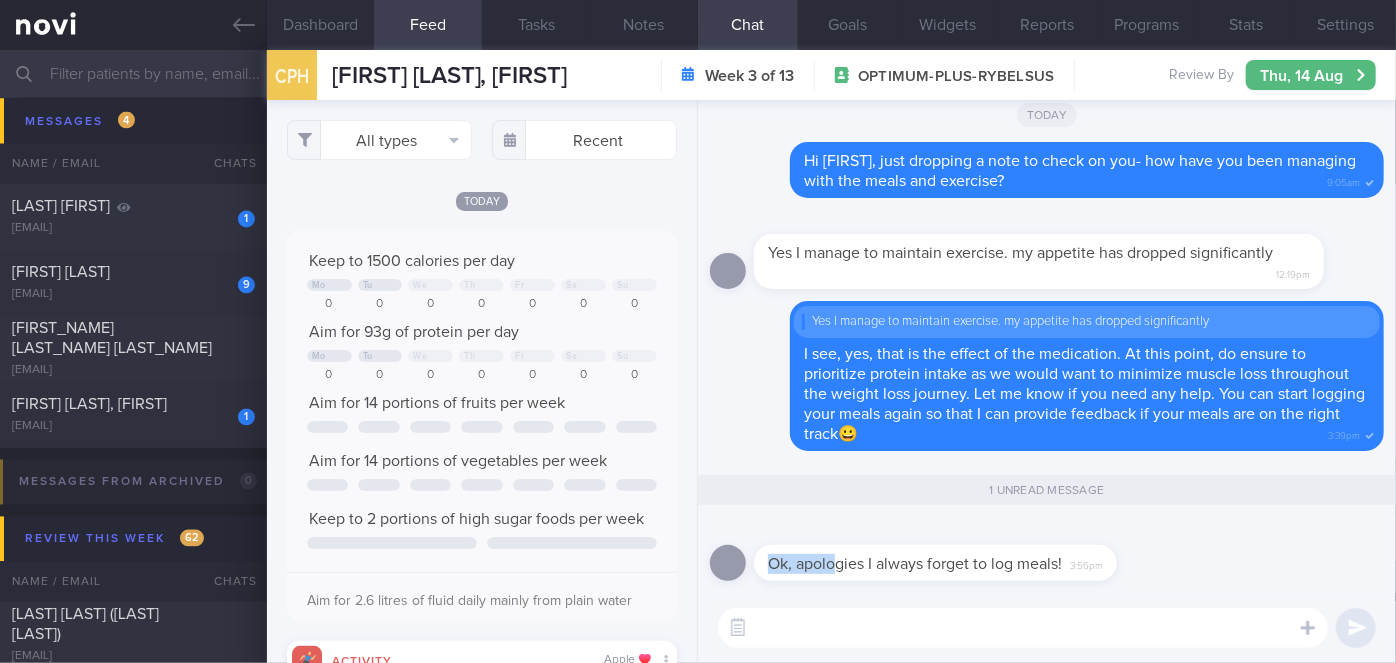 drag, startPoint x: 766, startPoint y: 571, endPoint x: 840, endPoint y: 571, distance: 74 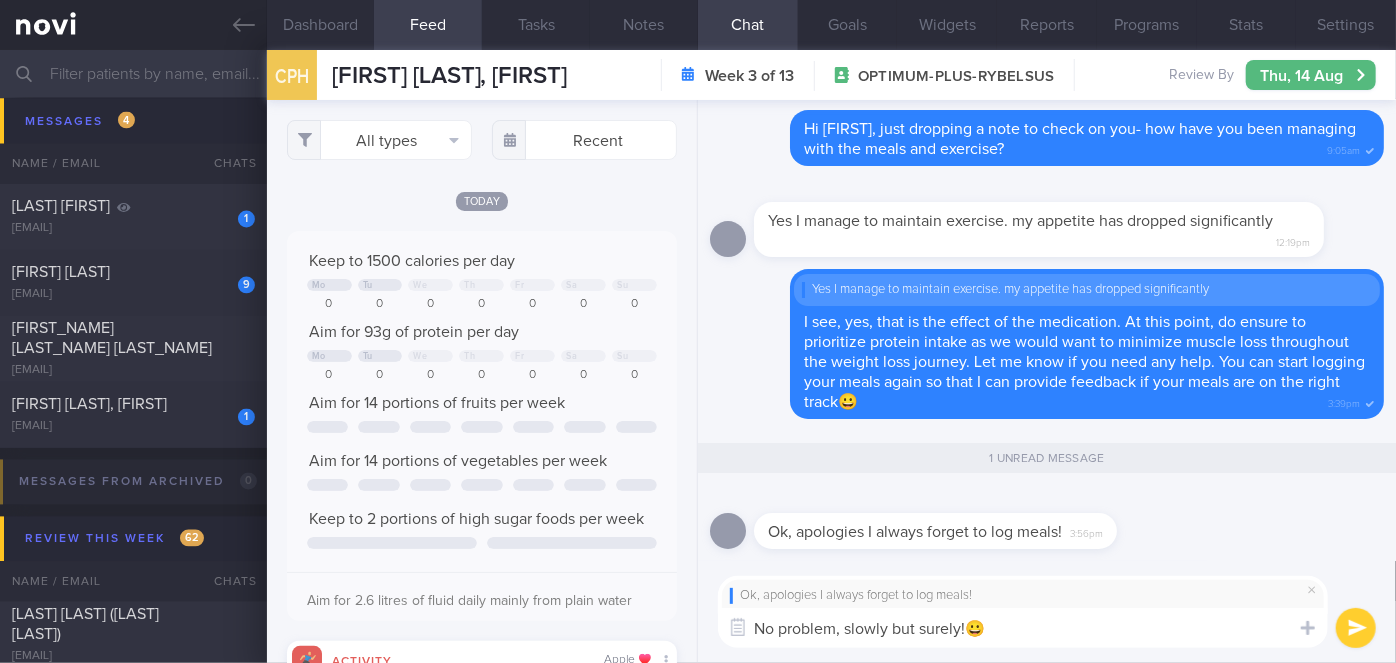 type on "No problem, slowly but surely!😀" 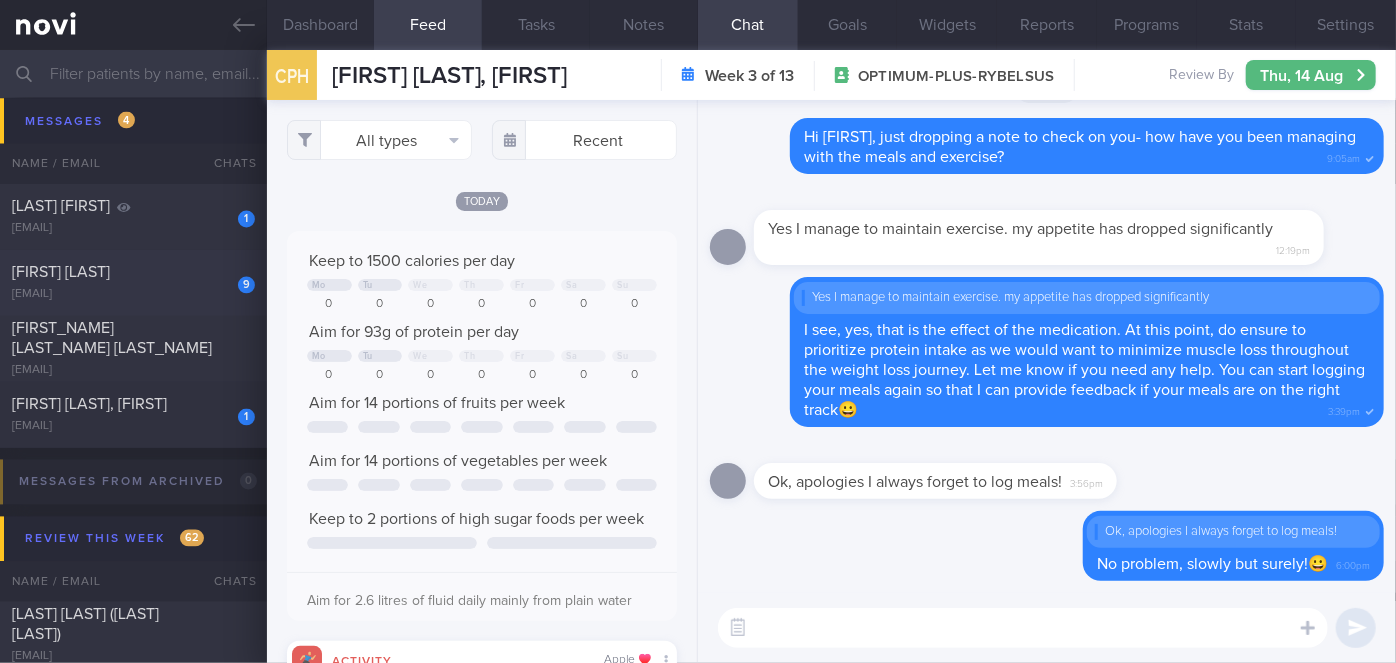 click on "[FIRST] [LAST]" at bounding box center [61, 273] 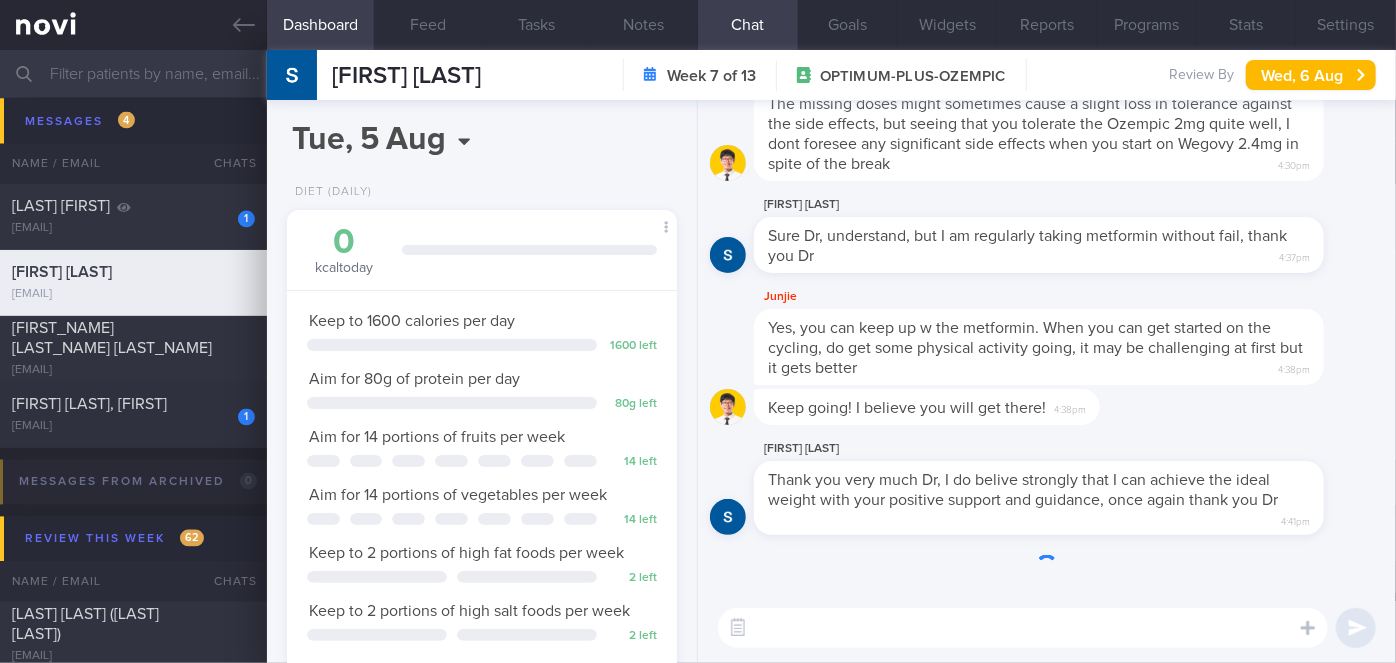 scroll, scrollTop: 999829, scrollLeft: 999658, axis: both 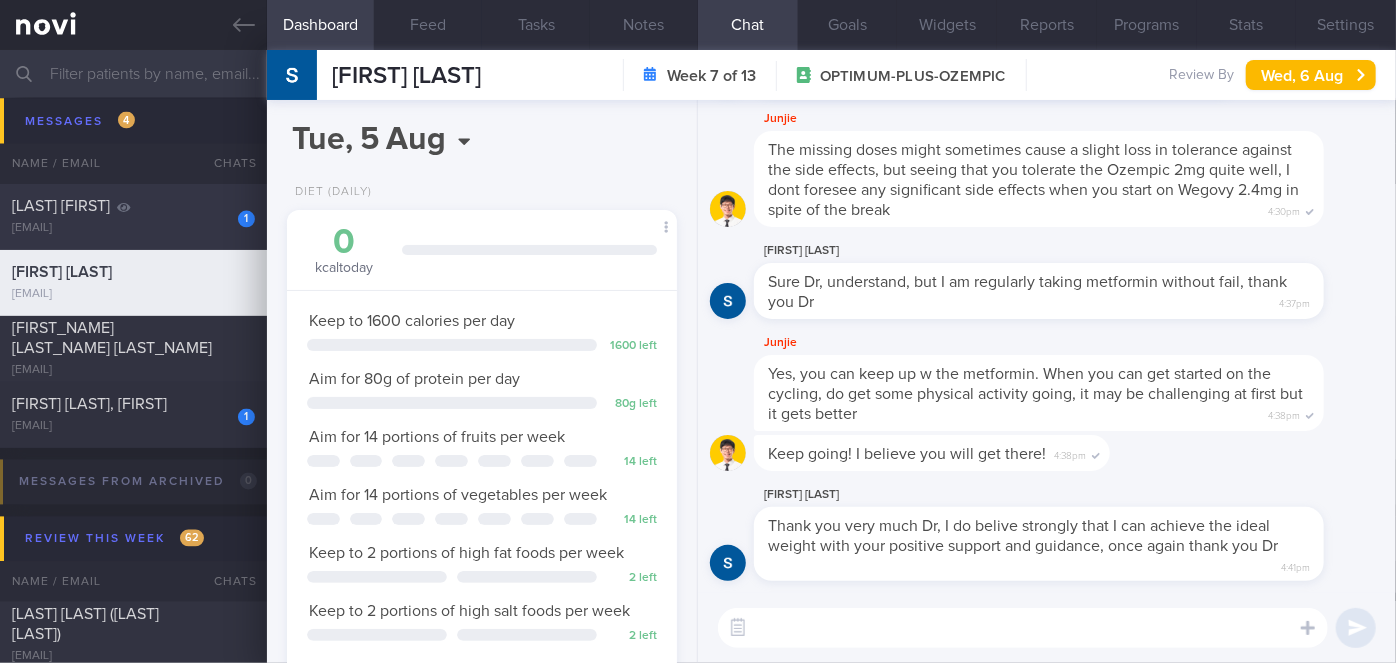 click on "[EMAIL]" at bounding box center [133, 229] 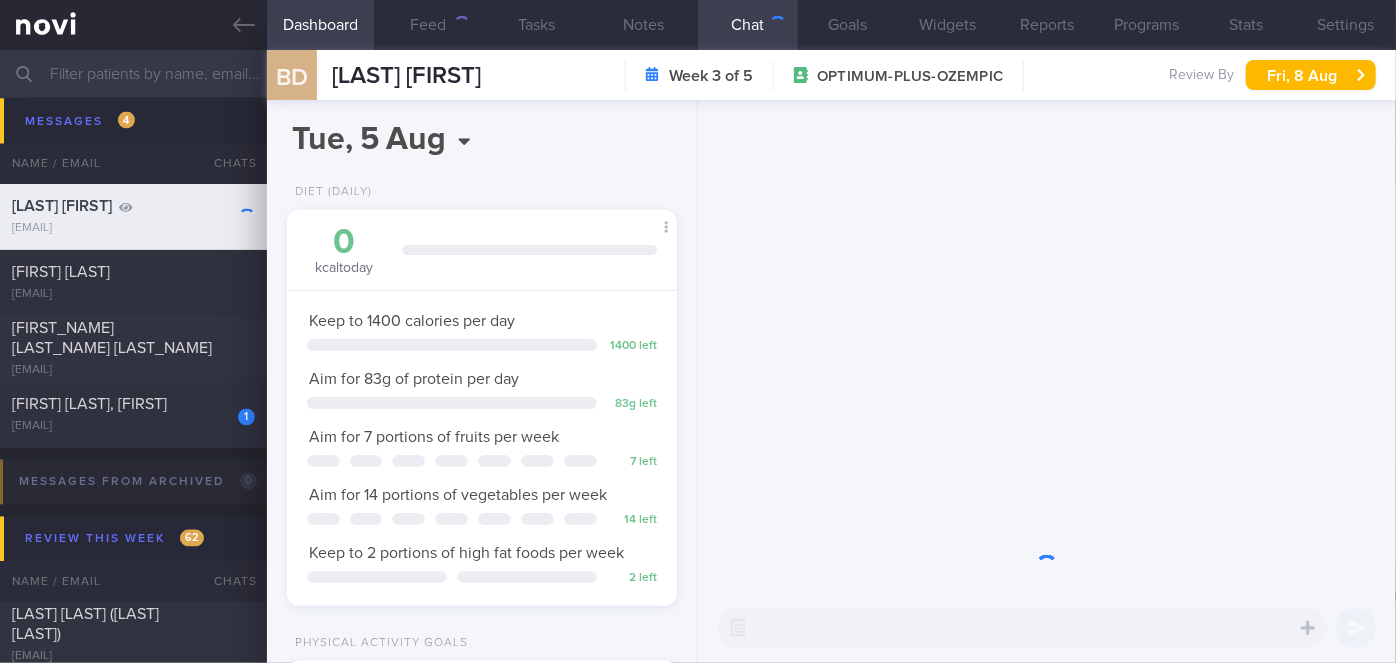 scroll, scrollTop: 999800, scrollLeft: 999658, axis: both 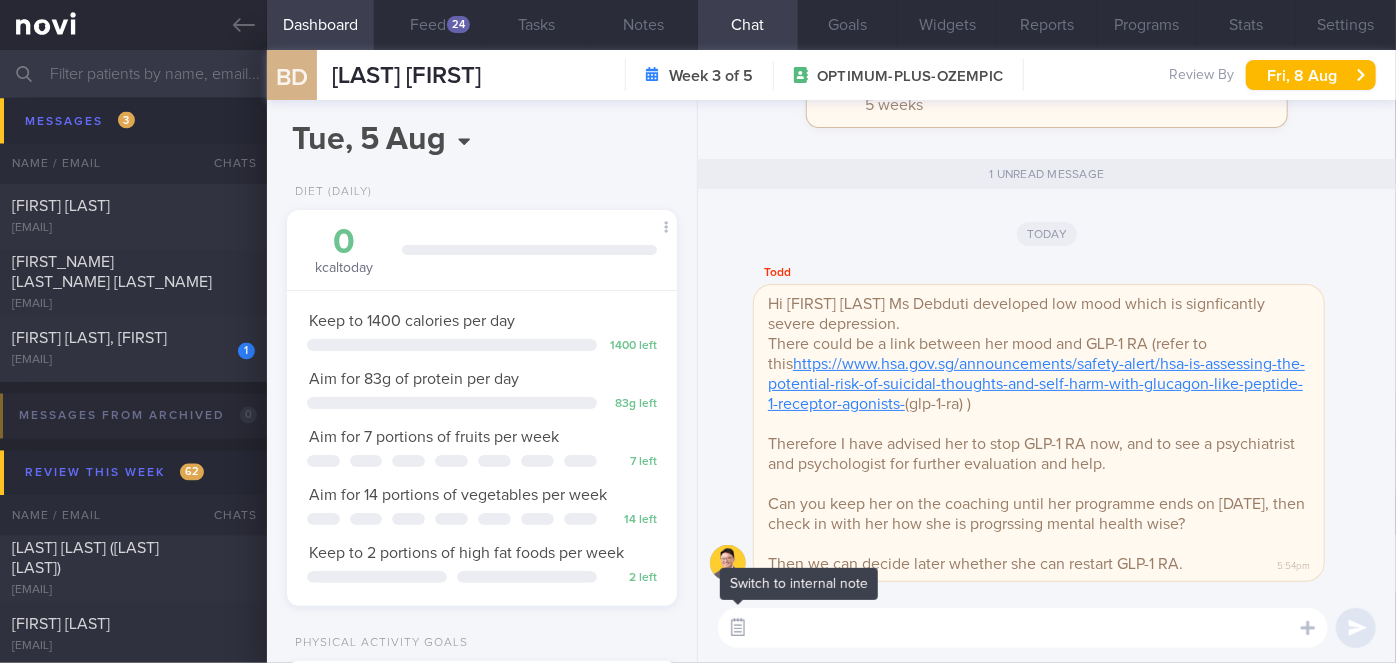 click at bounding box center (738, 628) 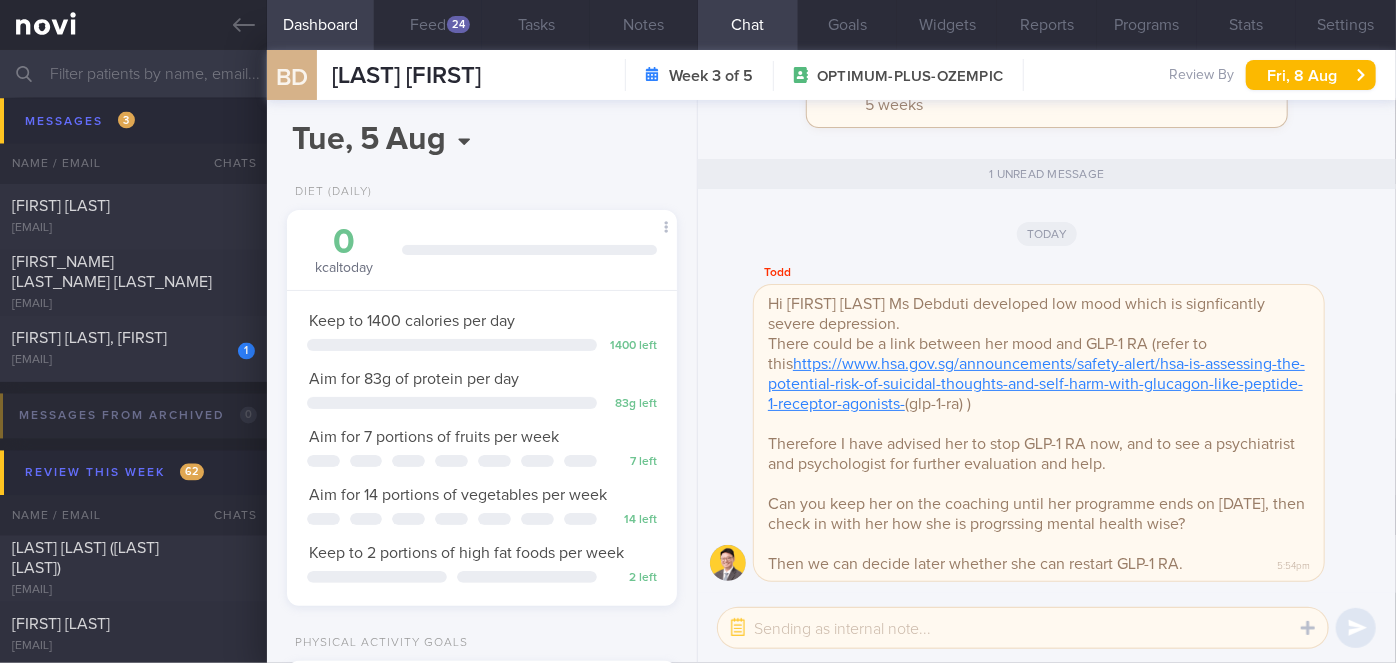 click at bounding box center (1023, 628) 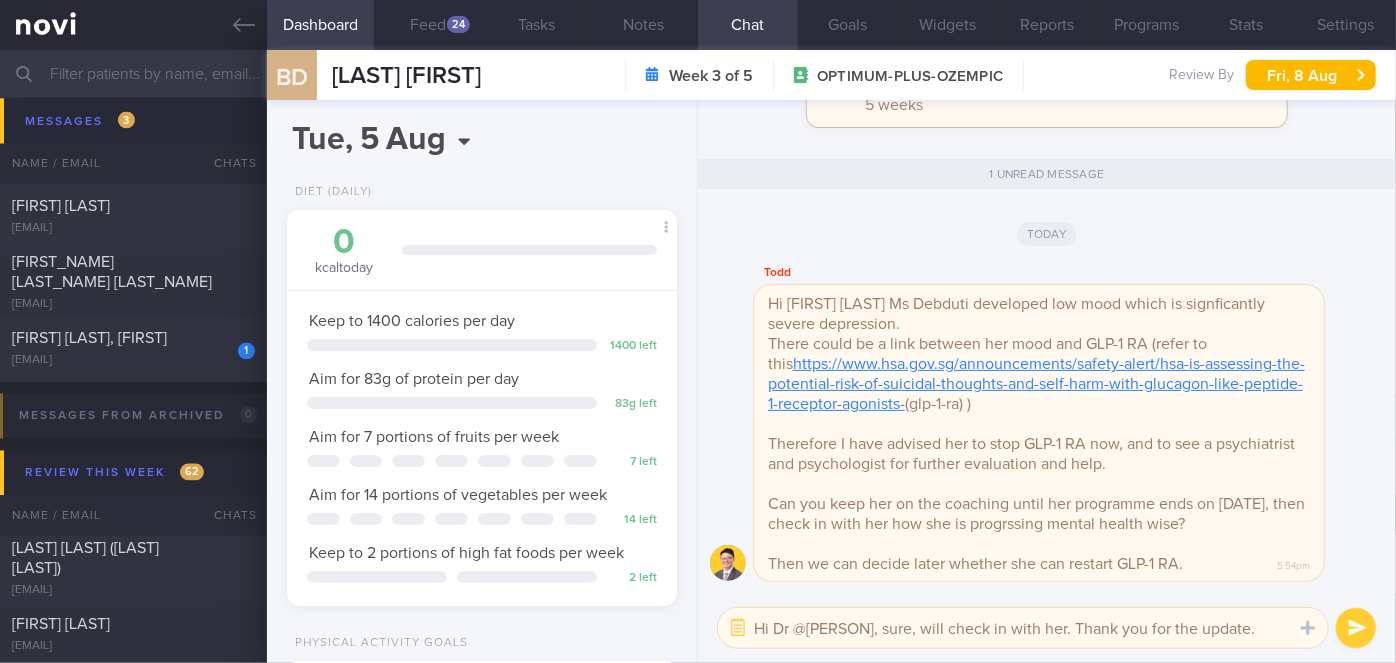 type on "Hi Dr @[PERSON], sure, will check in with her. Thank you for the update." 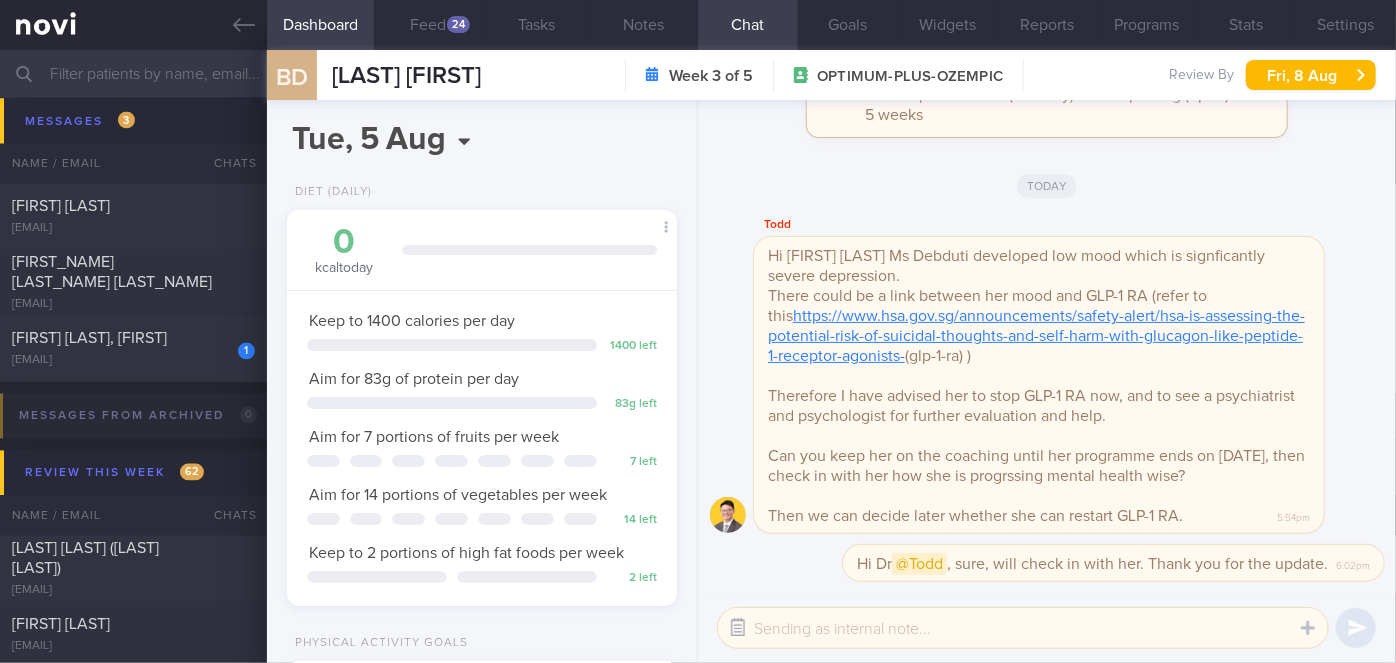 click at bounding box center (738, 628) 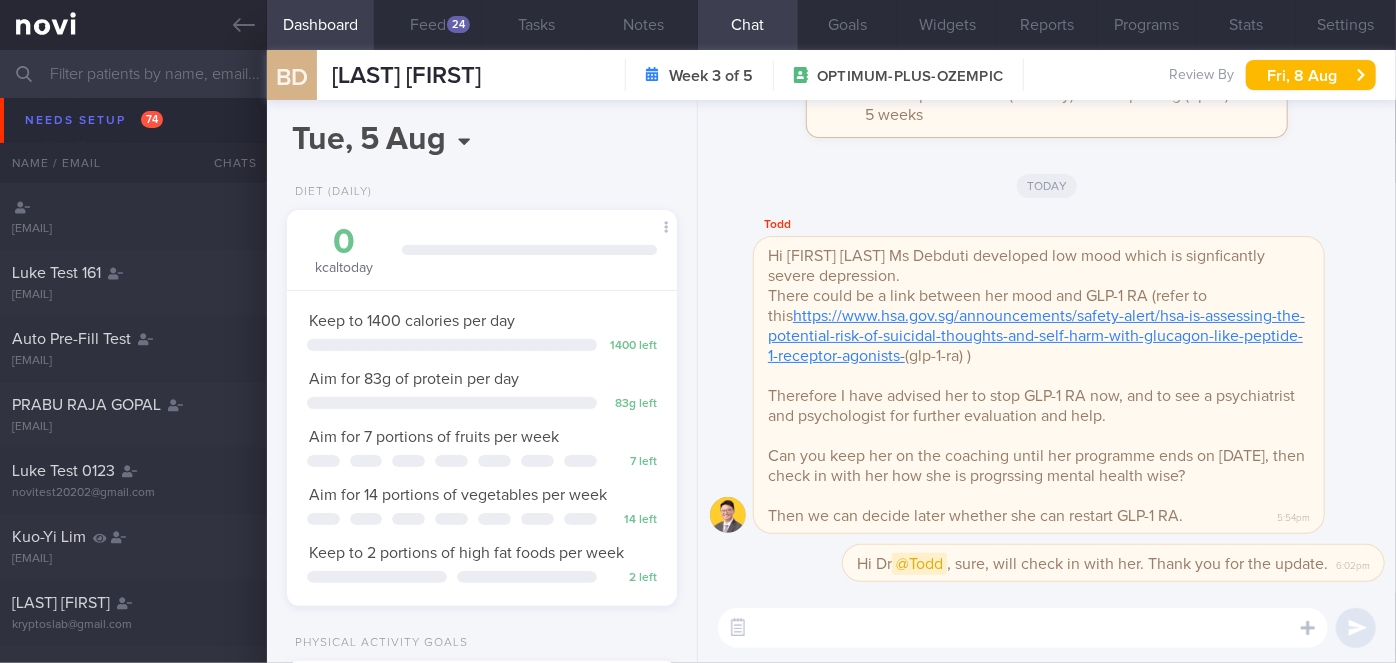 scroll, scrollTop: 2425, scrollLeft: 0, axis: vertical 